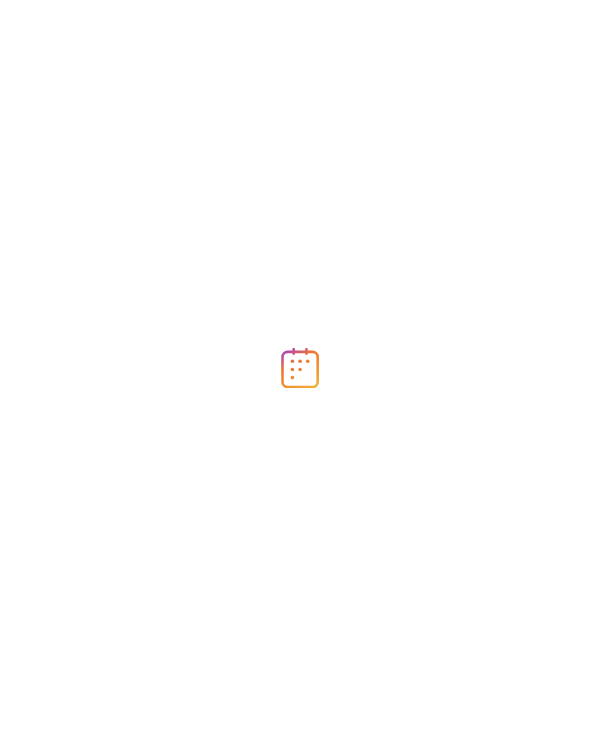 scroll, scrollTop: 0, scrollLeft: 0, axis: both 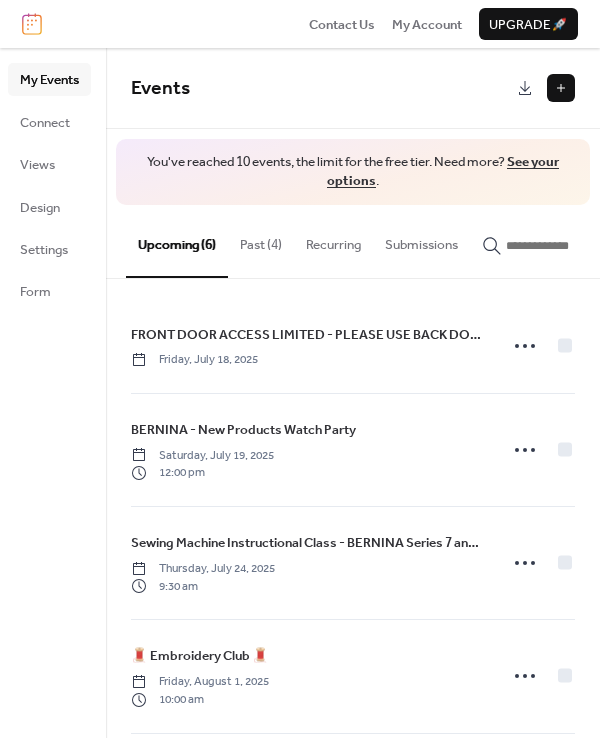 click on "Upgrade  🚀" at bounding box center (528, 25) 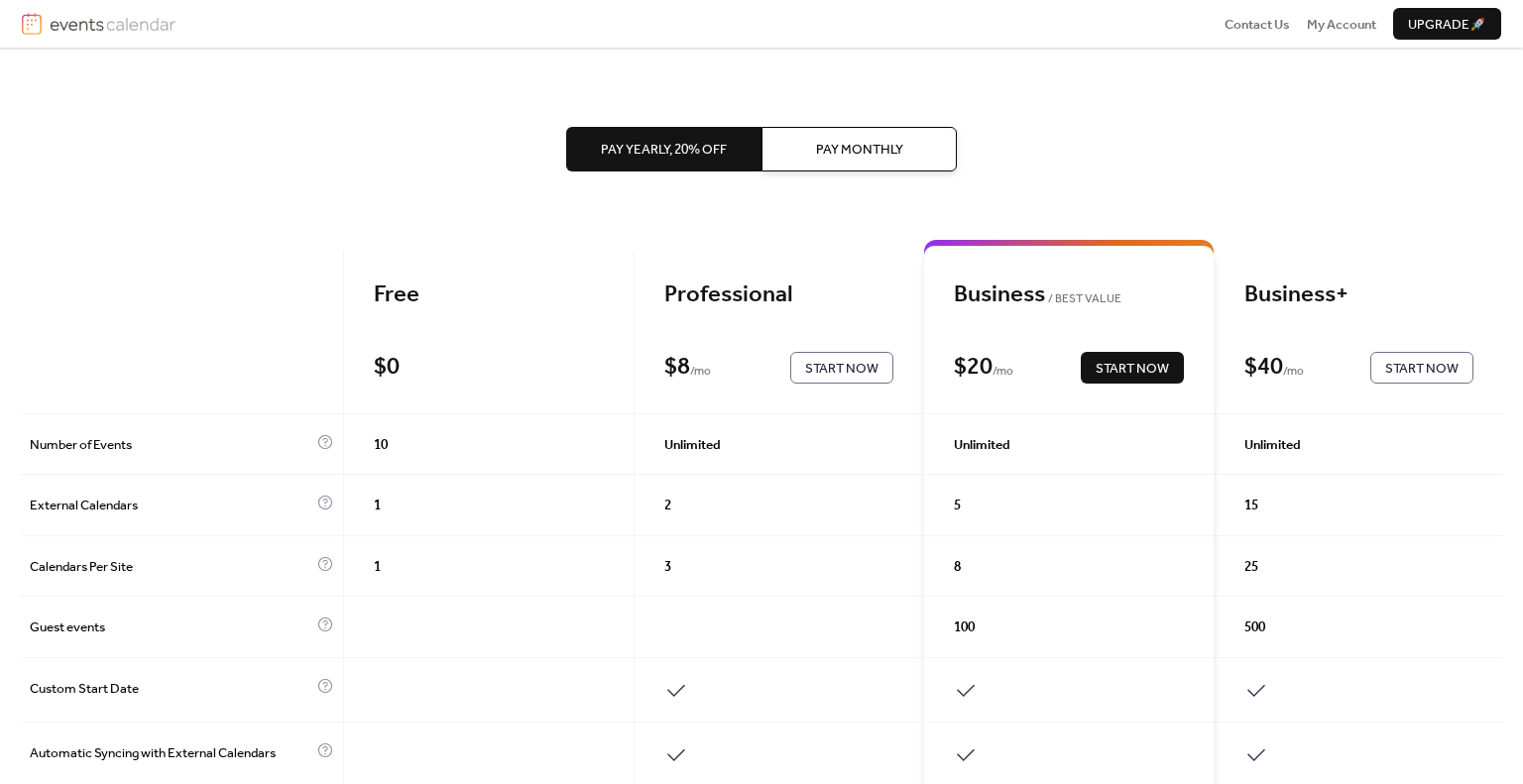 scroll, scrollTop: 0, scrollLeft: 0, axis: both 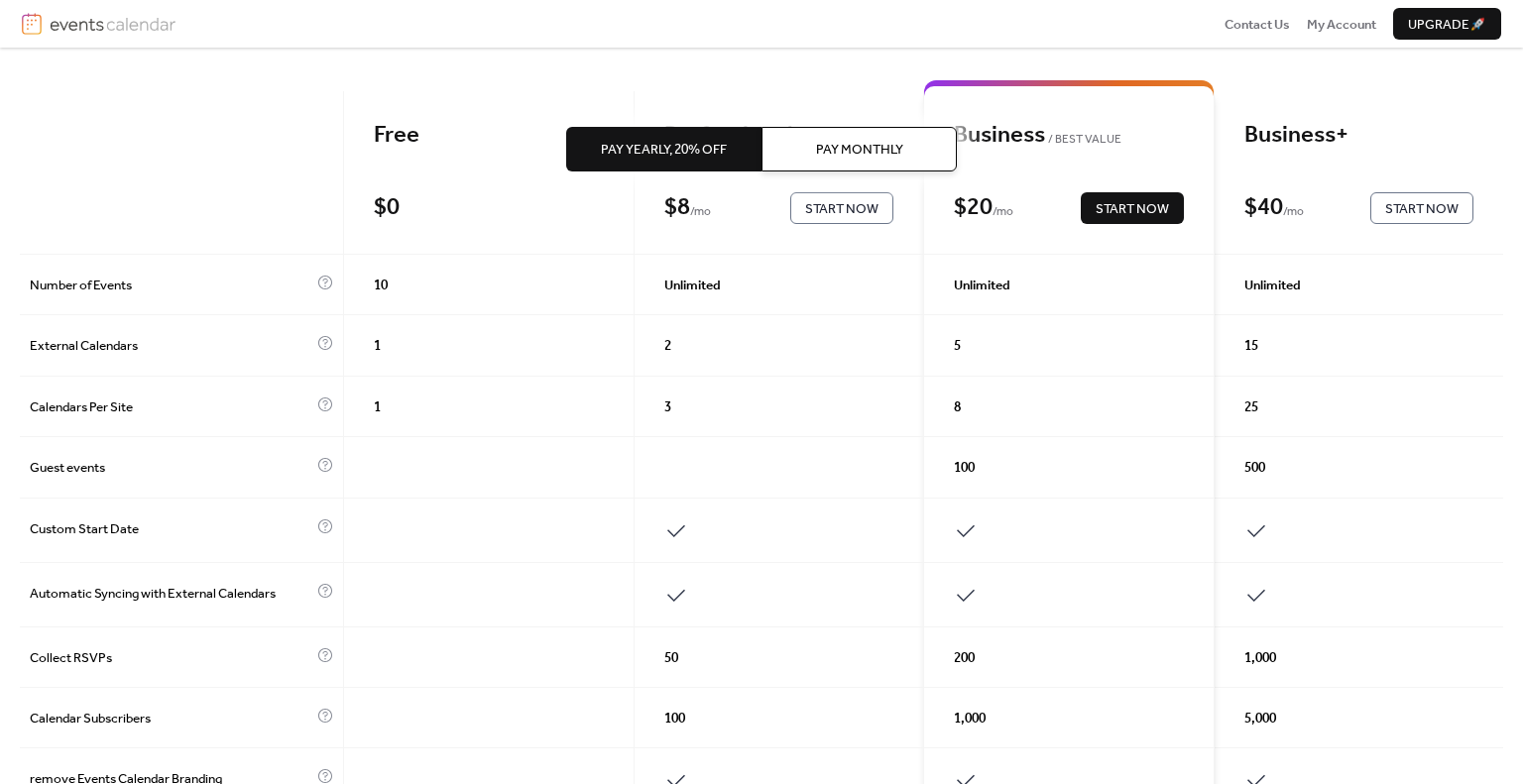 click on "Pay Yearly, 20% off Pay Monthly Free $ 0 Start Now Professional $ 8 /   mo Start Now Business BEST VALUE $ 20 /   mo Start Now Business+ $ 40 /   mo Start Now Number of Events 10 Unlimited Unlimited Unlimited External Calendars 1 2 5 15 Calendars Per Site 1 3 8 25 Guest events 100 500 Custom Start Date Automatic Syncing with External Calendars Collect RSVPs 50 200 1,000 Calendar Subscribers 100 1,000 5,000 remove Events Calendar Branding Default to Local Timezone Allow Visitors to Change Timezones Allow Multiple Views Expanded Month Layout Categories Google Calendar Images Priority Support Monthly Views 1,000 100,000 500,000 1,500,000 $ 0 Start Now $ 8 /   month Start Now $ 20 /   month Start Now $ 40 /   month Start Now" at bounding box center (762, 415) 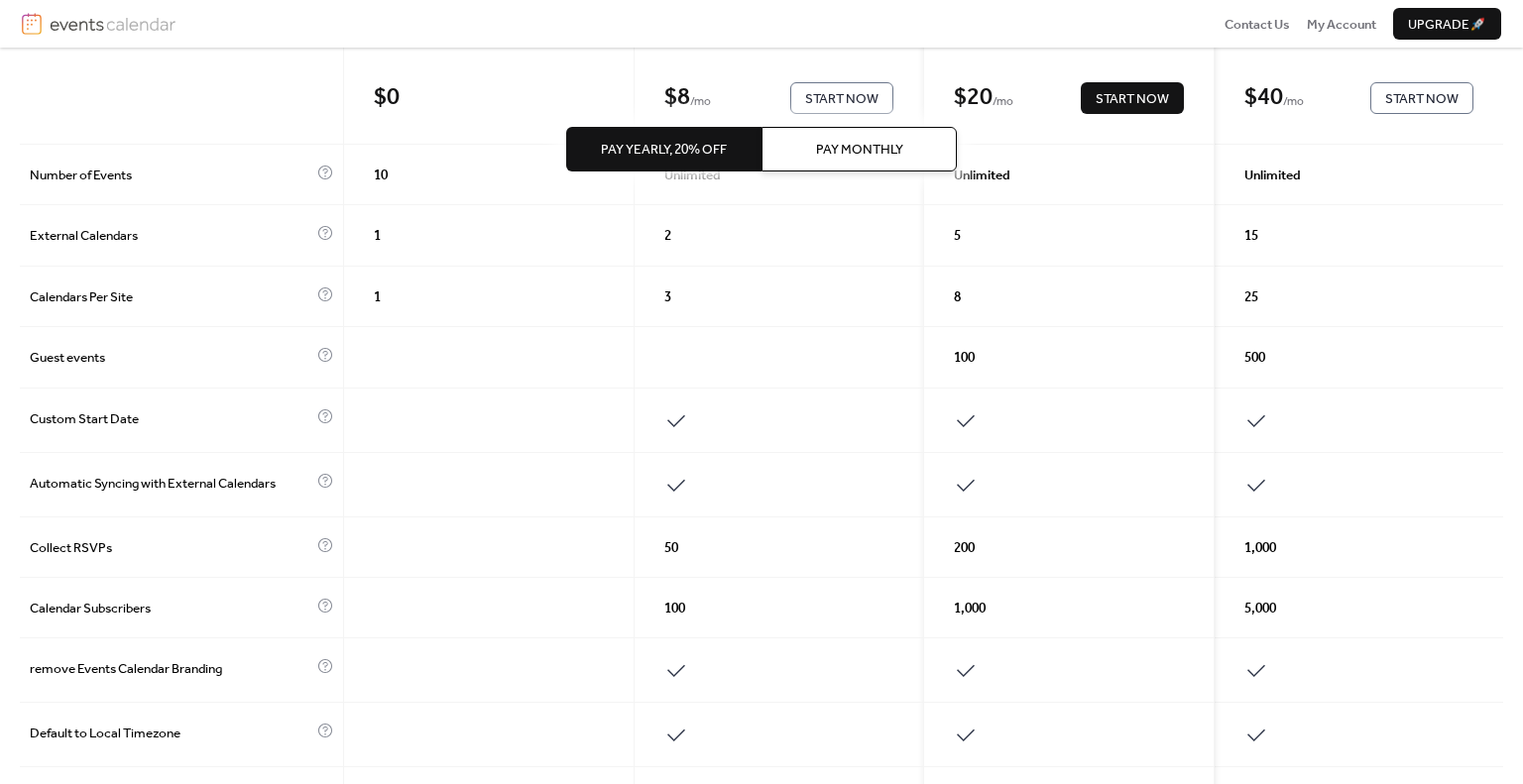 scroll, scrollTop: 274, scrollLeft: 0, axis: vertical 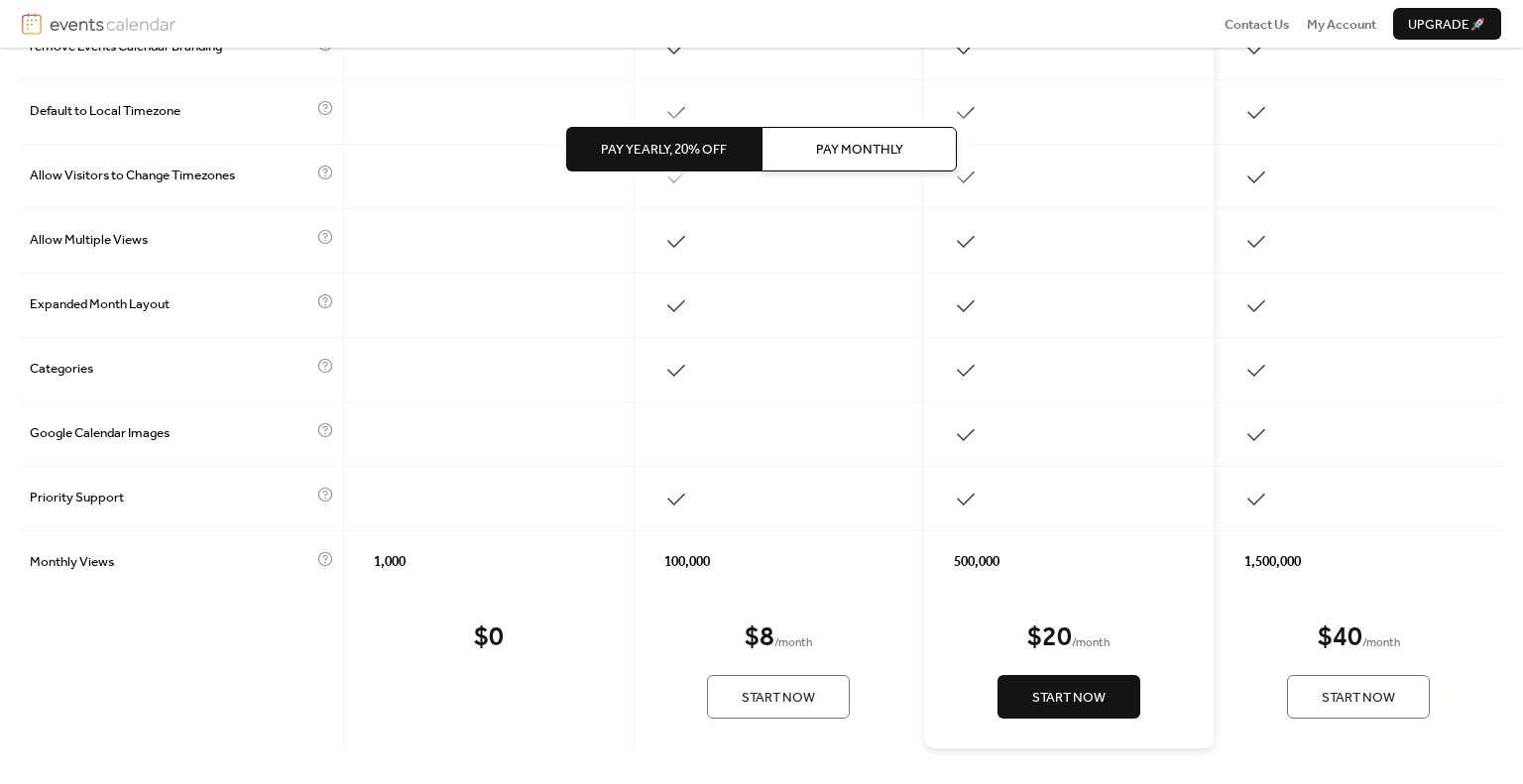click on "Start Now" at bounding box center (778, 698) 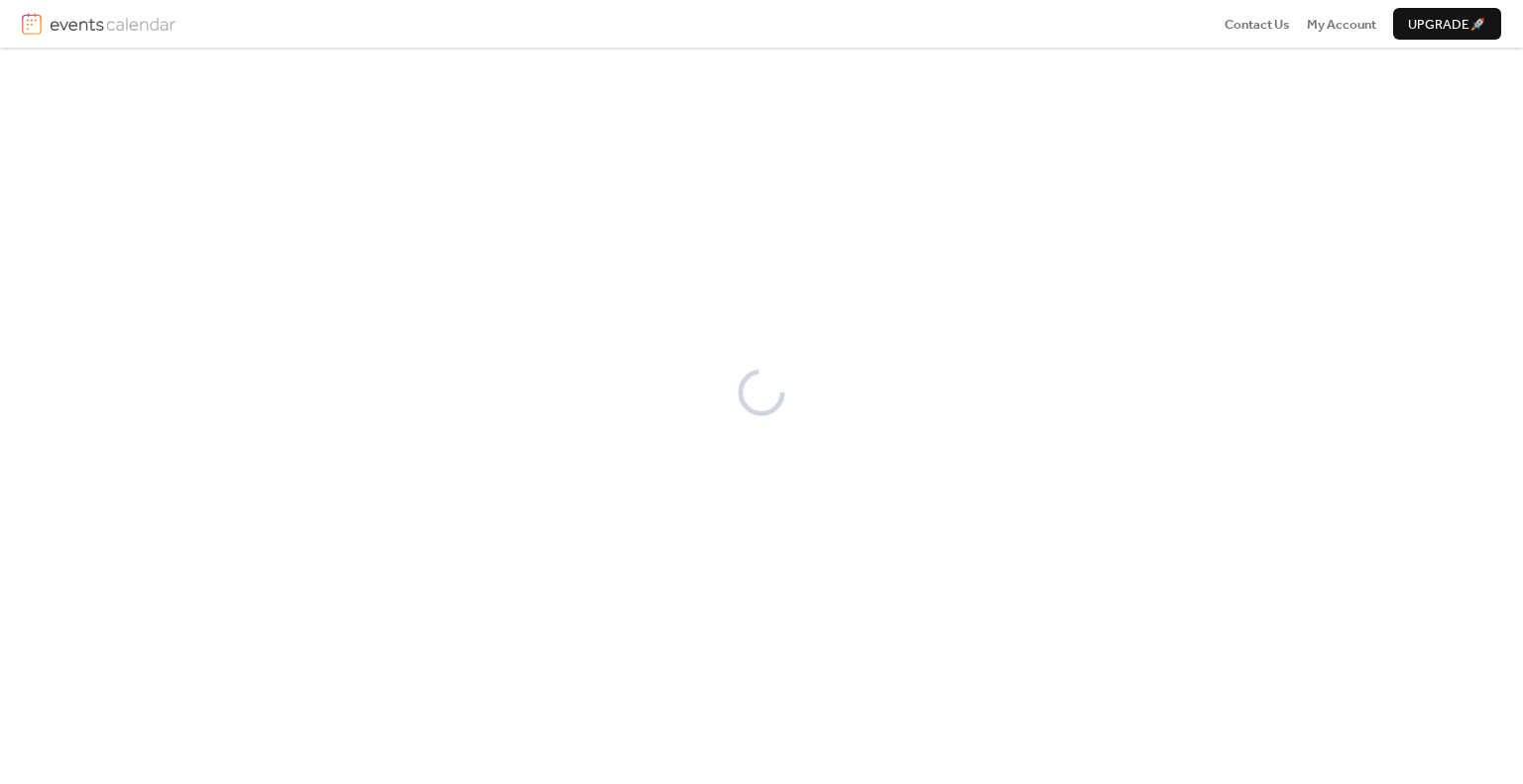 scroll, scrollTop: 0, scrollLeft: 0, axis: both 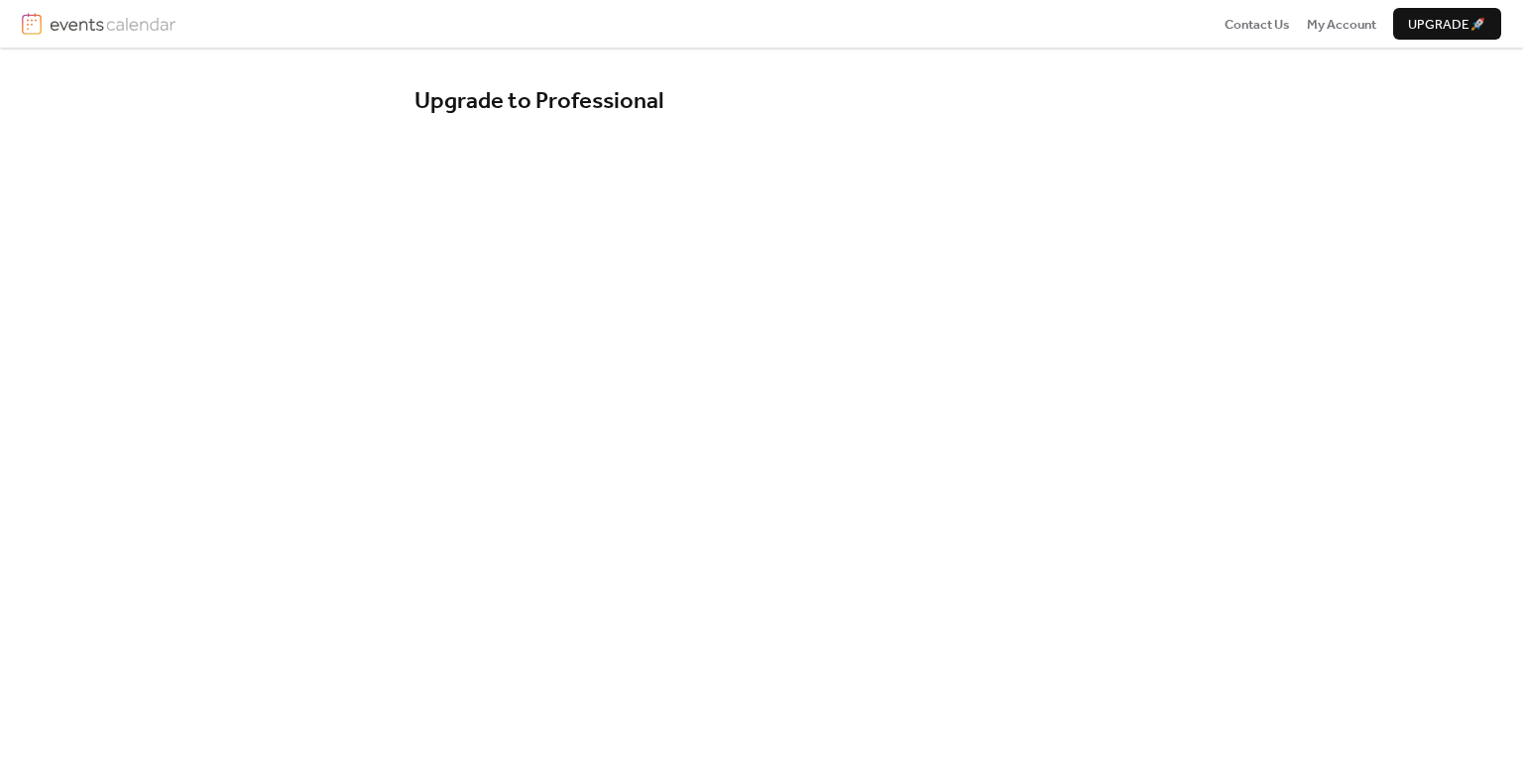 drag, startPoint x: 1522, startPoint y: 555, endPoint x: 1351, endPoint y: 605, distance: 178.16004 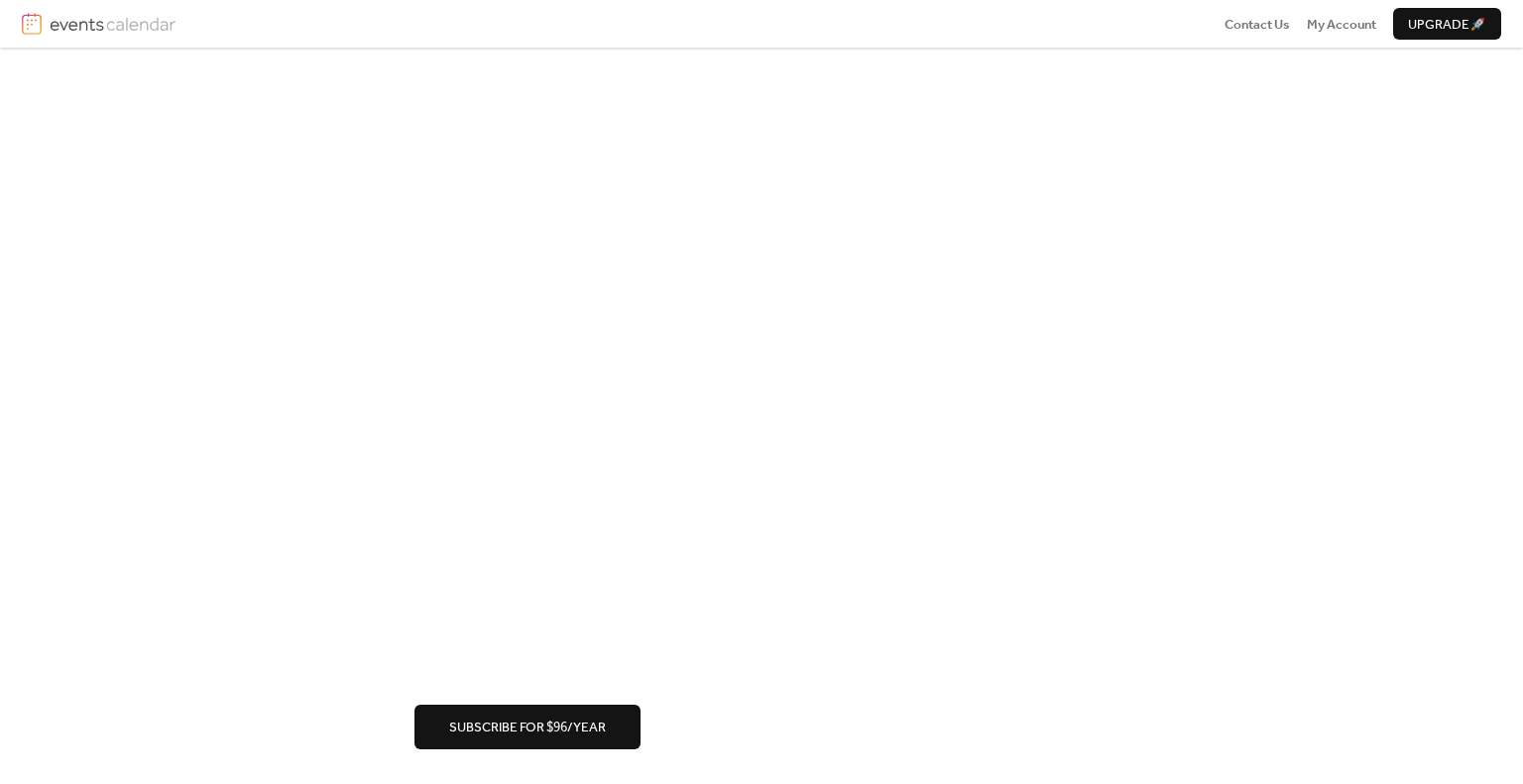 scroll, scrollTop: 114, scrollLeft: 0, axis: vertical 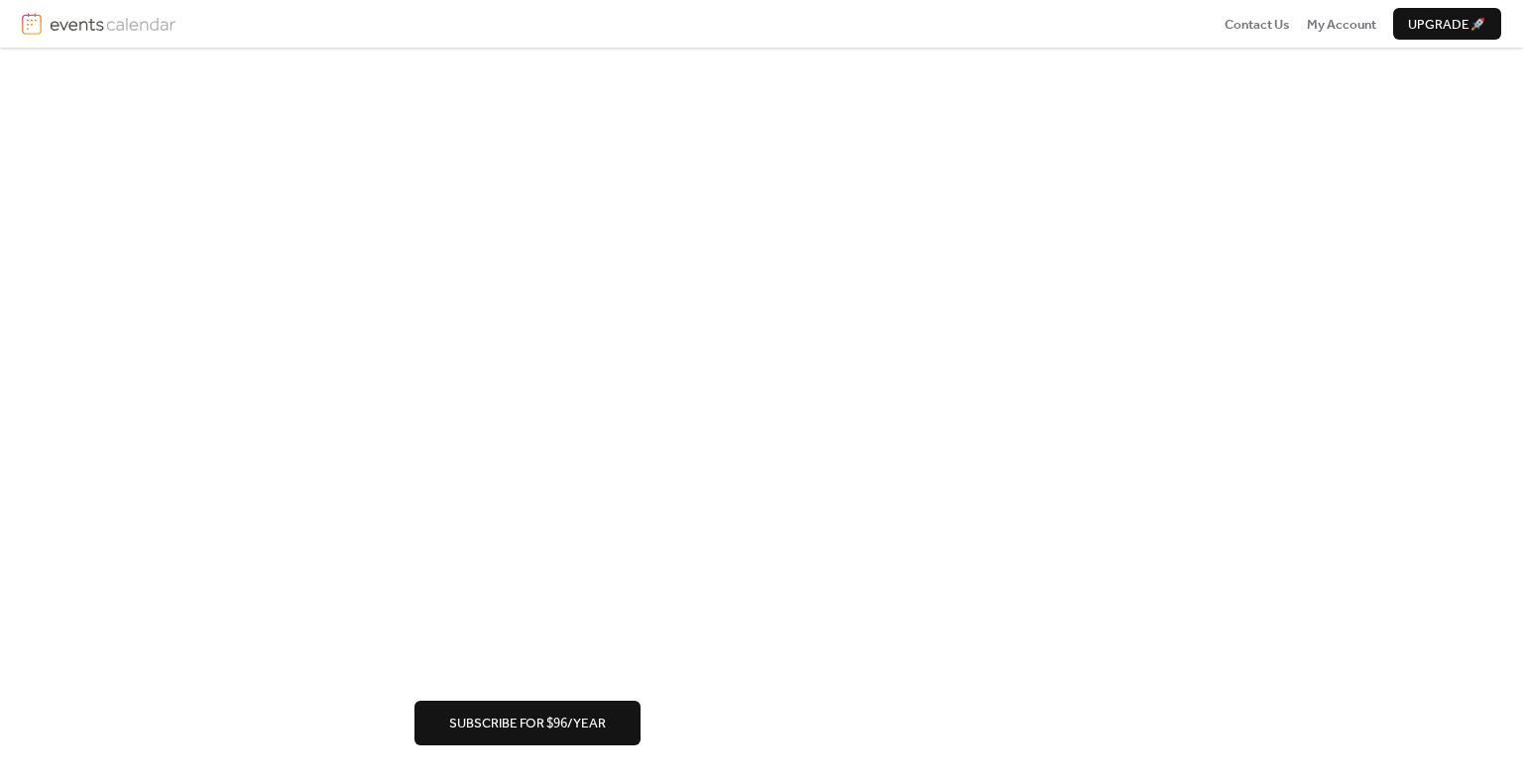 click on "Subscribe for $96/year" at bounding box center (527, 724) 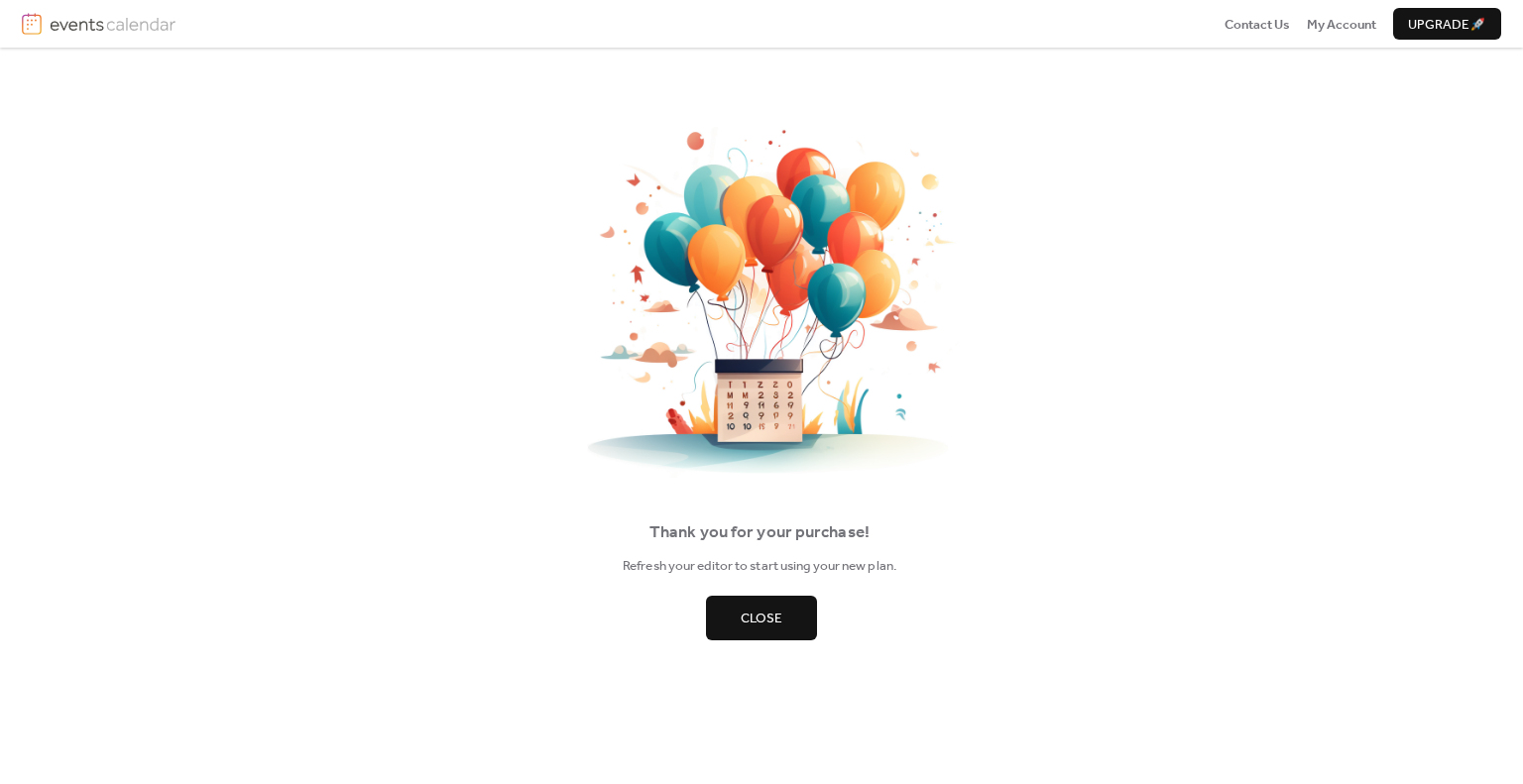 drag, startPoint x: 773, startPoint y: 615, endPoint x: 762, endPoint y: 613, distance: 11.18034 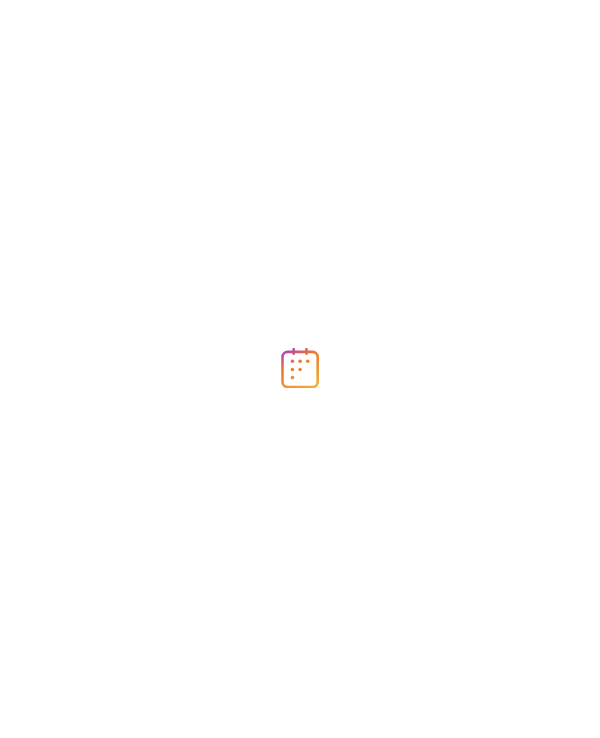 scroll, scrollTop: 0, scrollLeft: 0, axis: both 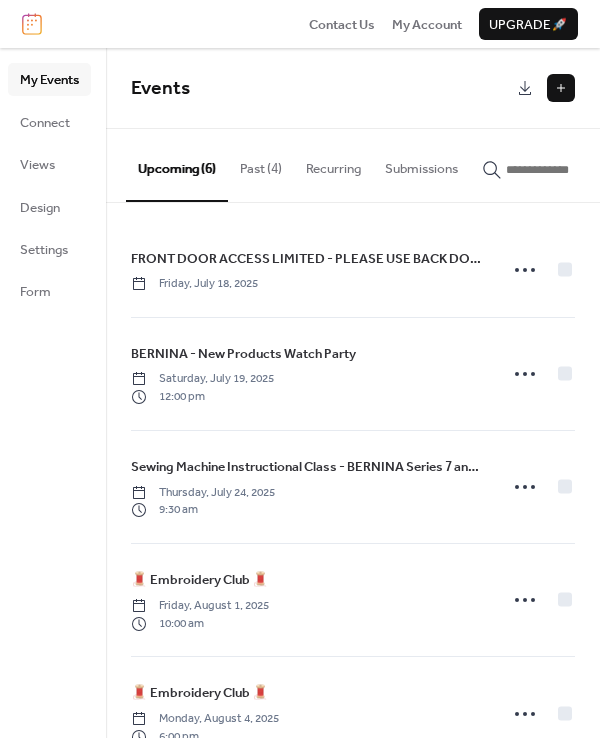 drag, startPoint x: 593, startPoint y: 247, endPoint x: 597, endPoint y: 287, distance: 40.1995 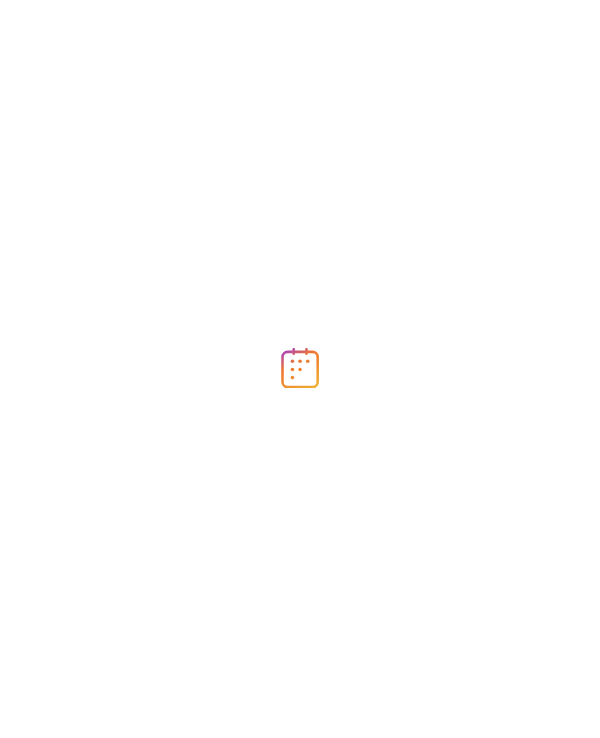 scroll, scrollTop: 0, scrollLeft: 0, axis: both 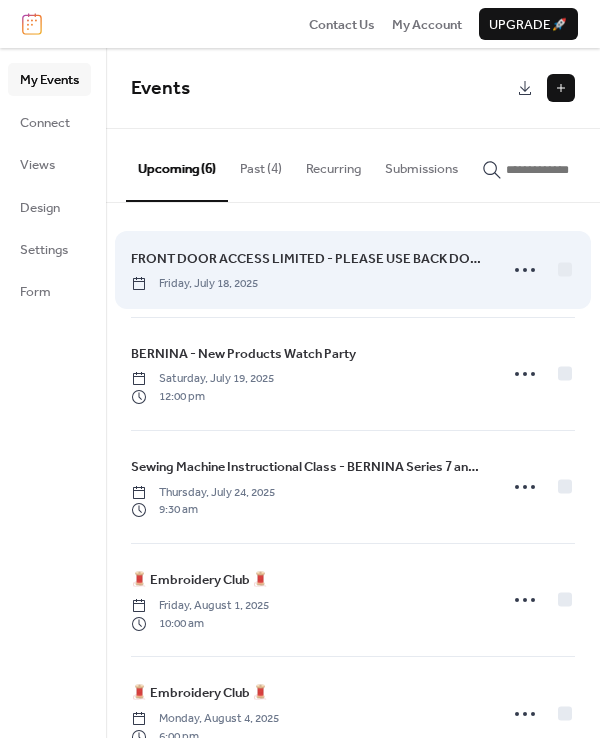 click on "FRONT DOOR ACCESS LIMITED - PLEASE USE BACK DOOR" at bounding box center [308, 259] 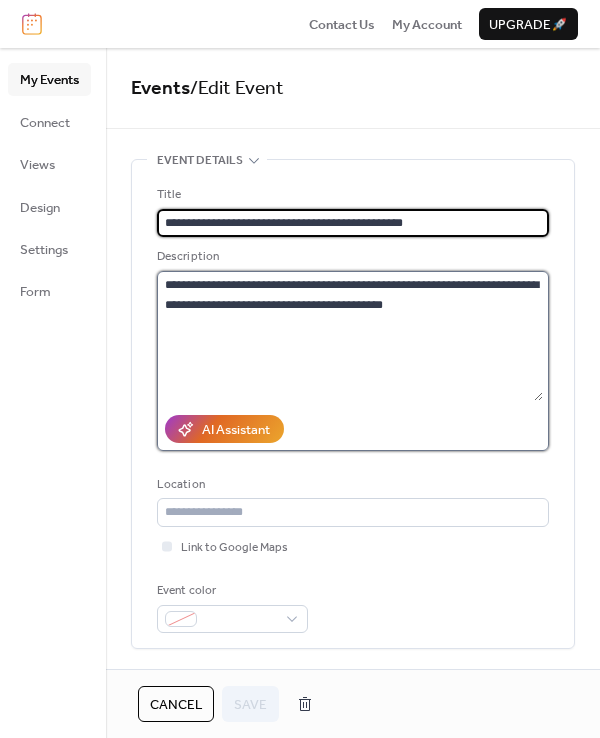 click on "**********" at bounding box center (350, 336) 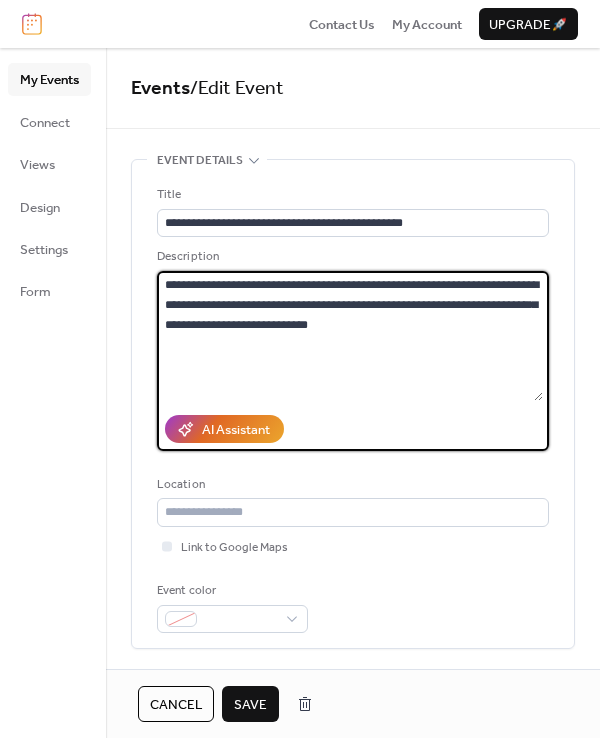type on "**********" 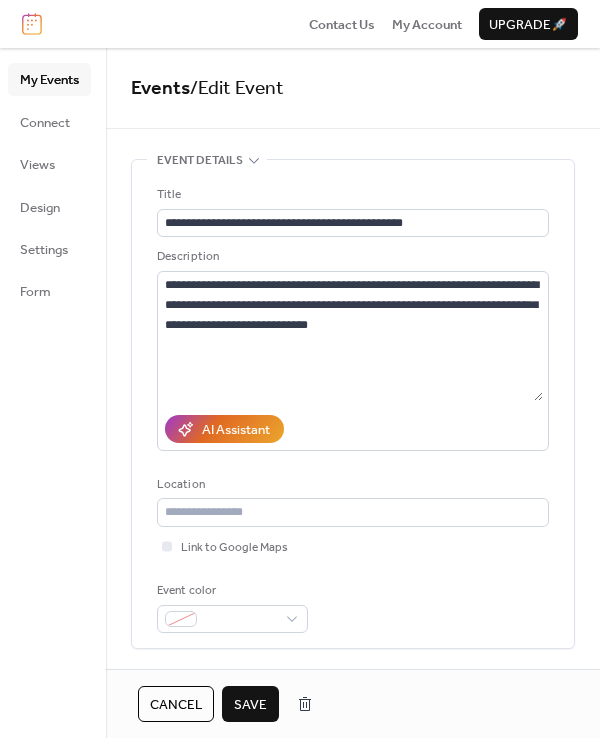 click on "Save" at bounding box center (250, 705) 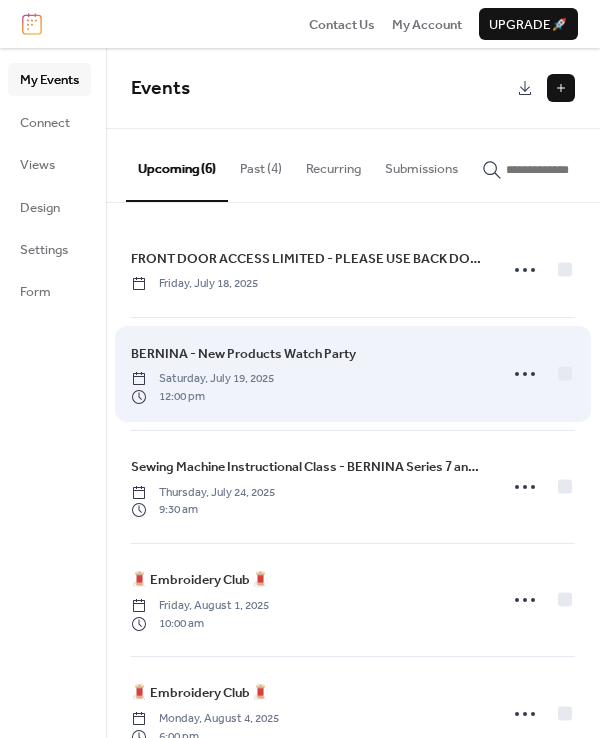 click on "BERNINA - New Products Watch Party" at bounding box center [243, 354] 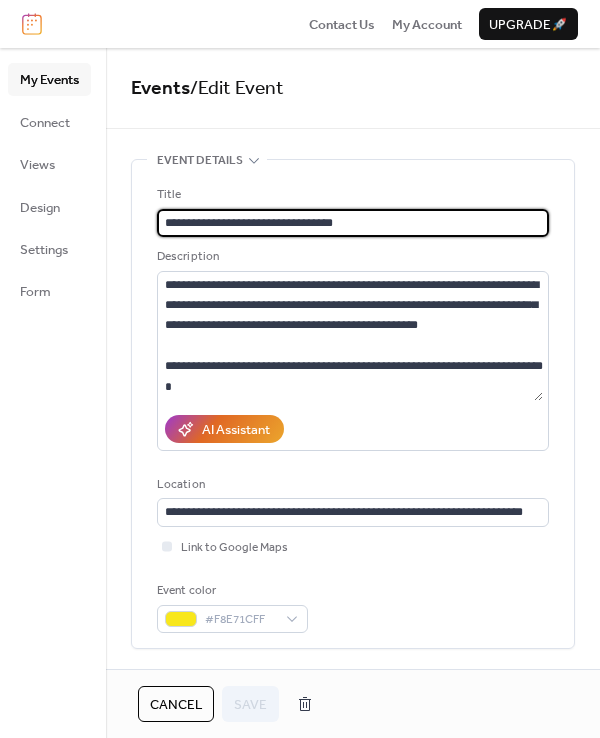 click on "**********" at bounding box center (353, 223) 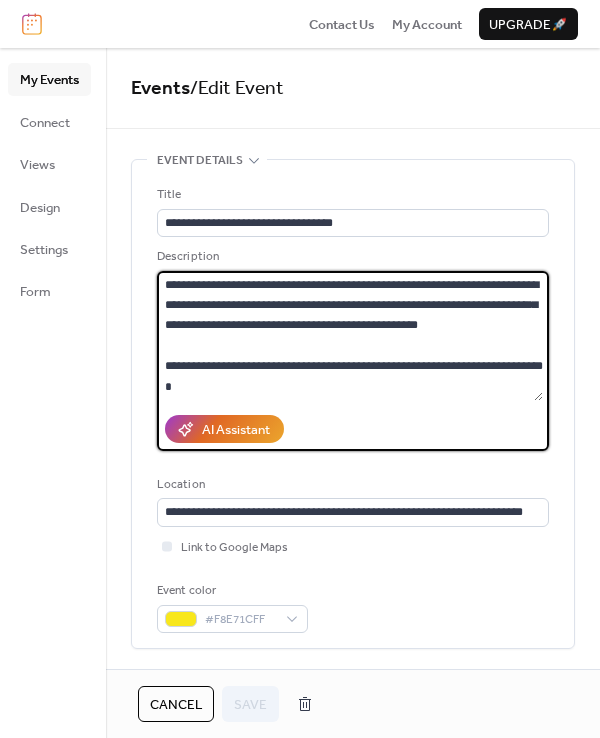 drag, startPoint x: 166, startPoint y: 284, endPoint x: 280, endPoint y: 314, distance: 117.881294 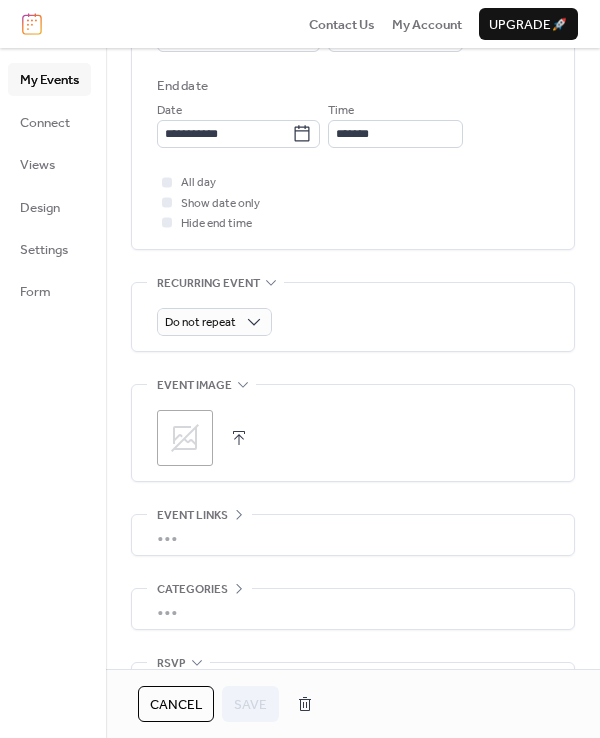 scroll, scrollTop: 844, scrollLeft: 0, axis: vertical 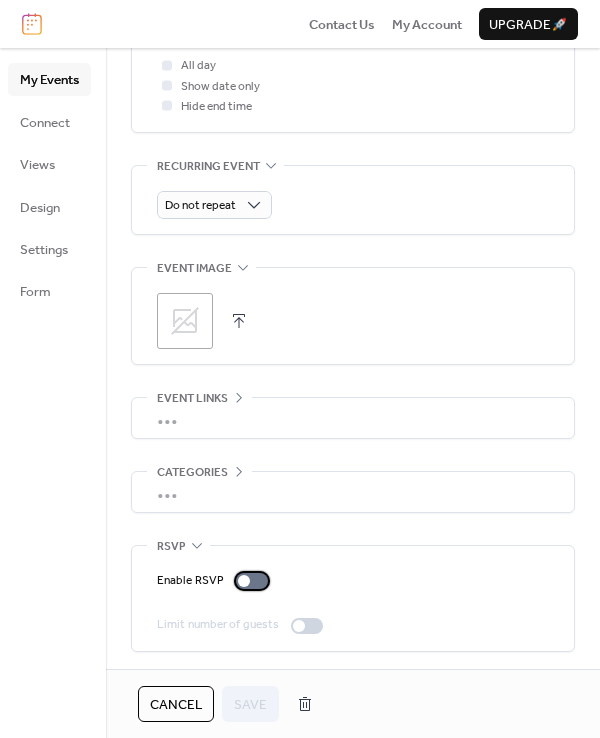 click at bounding box center (244, 581) 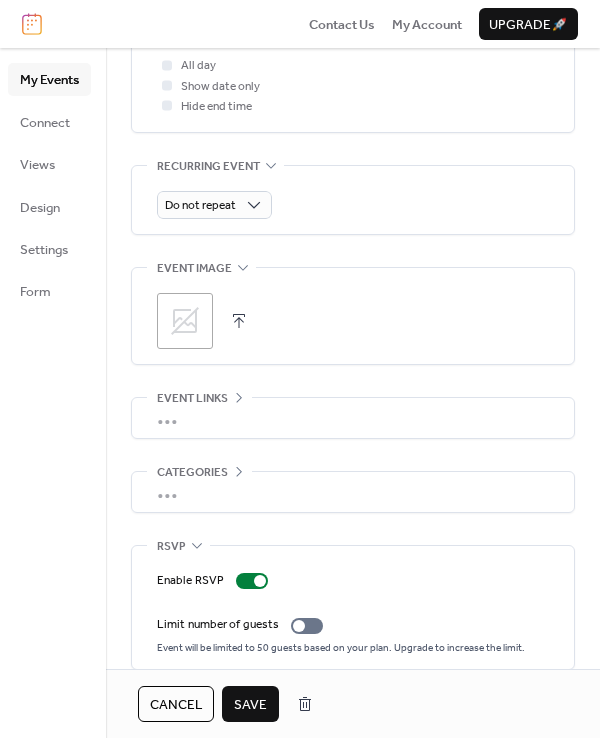scroll, scrollTop: 862, scrollLeft: 0, axis: vertical 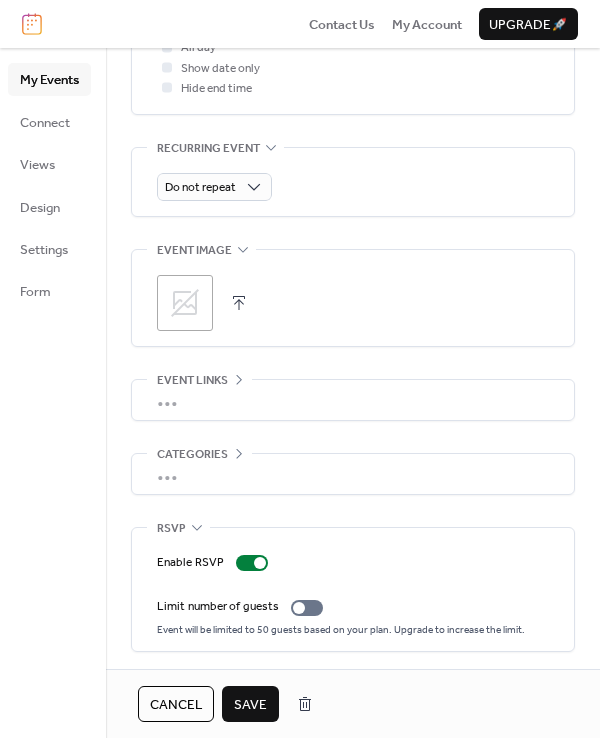 click 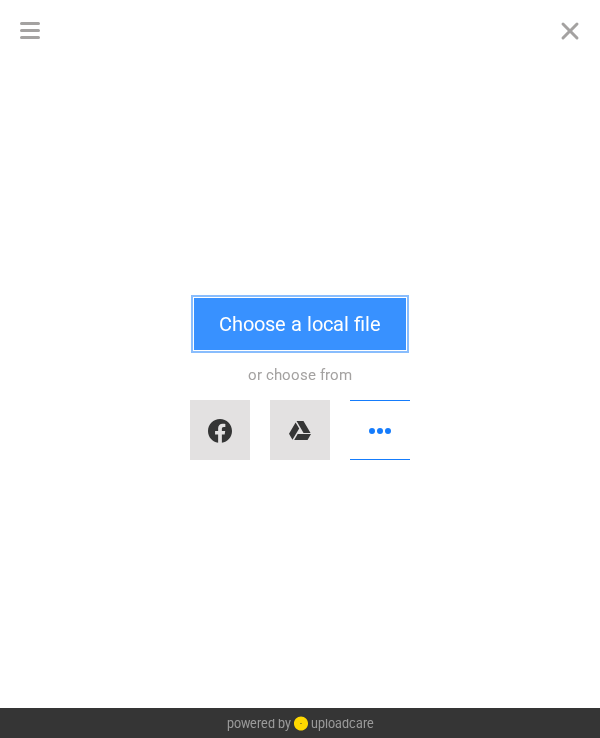 click on "Choose a local file" at bounding box center [300, 324] 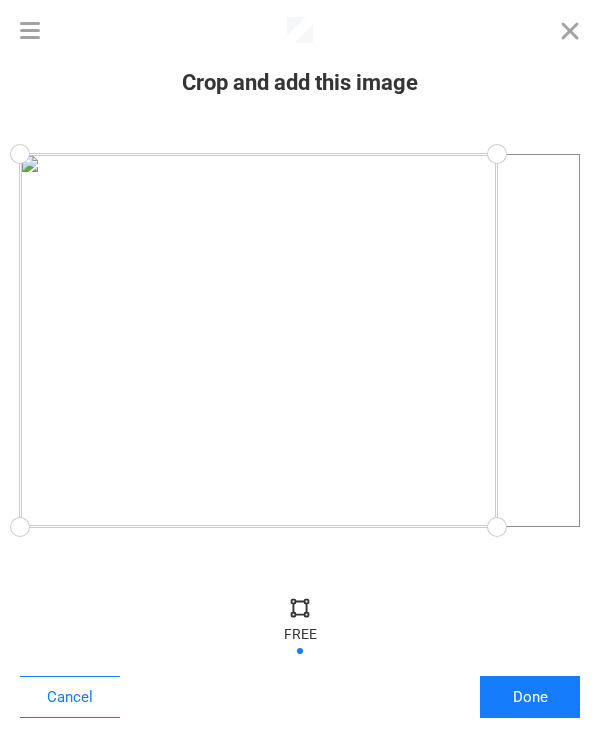 drag, startPoint x: 577, startPoint y: 527, endPoint x: 497, endPoint y: 527, distance: 80 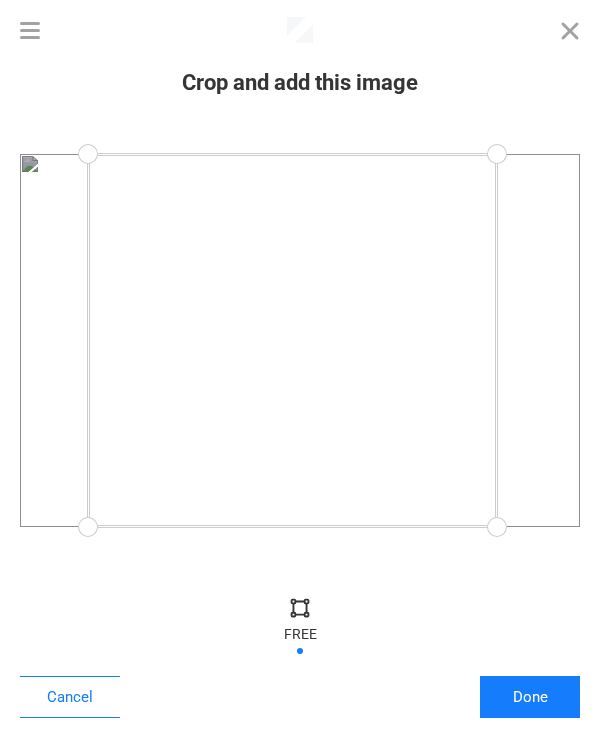 drag, startPoint x: 25, startPoint y: 524, endPoint x: 88, endPoint y: 540, distance: 65 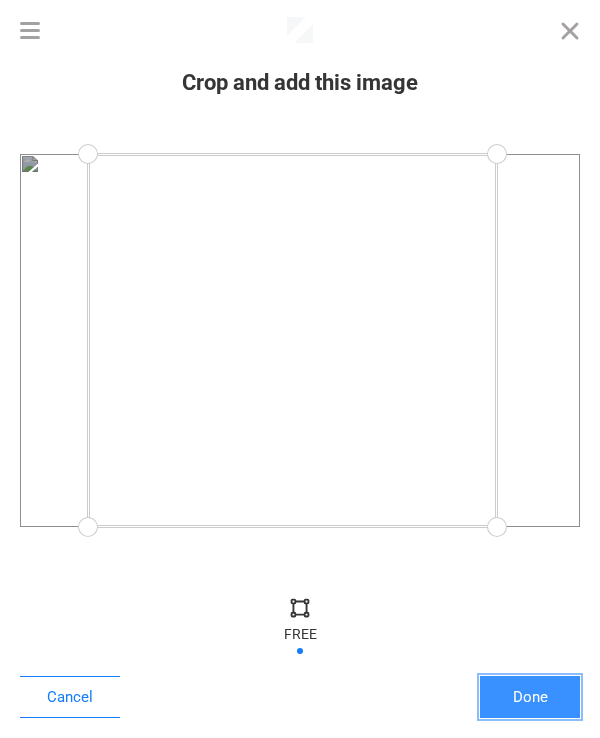 click on "Done" at bounding box center [530, 697] 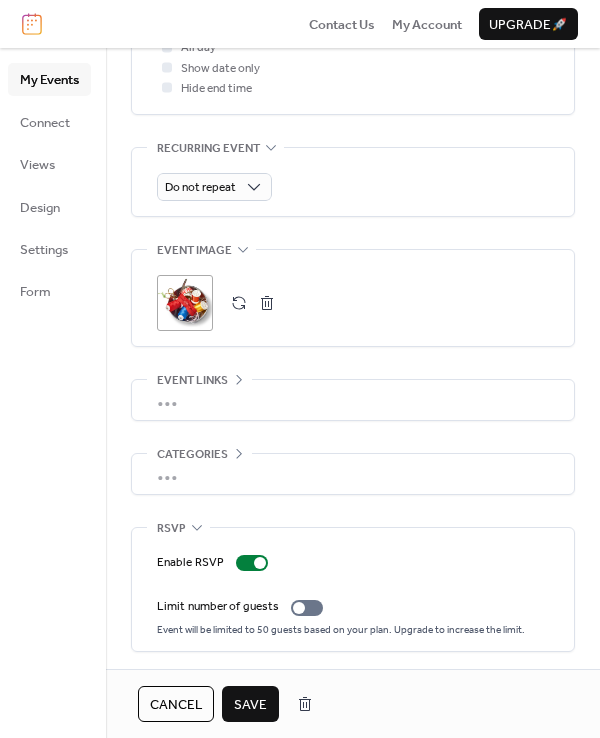 click on "•••" at bounding box center (353, 474) 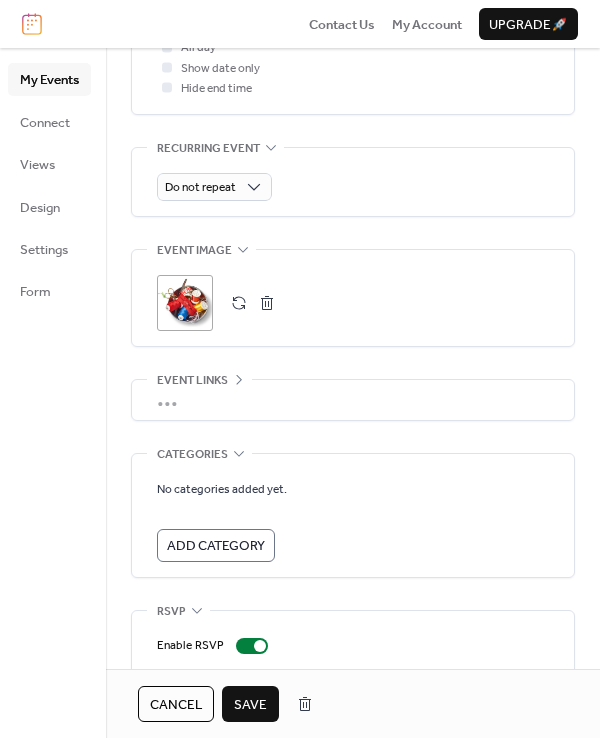 click on "Add Category" at bounding box center [216, 546] 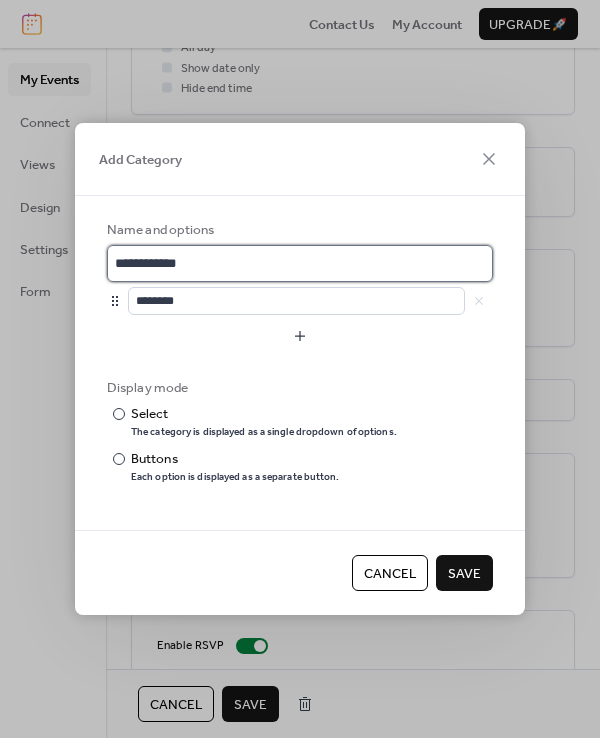 click on "**********" at bounding box center (300, 263) 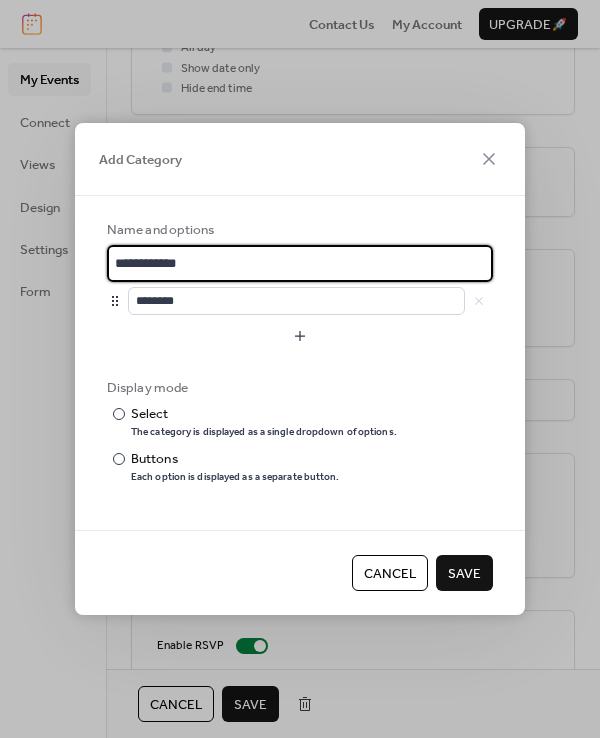 click on "**********" at bounding box center (300, 263) 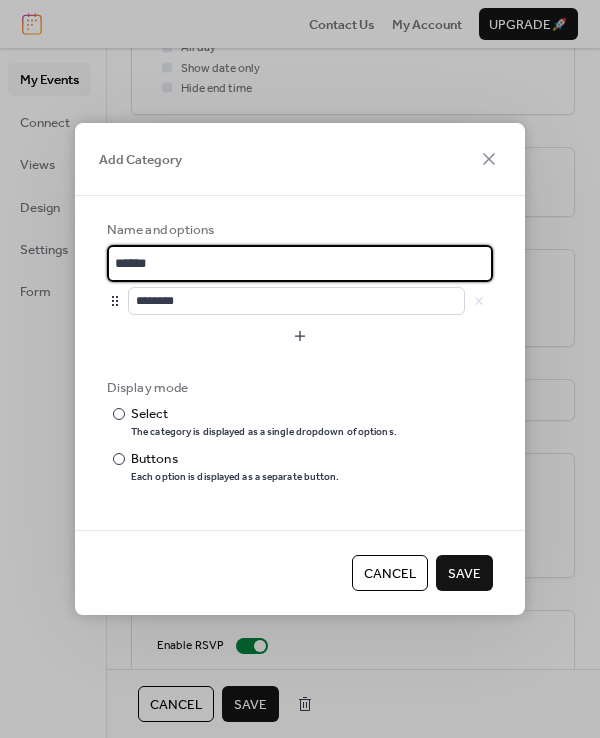 type on "******" 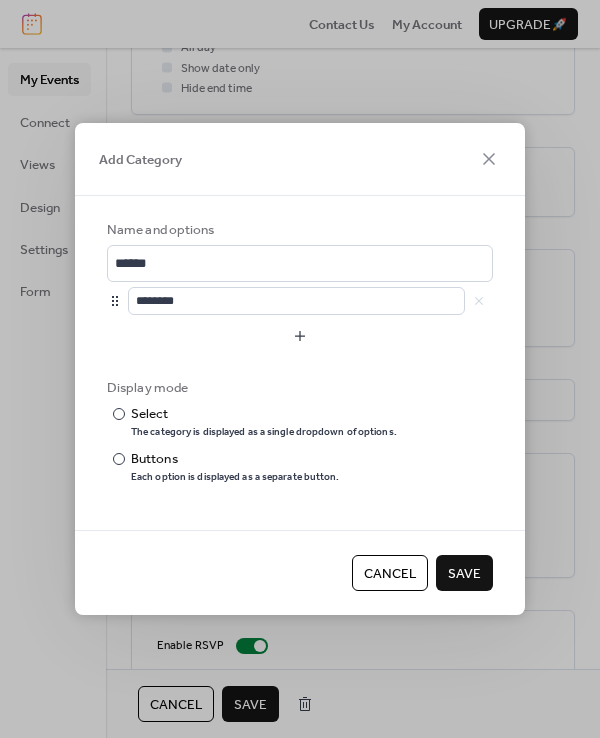 click at bounding box center (300, 498) 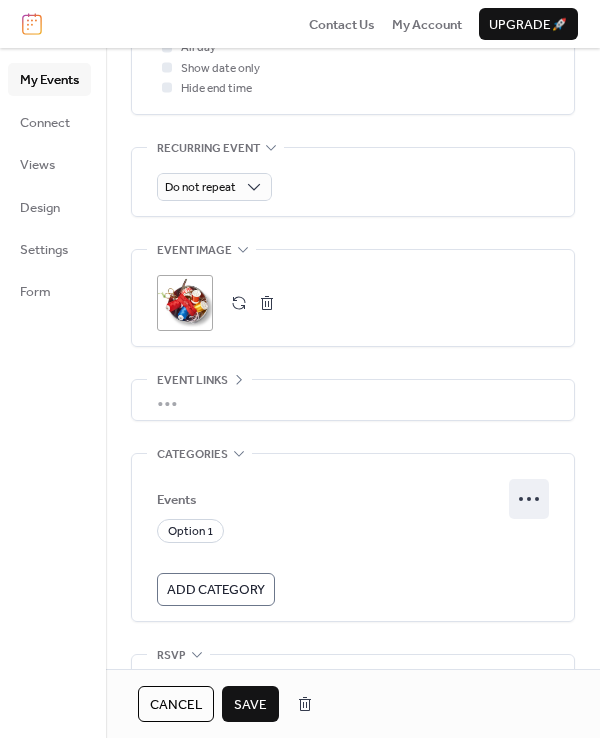 click 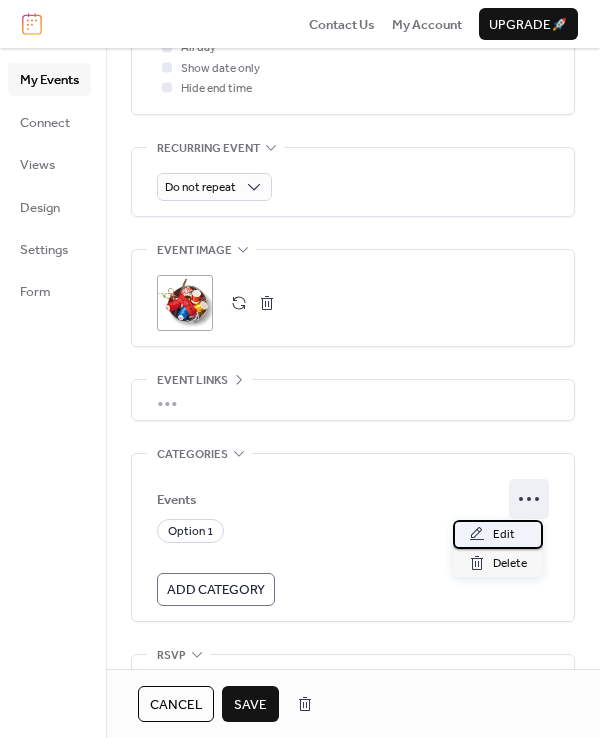 click on "Edit" at bounding box center [504, 535] 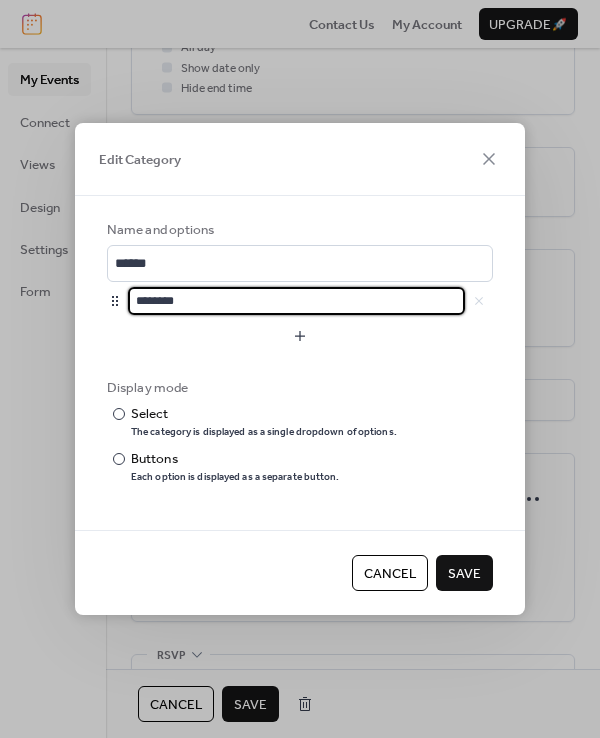 click on "********" at bounding box center [296, 301] 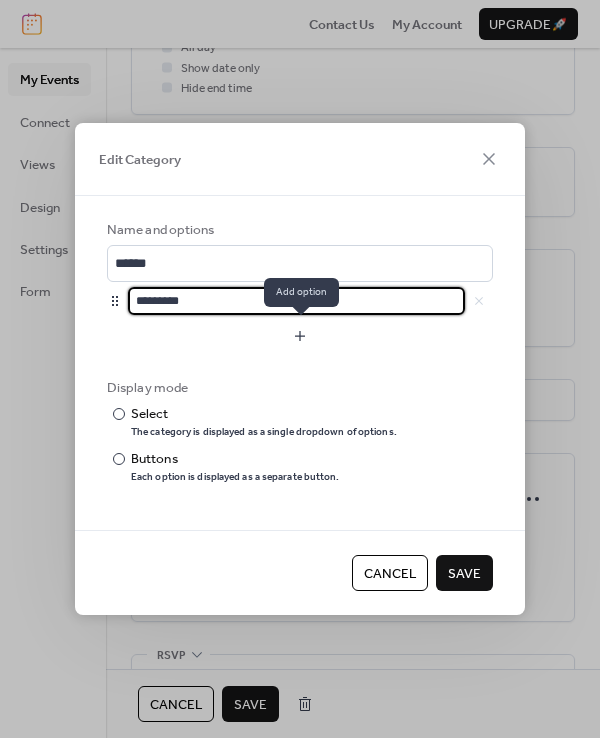type on "*********" 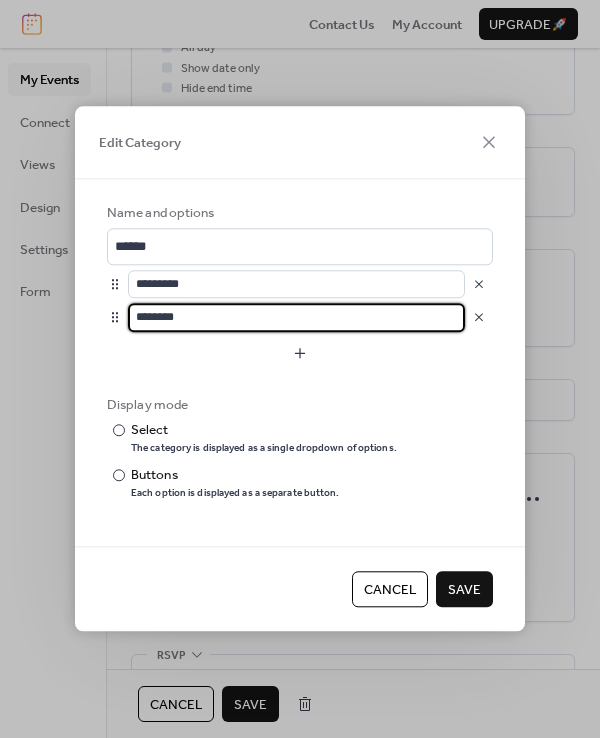drag, startPoint x: 213, startPoint y: 316, endPoint x: 85, endPoint y: 316, distance: 128 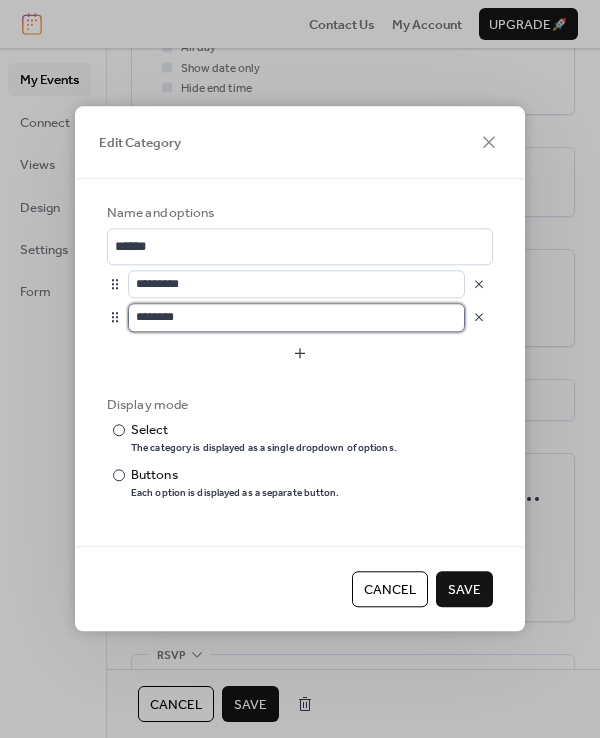 click on "********" at bounding box center (296, 317) 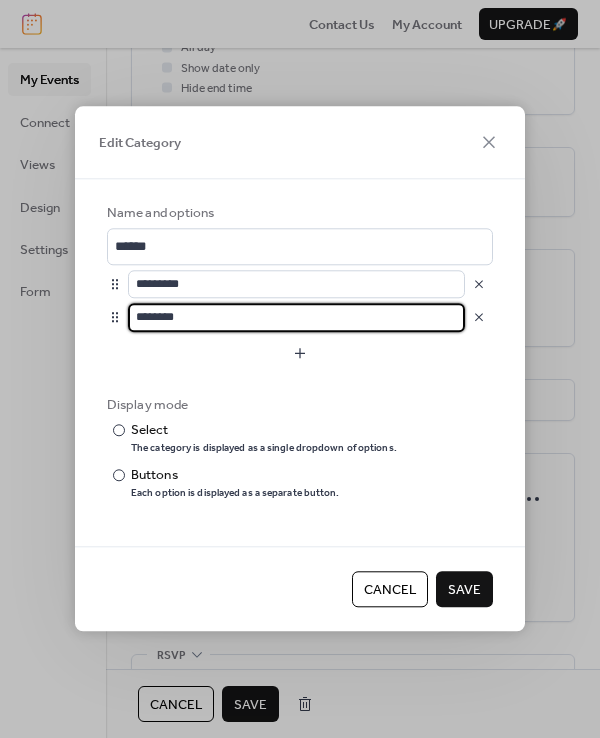 click on "********" at bounding box center [296, 317] 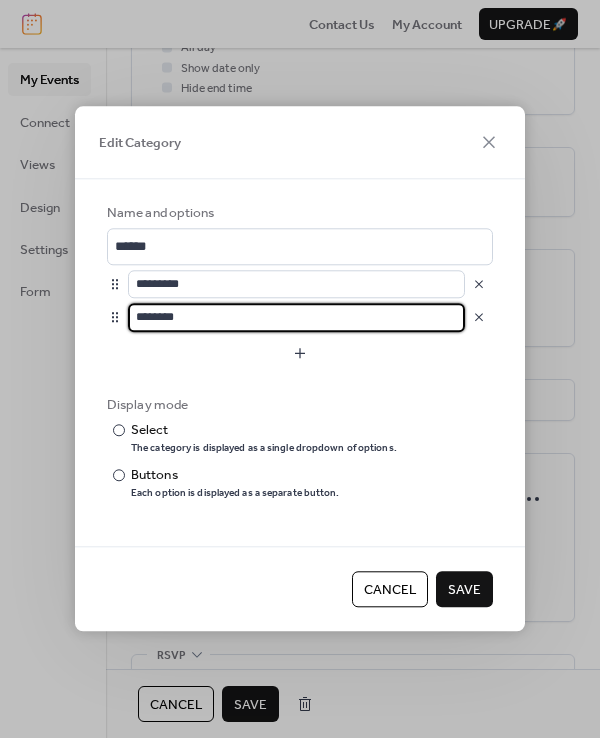 click on "********" at bounding box center (296, 317) 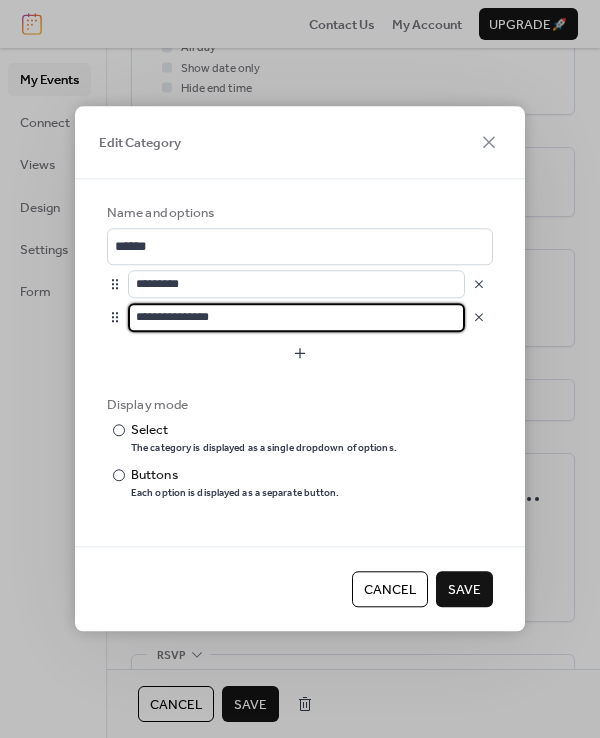 type on "**********" 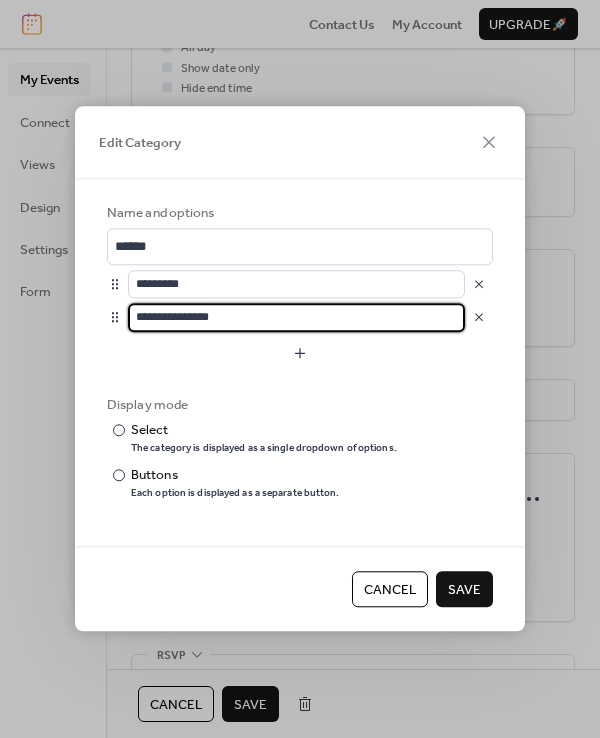click on "Save" at bounding box center (464, 590) 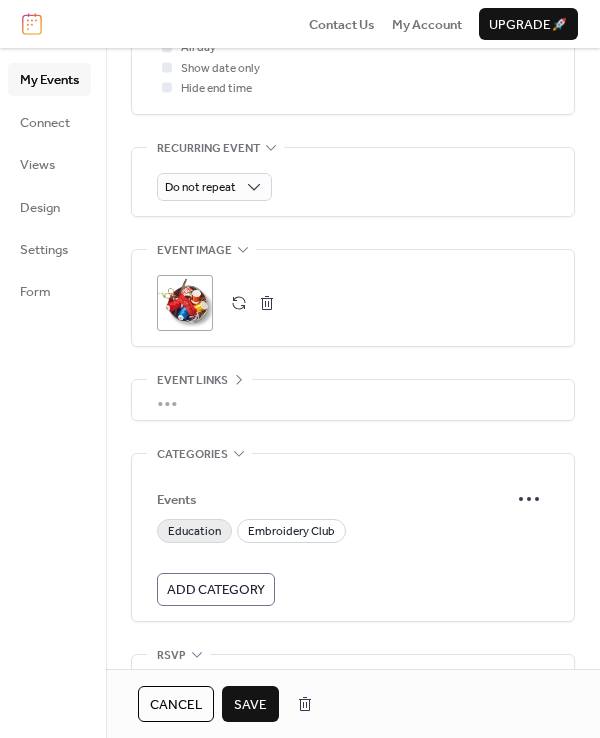 click on "Education" at bounding box center [194, 532] 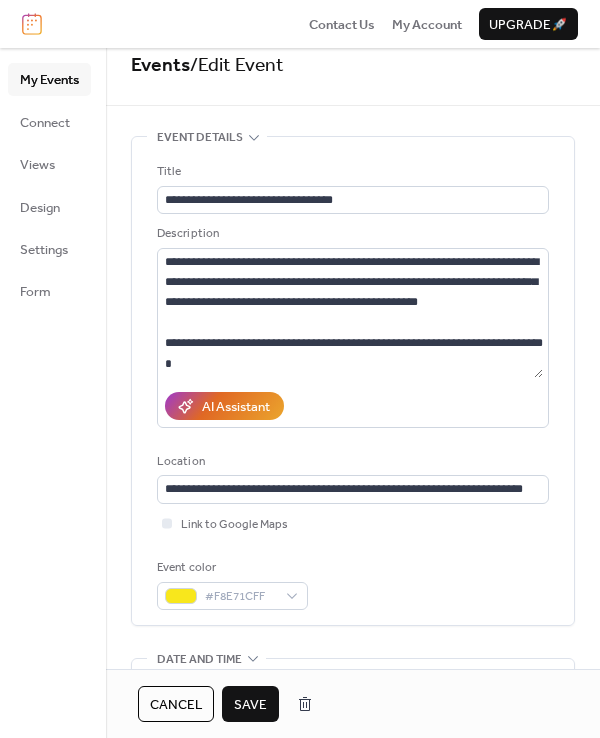 scroll, scrollTop: 0, scrollLeft: 0, axis: both 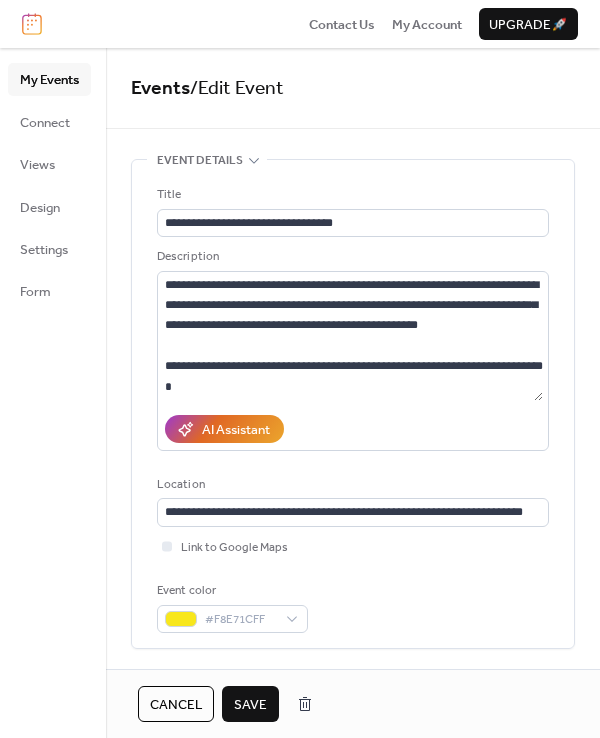 click on "Save" at bounding box center (250, 705) 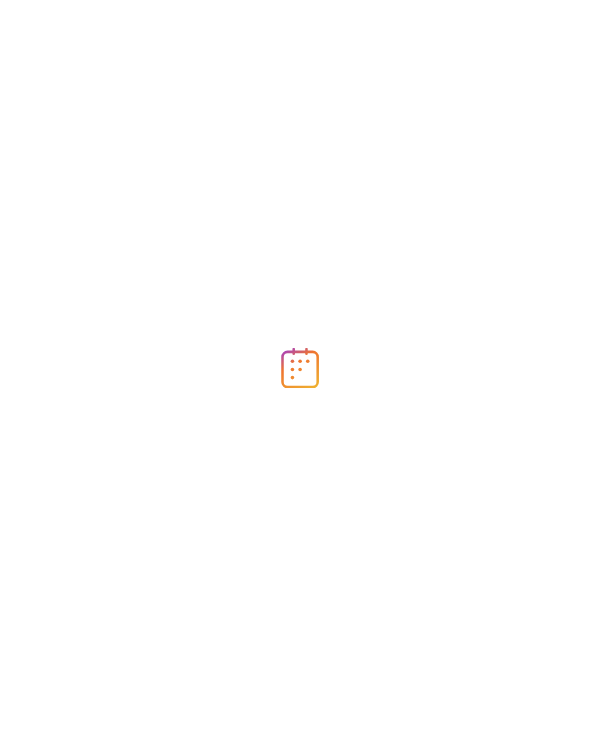 scroll, scrollTop: 0, scrollLeft: 0, axis: both 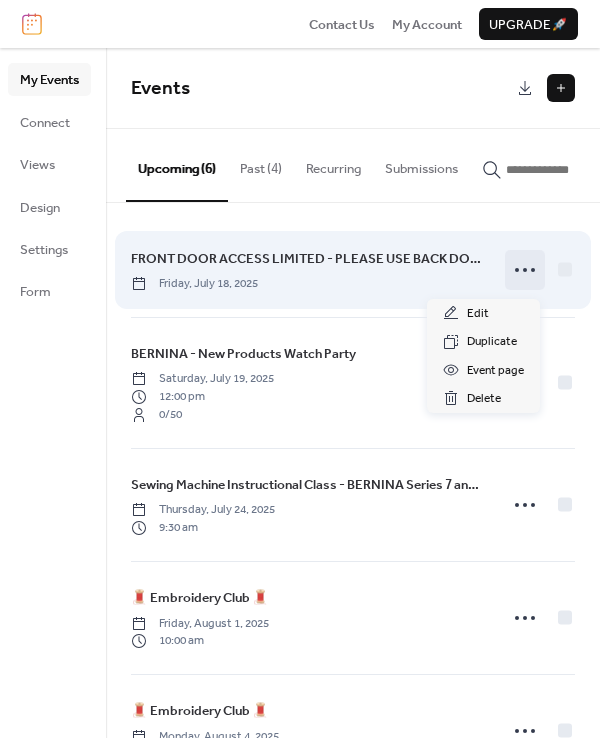click 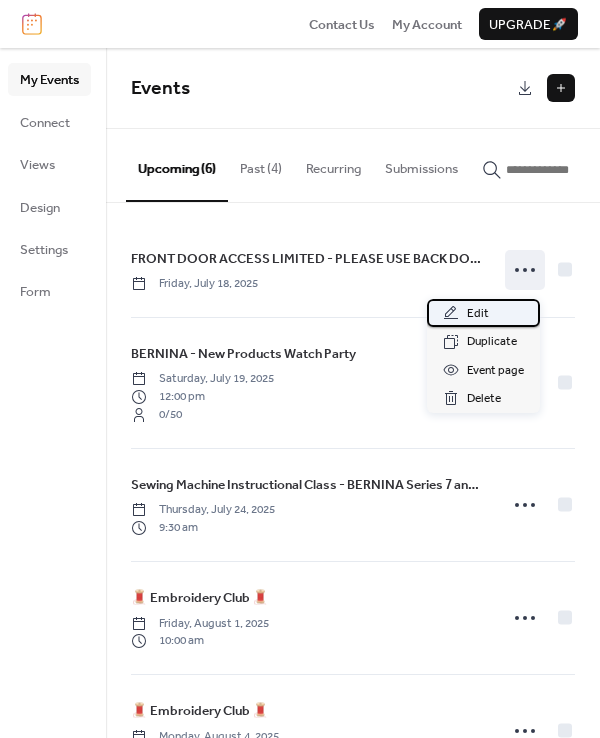 click on "Edit" at bounding box center (483, 313) 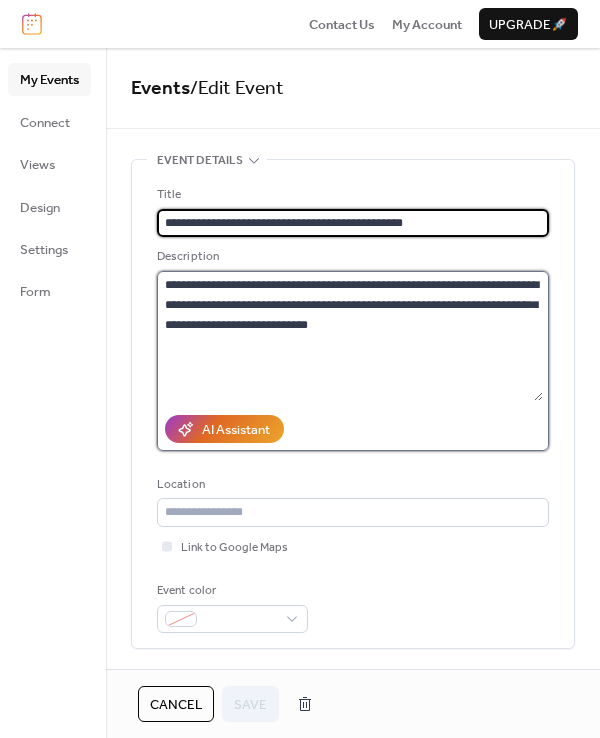 click on "**********" at bounding box center [350, 336] 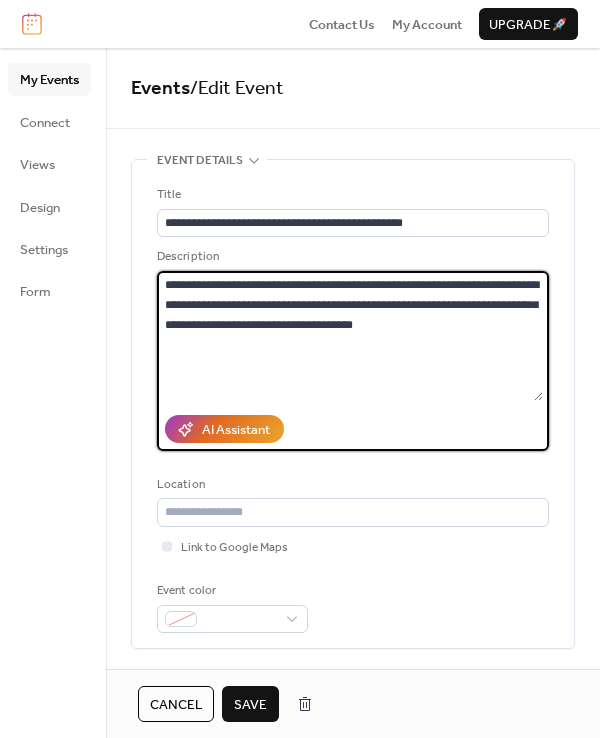 click on "**********" at bounding box center [350, 336] 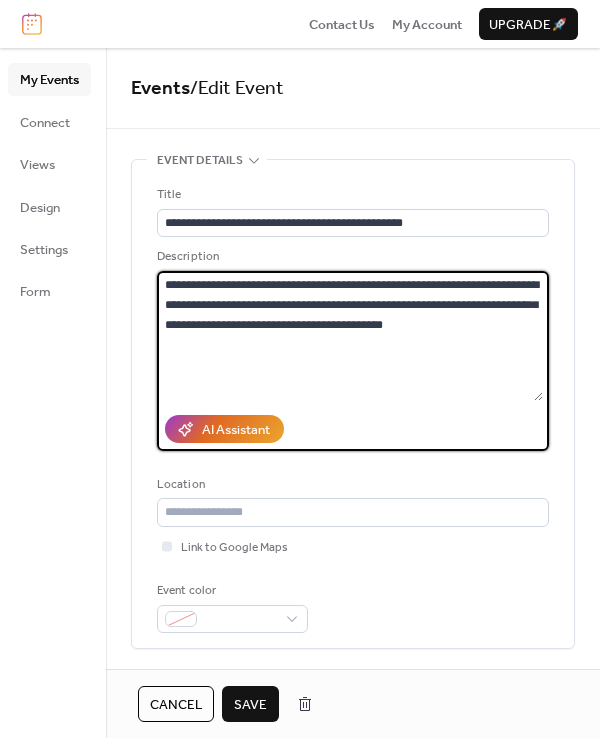 type on "**********" 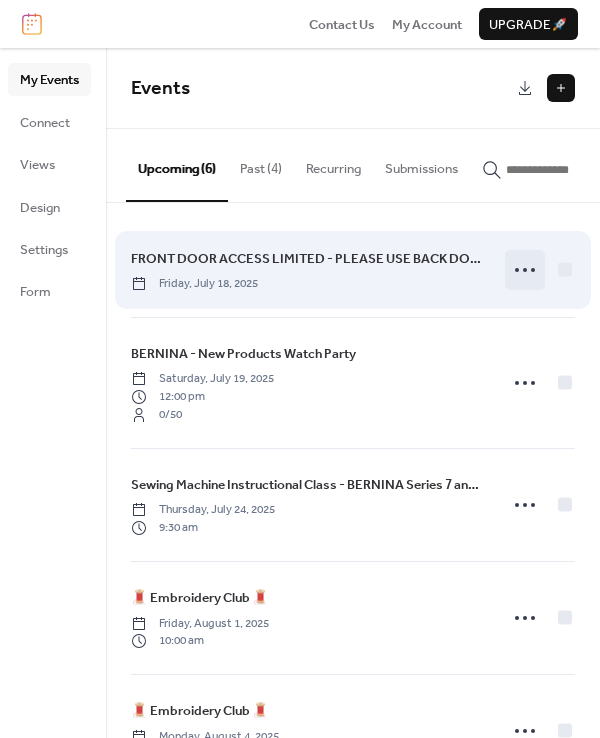 click at bounding box center (525, 270) 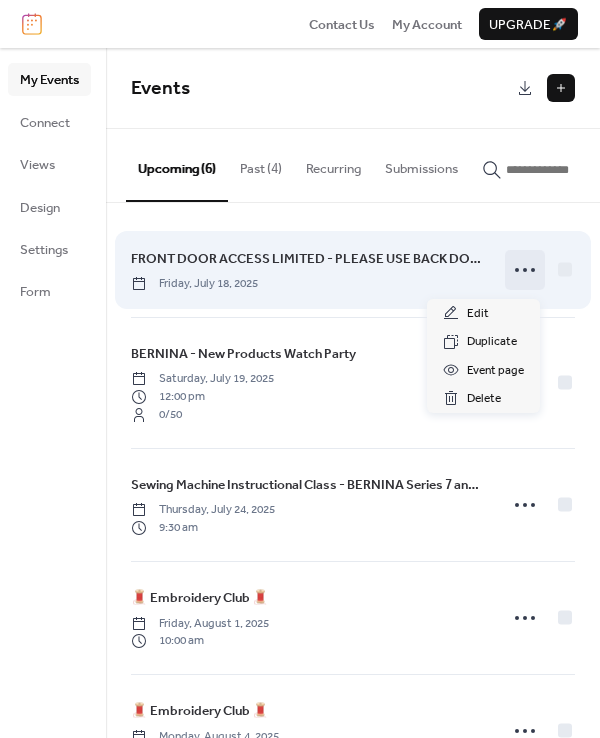 click 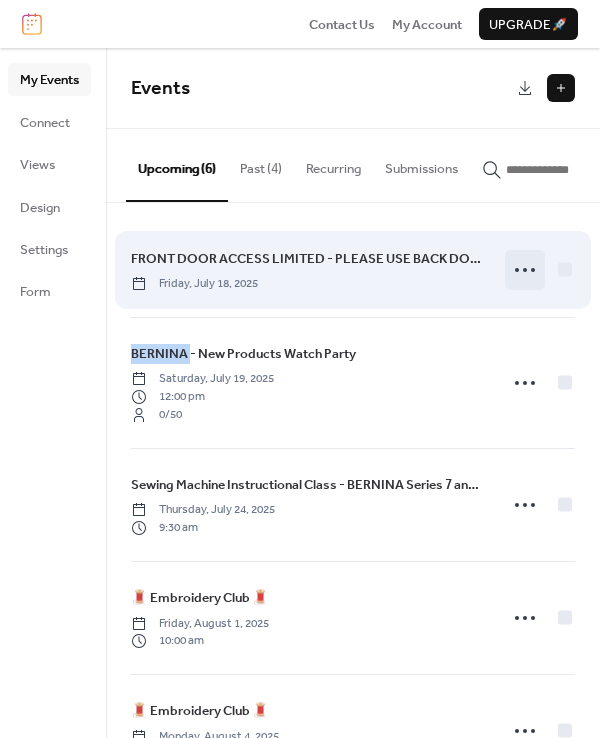 click 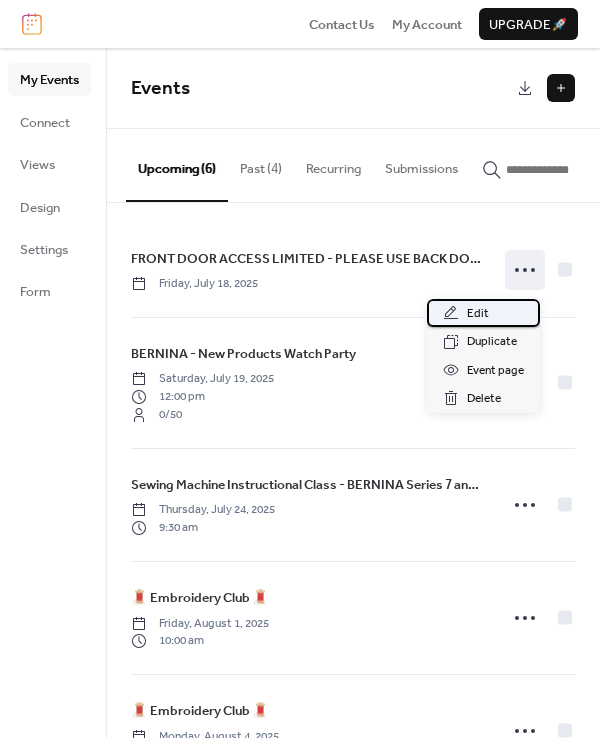 click on "Edit" at bounding box center [478, 314] 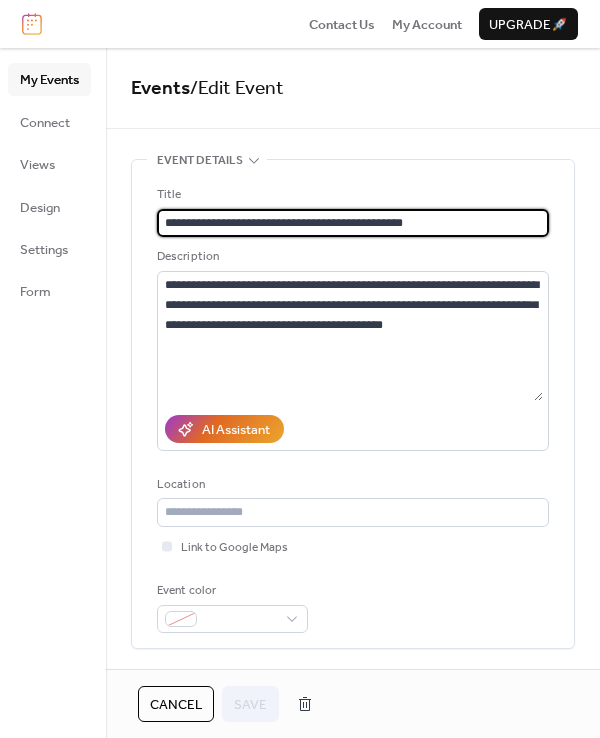 drag, startPoint x: 344, startPoint y: 223, endPoint x: 552, endPoint y: 243, distance: 208.95932 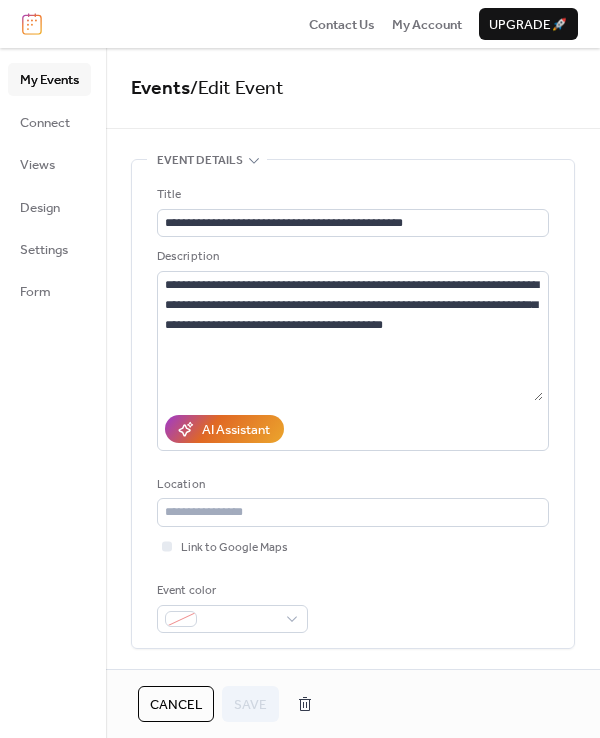 click on "**********" at bounding box center [353, 404] 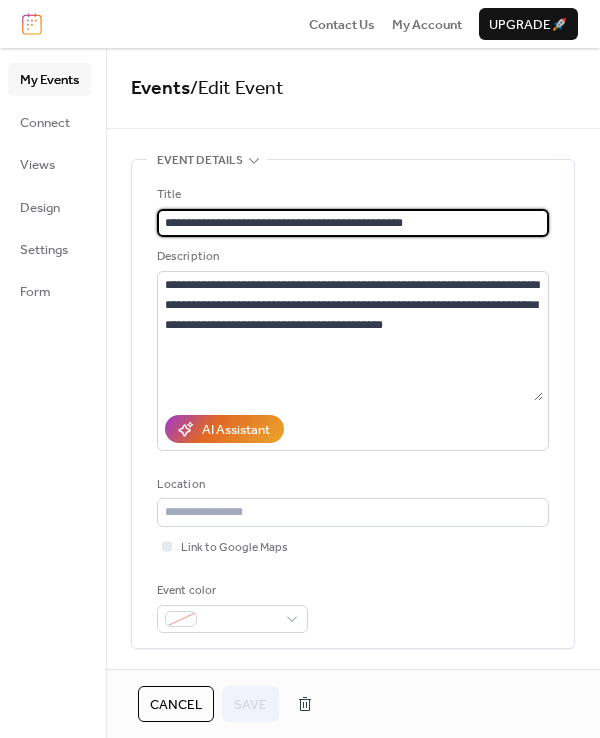 drag, startPoint x: 500, startPoint y: 211, endPoint x: 332, endPoint y: 213, distance: 168.0119 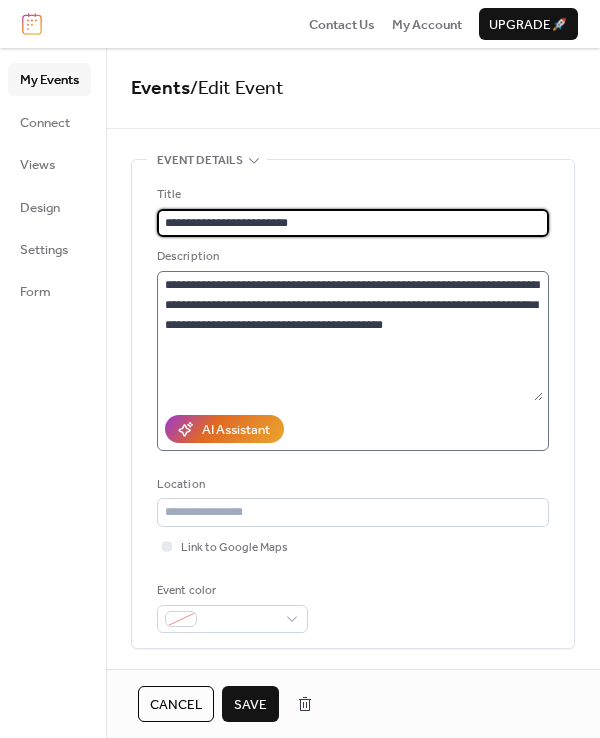 type on "**********" 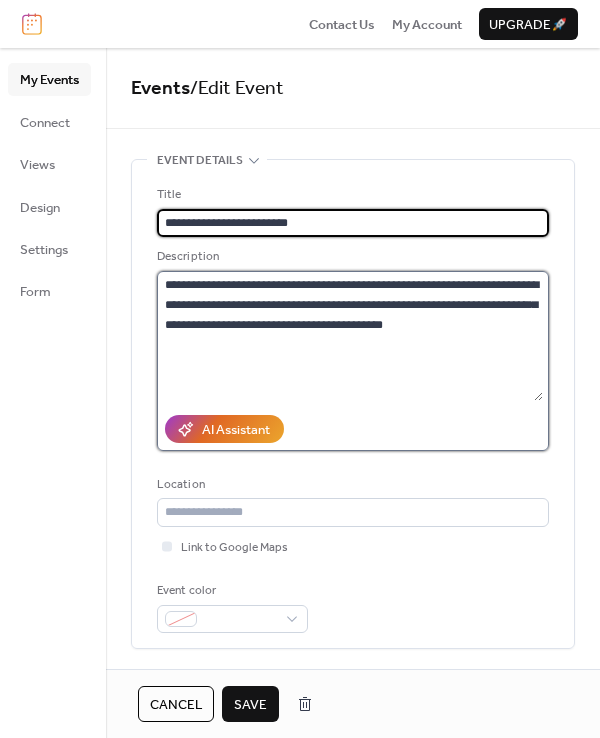 click on "**********" at bounding box center [350, 336] 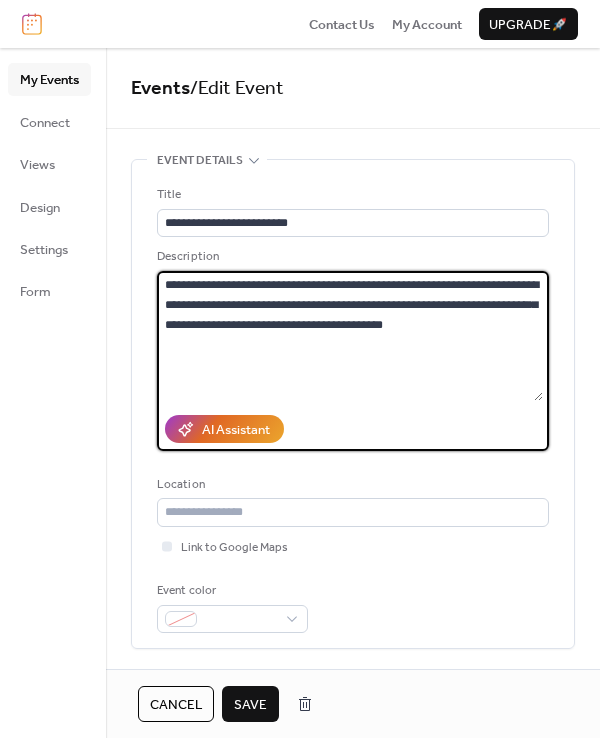 click on "**********" at bounding box center (350, 336) 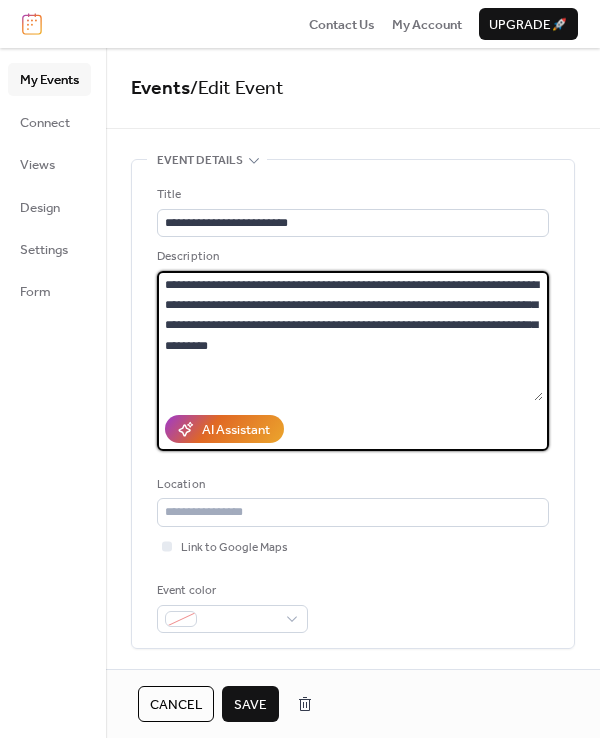 click on "**********" at bounding box center [350, 336] 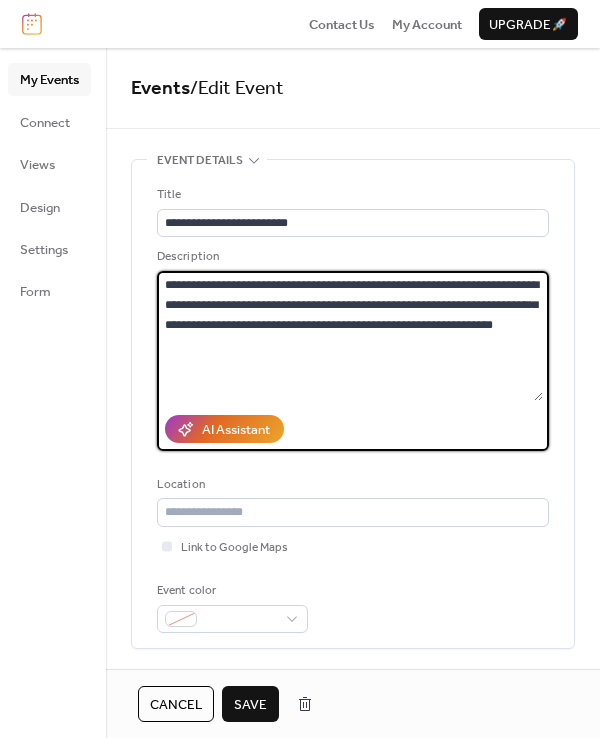 click on "**********" at bounding box center [350, 336] 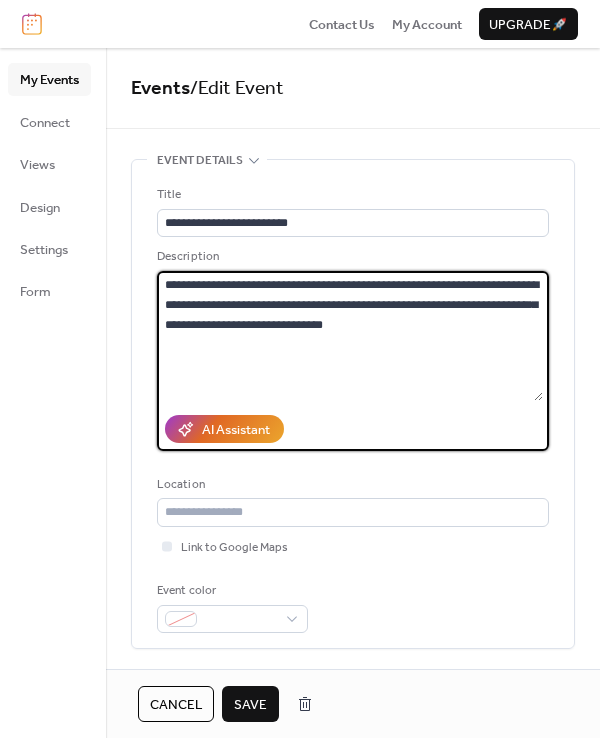 click on "**********" at bounding box center [350, 336] 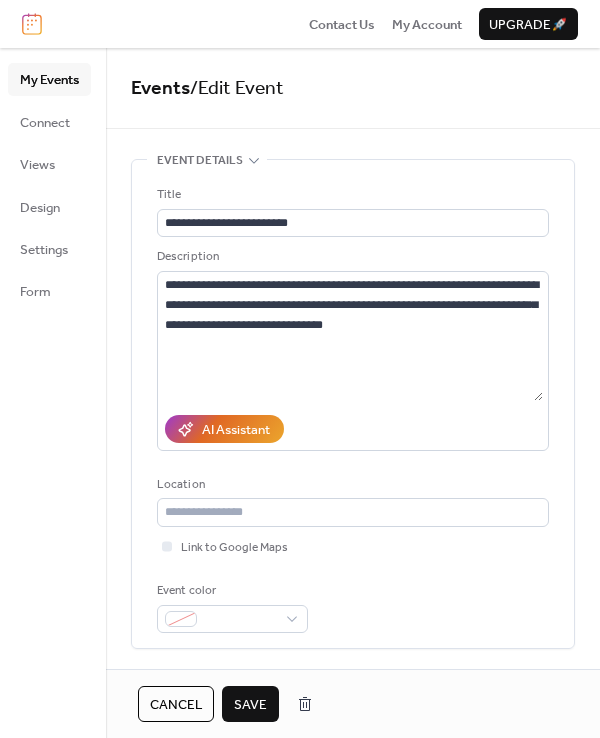 click on "**********" at bounding box center [353, 409] 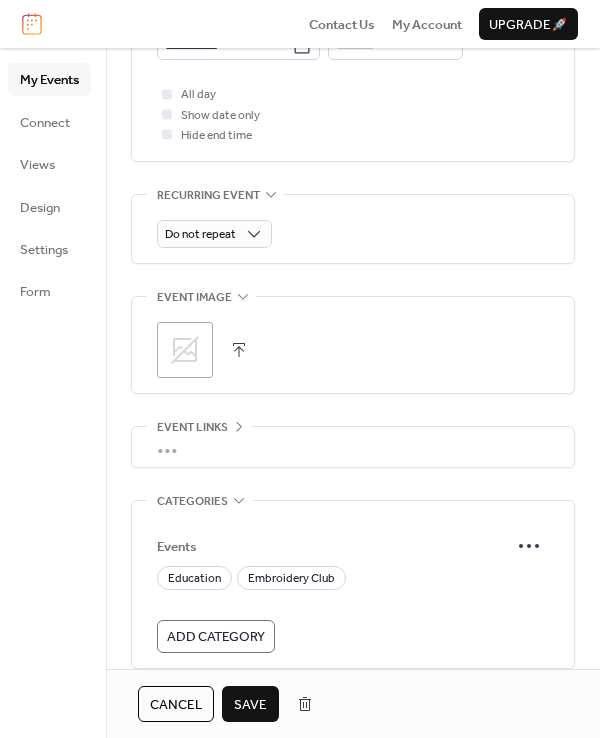 scroll, scrollTop: 970, scrollLeft: 0, axis: vertical 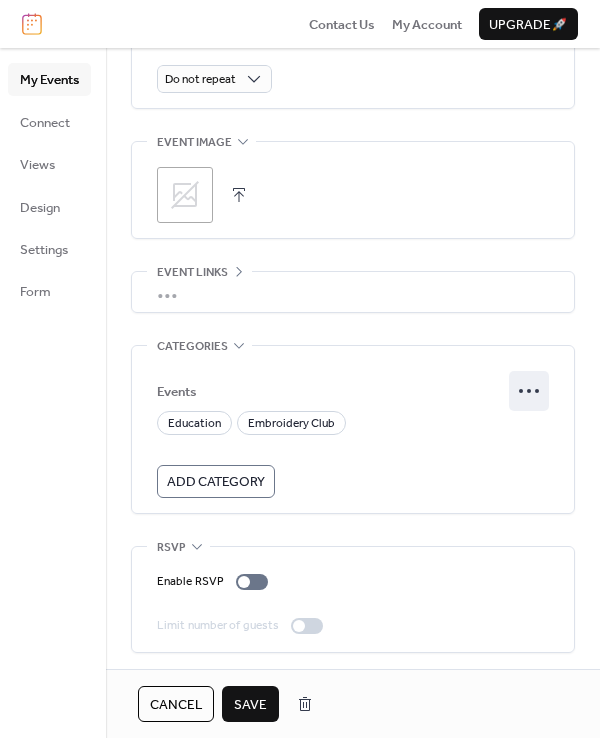 click 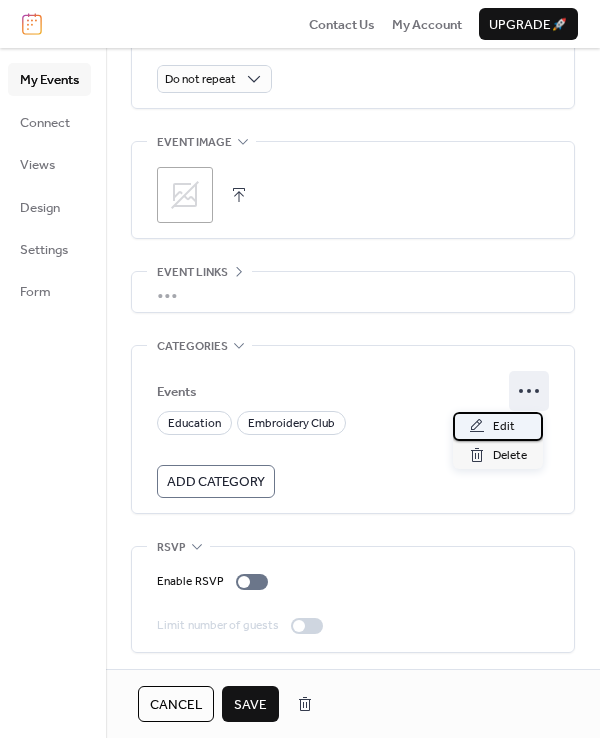 click on "Edit" at bounding box center [504, 427] 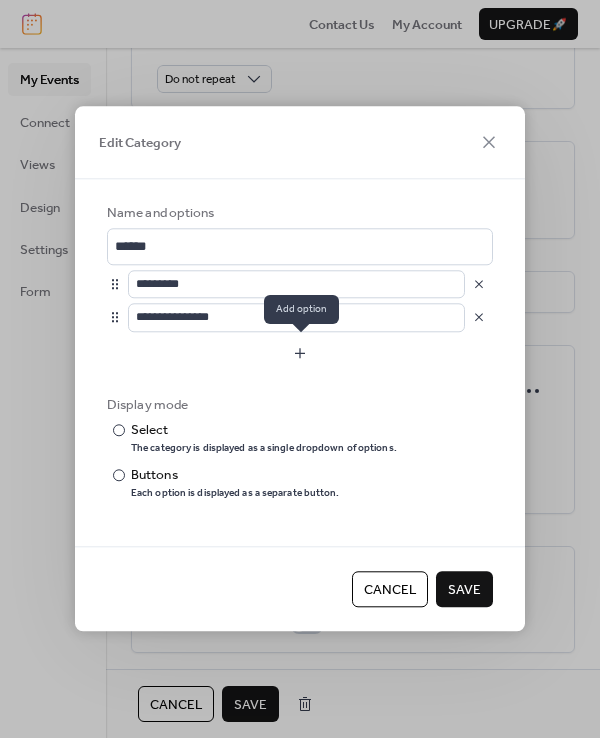 click at bounding box center (300, 353) 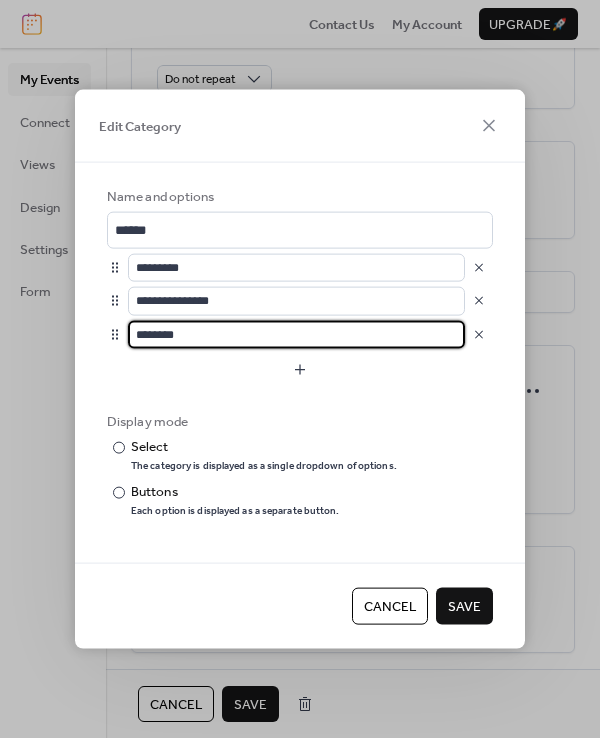 click on "********" at bounding box center [296, 334] 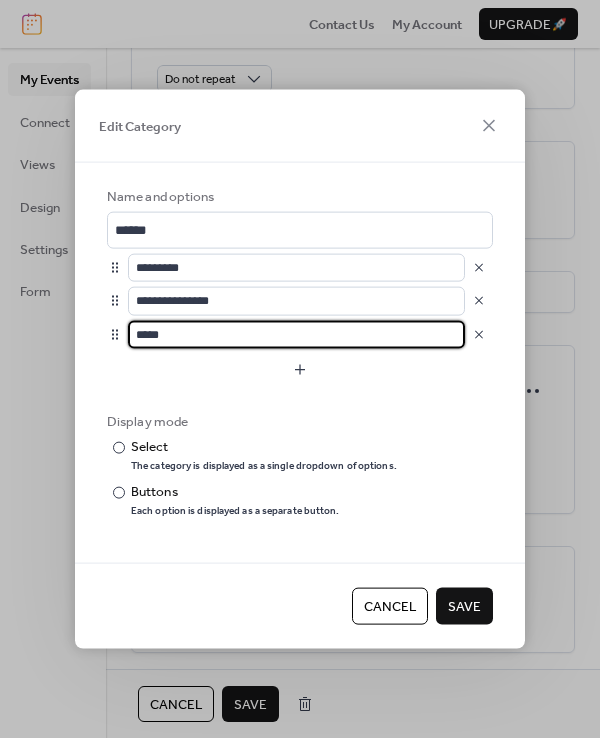 type on "*****" 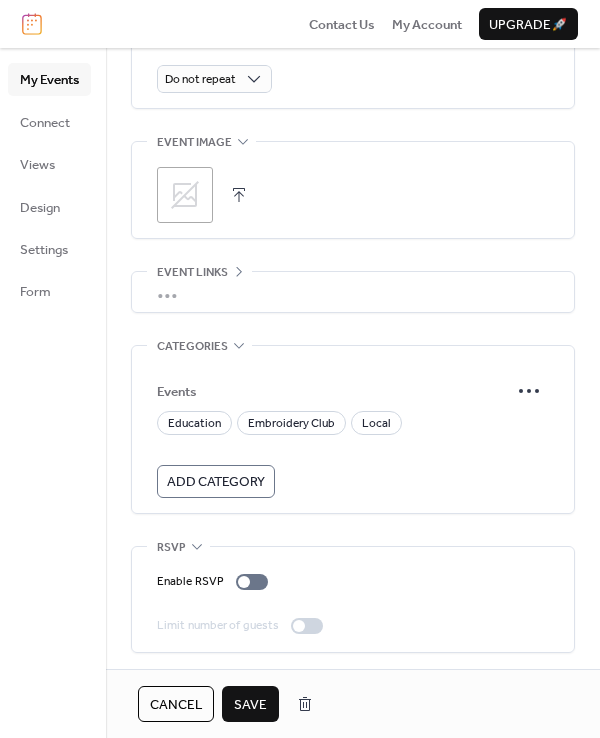 click on "Events" at bounding box center (353, 391) 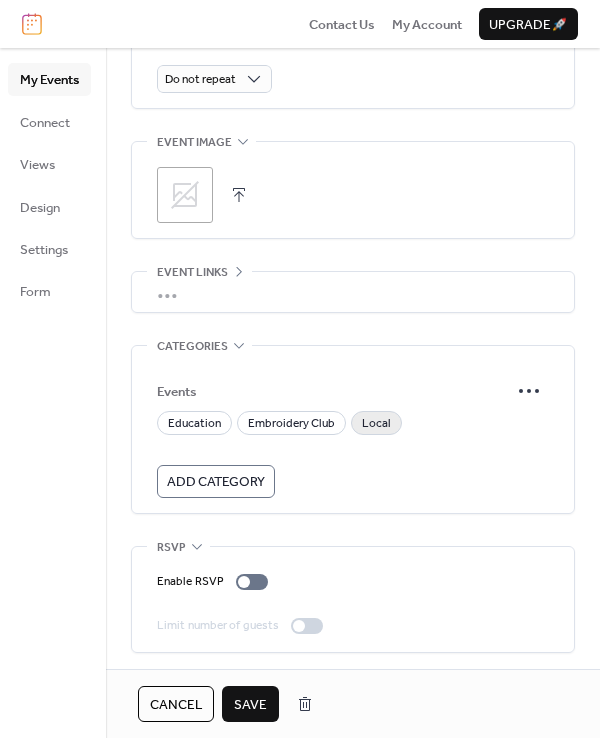 click on "Local" at bounding box center (376, 424) 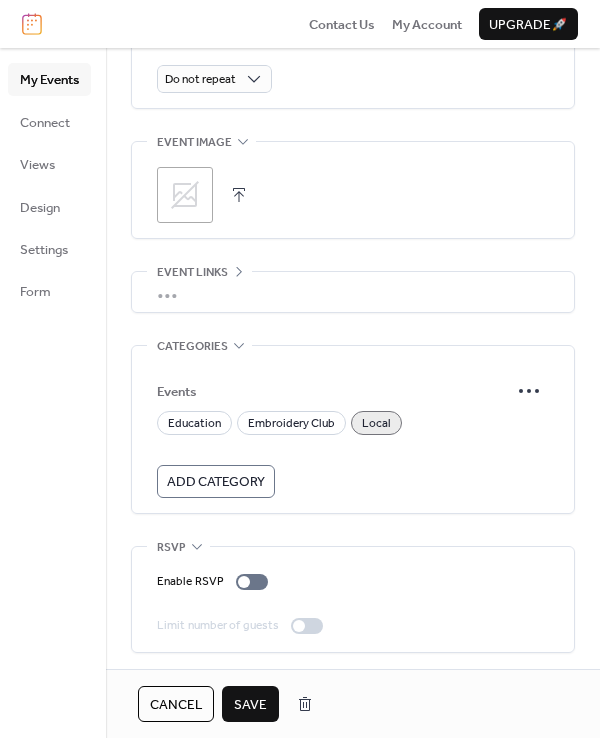 click on "Save" at bounding box center (250, 705) 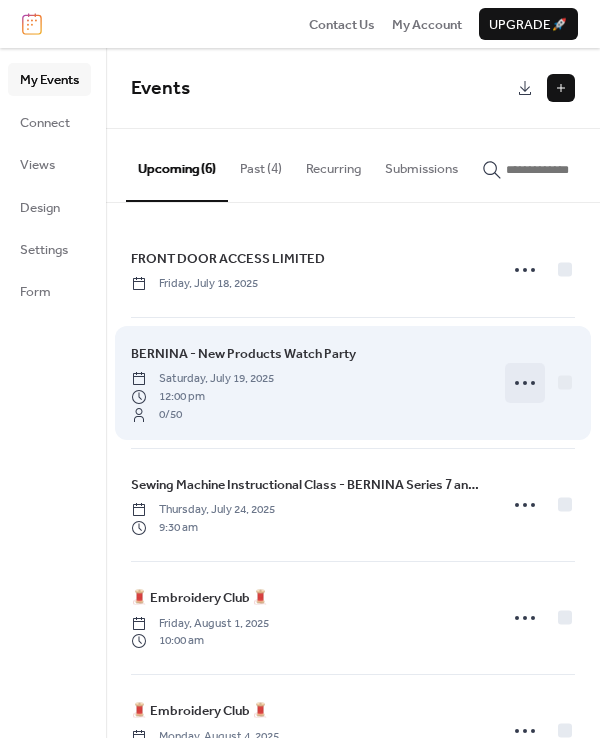 click 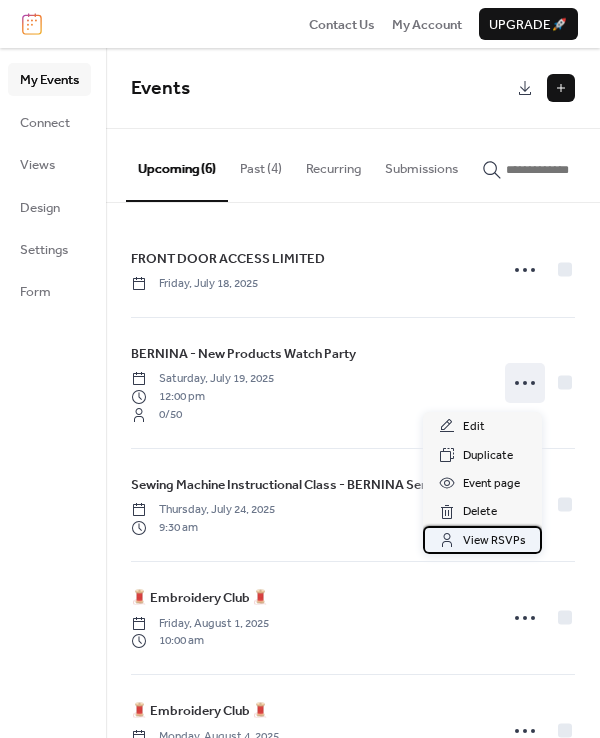 click on "View RSVPs" at bounding box center (494, 541) 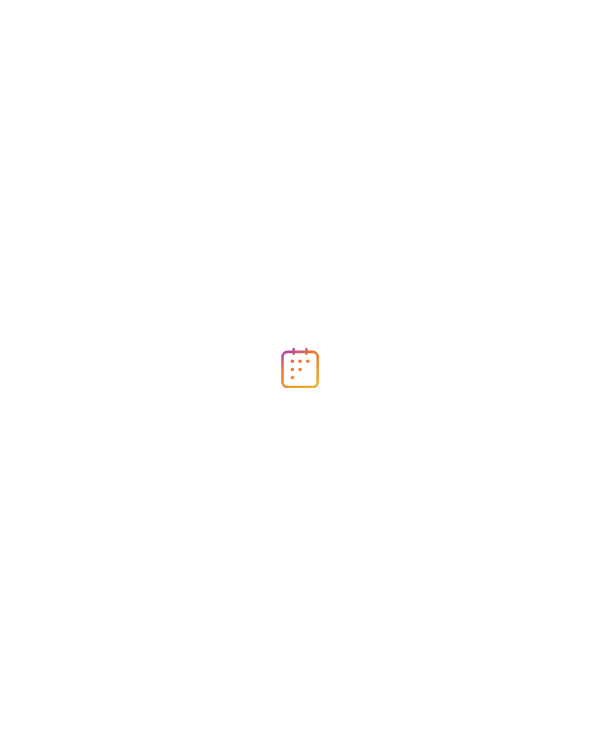 scroll, scrollTop: 0, scrollLeft: 0, axis: both 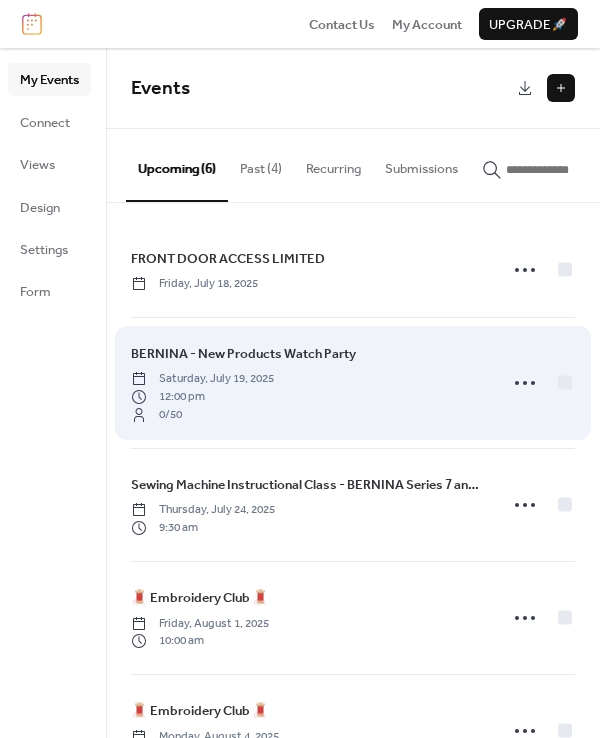 click on "BERNINA - New Products Watch Party" at bounding box center (243, 354) 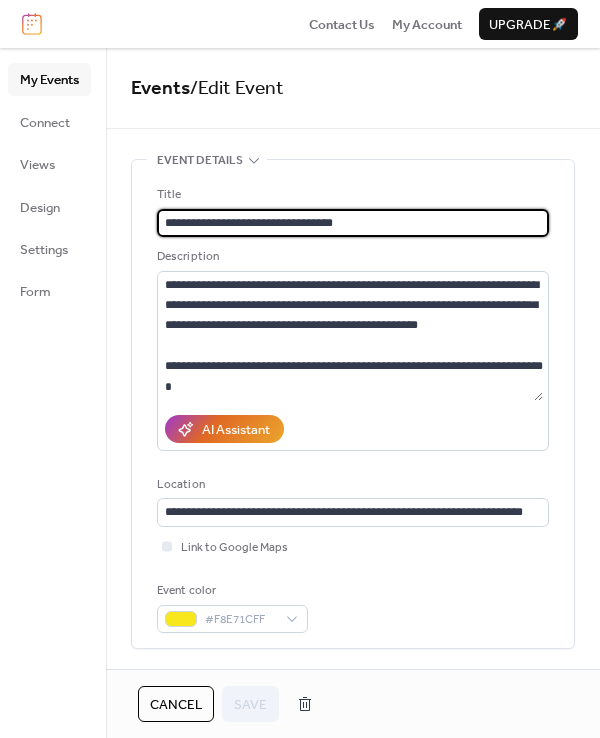 click on "**********" at bounding box center (353, 223) 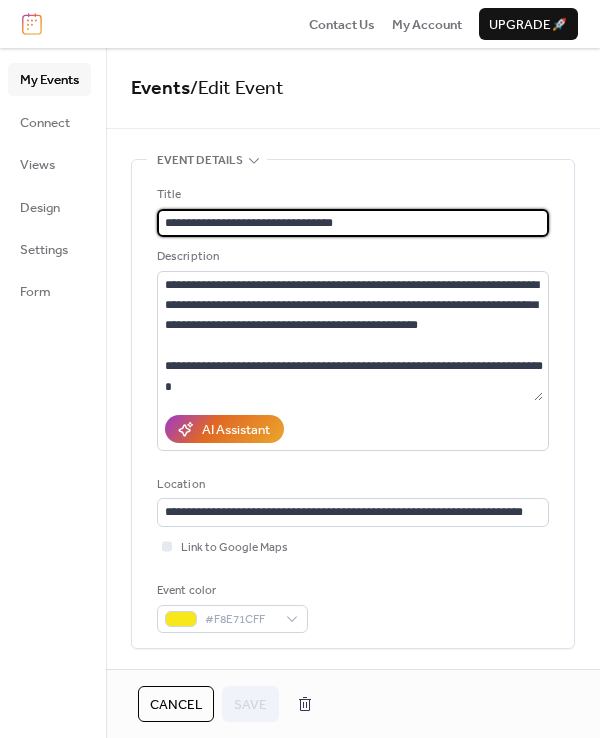 click on "My Events" at bounding box center (49, 80) 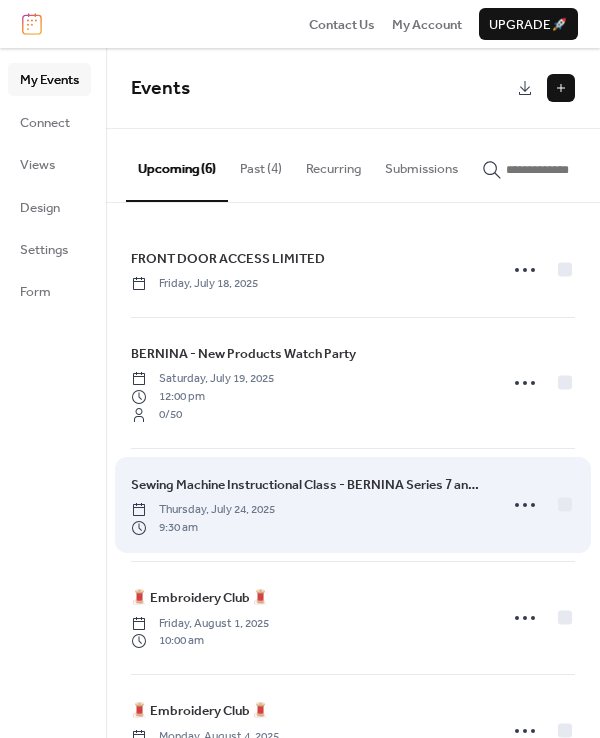 click on "Sewing Machine Instructional Class - BERNINA Series 7 and NEW Series 4 & 5" at bounding box center [308, 485] 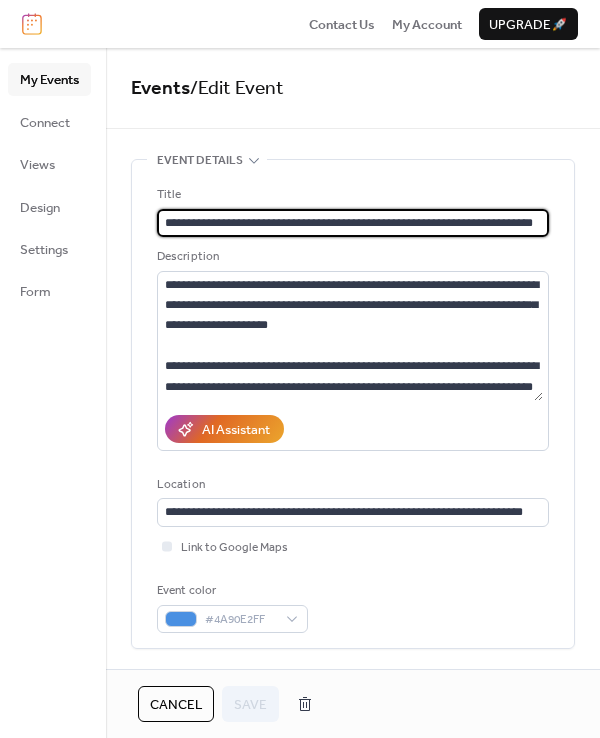scroll, scrollTop: 0, scrollLeft: 20, axis: horizontal 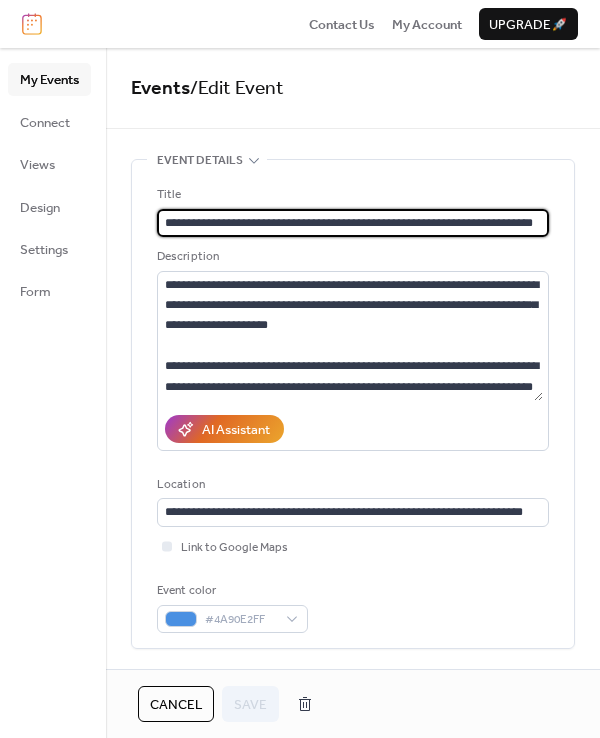 click on "**********" at bounding box center (350, 223) 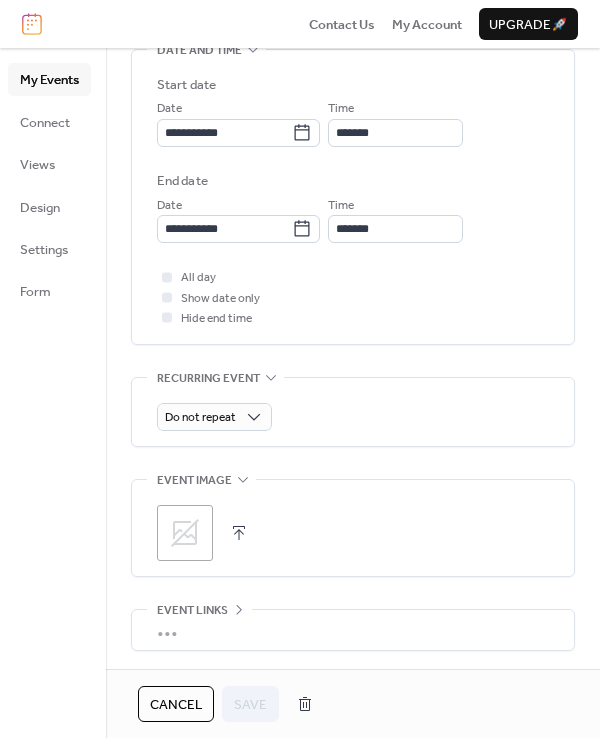 scroll, scrollTop: 638, scrollLeft: 0, axis: vertical 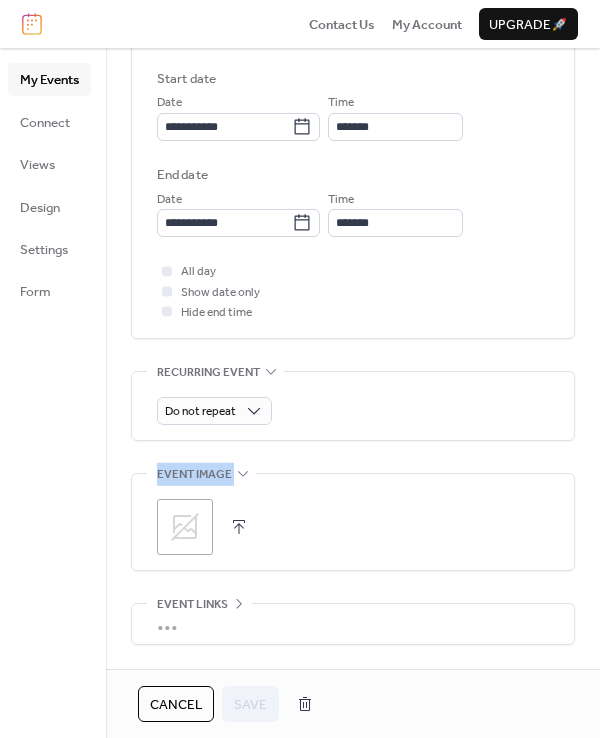 drag, startPoint x: 593, startPoint y: 408, endPoint x: 634, endPoint y: 587, distance: 183.63551 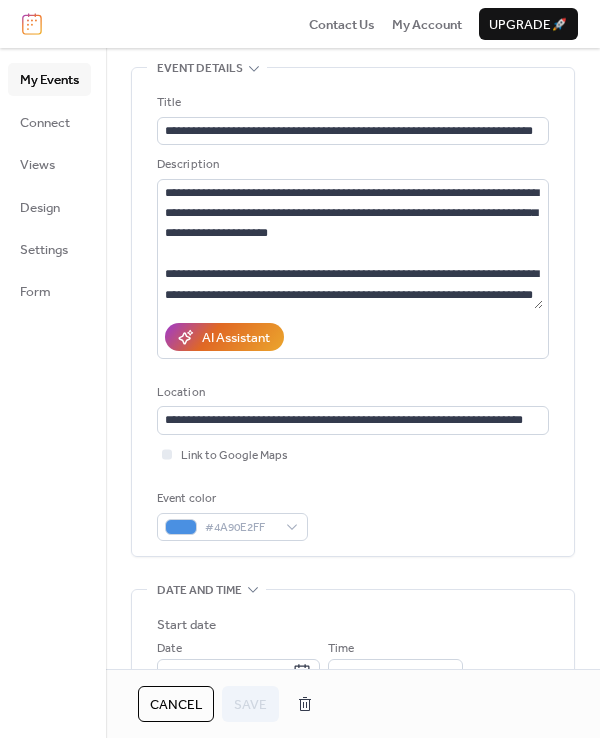 scroll, scrollTop: 65, scrollLeft: 0, axis: vertical 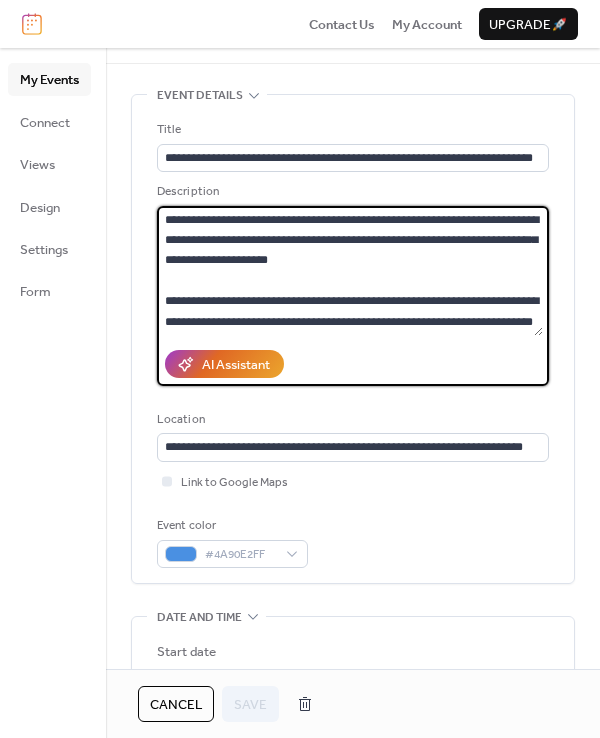 click on "**********" at bounding box center [350, 271] 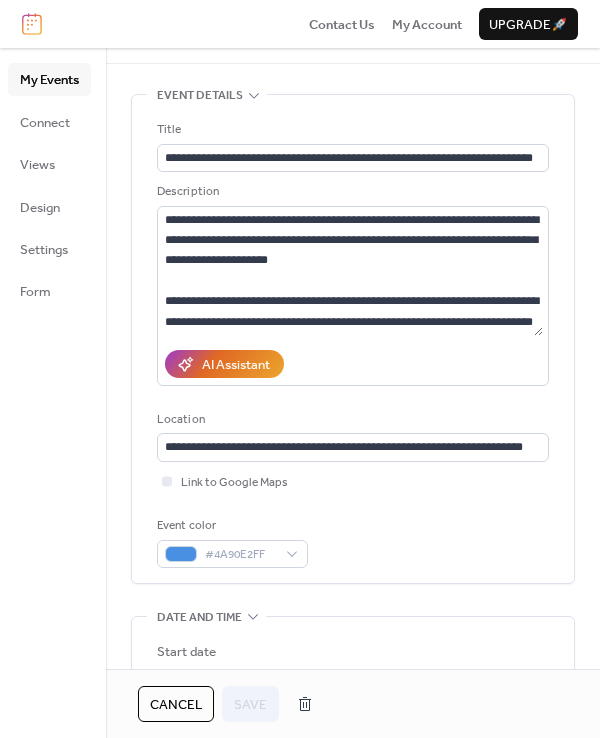 click on "My Events" at bounding box center [49, 80] 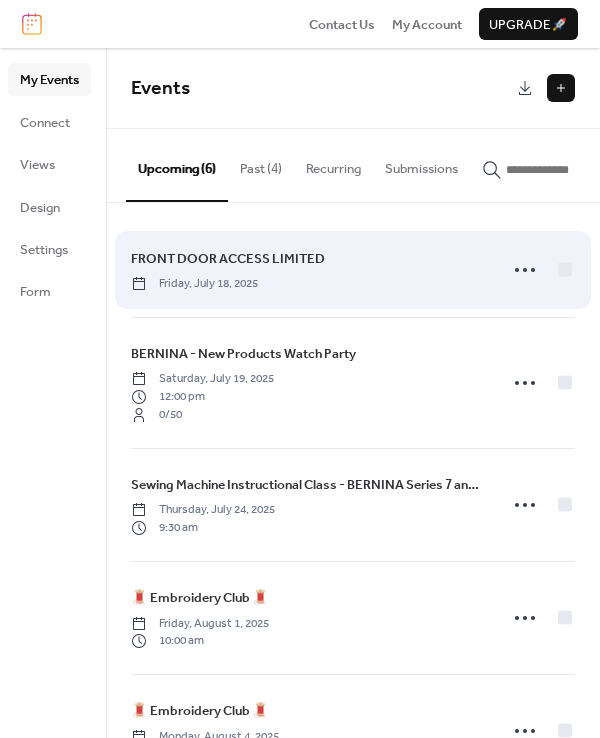 click on "FRONT DOOR ACCESS LIMITED" at bounding box center (228, 259) 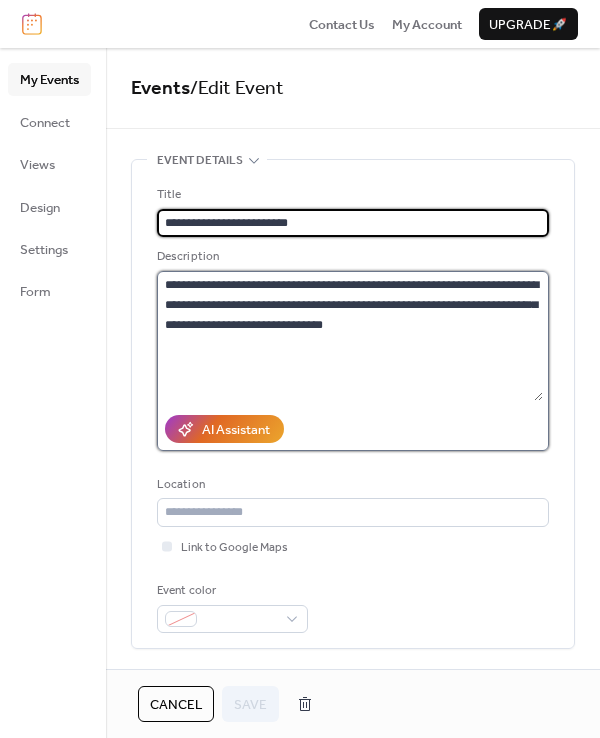 click on "**********" at bounding box center [350, 336] 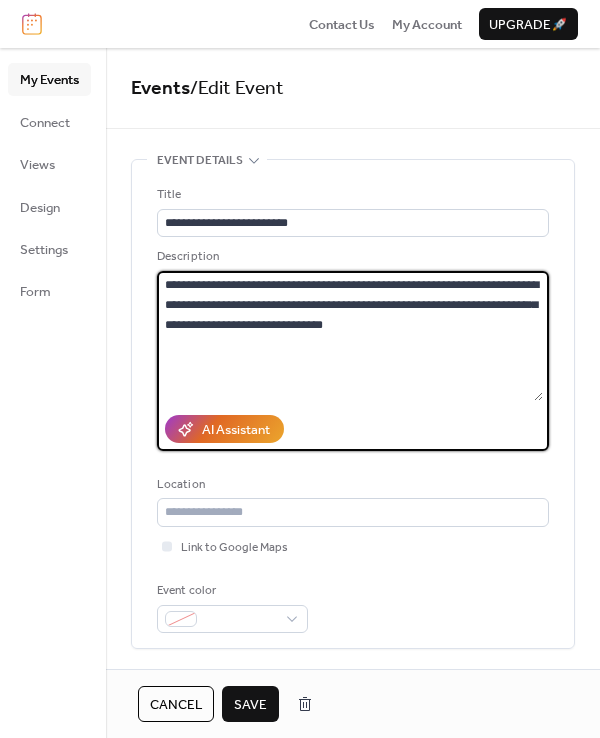 type on "**********" 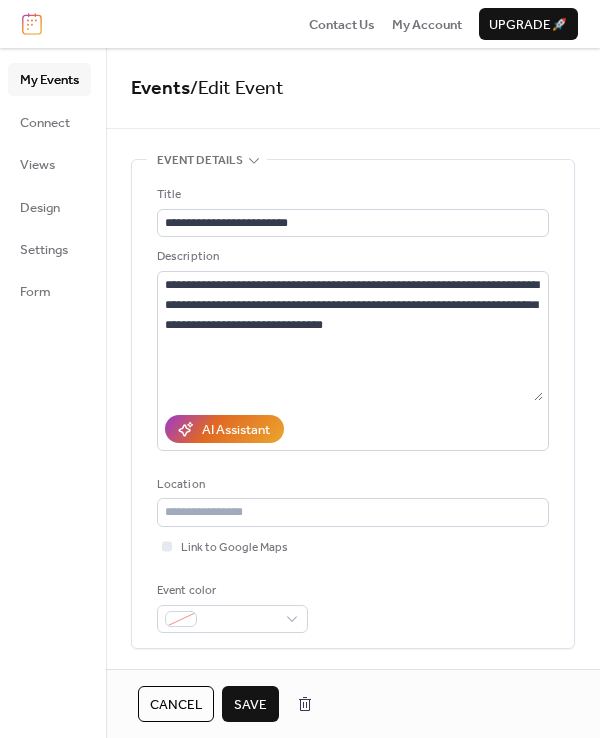 click on "Save" at bounding box center (250, 705) 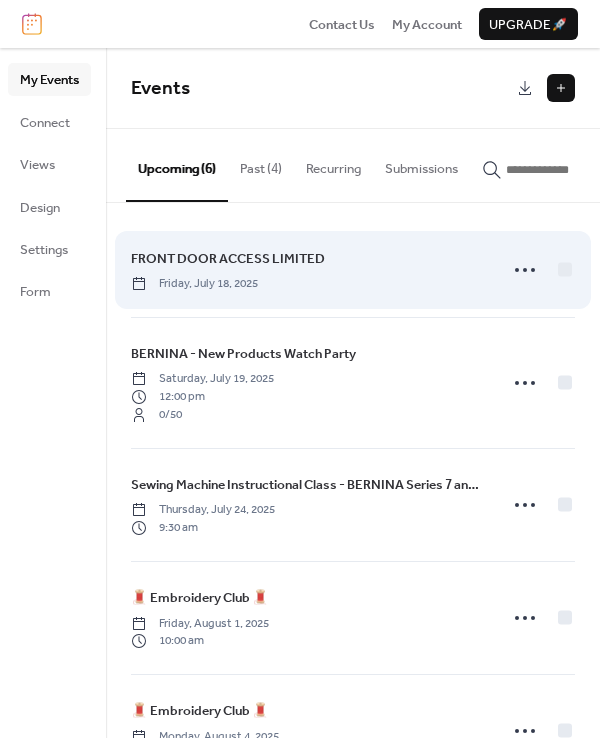 click on "FRONT DOOR ACCESS LIMITED" at bounding box center (228, 259) 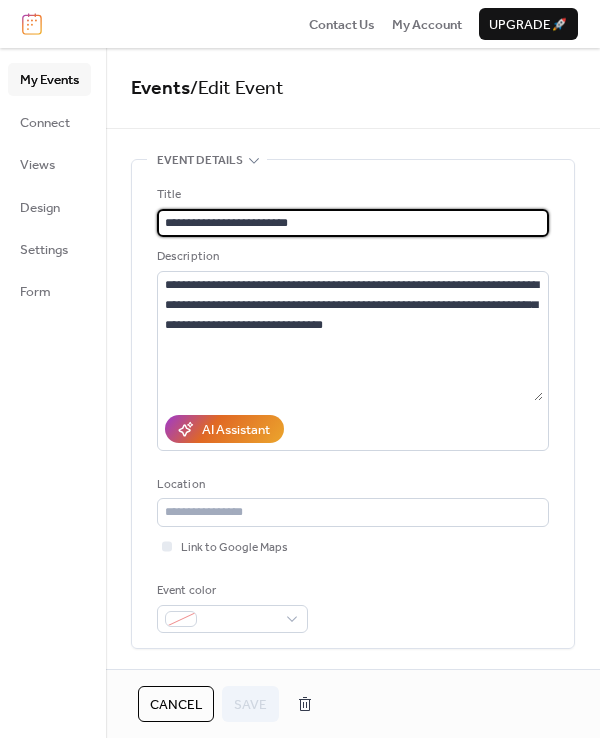 click on "My Events" at bounding box center [49, 79] 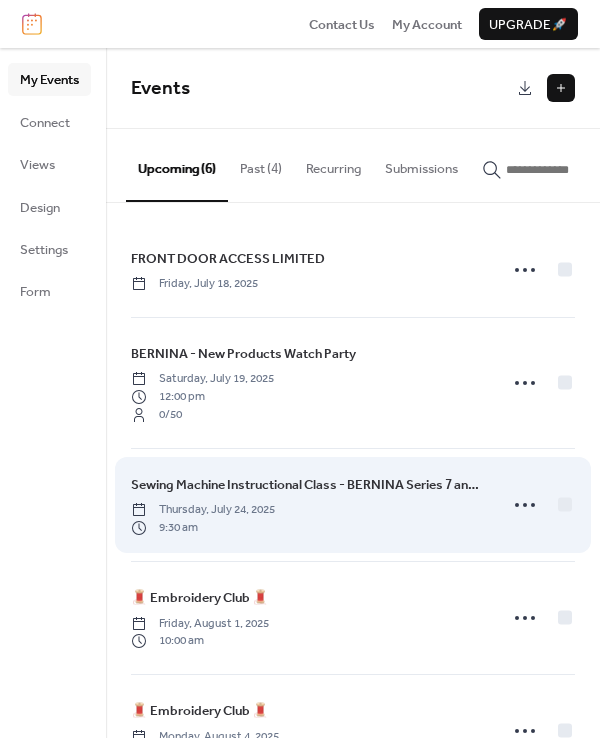 click on "Sewing Machine Instructional Class - BERNINA Series 7 and NEW Series 4 & 5" at bounding box center [308, 485] 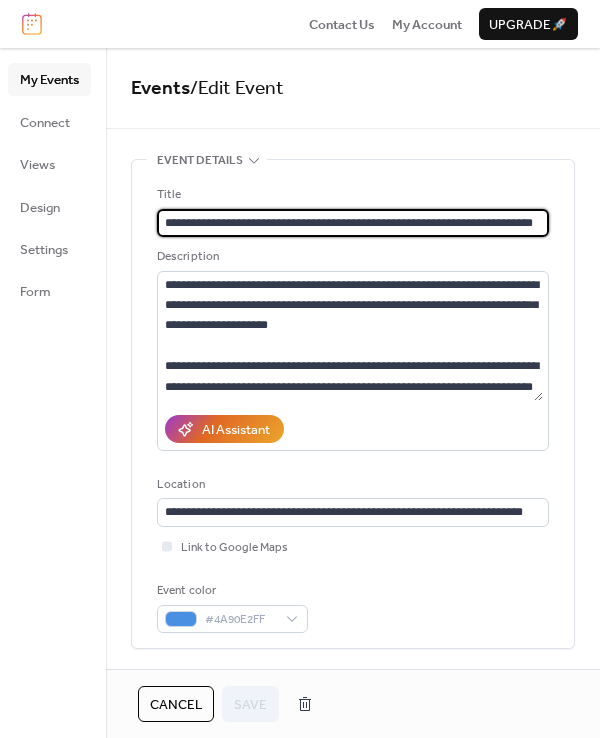 scroll, scrollTop: 0, scrollLeft: 20, axis: horizontal 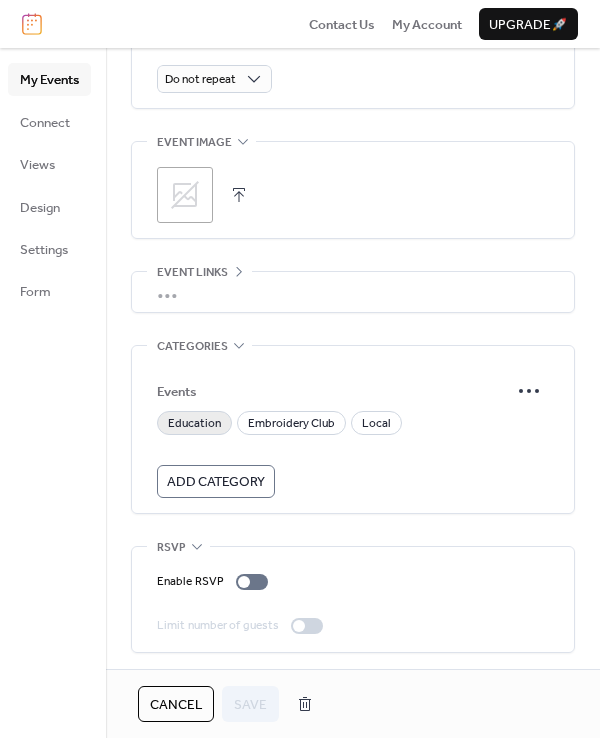click on "Education" at bounding box center (194, 424) 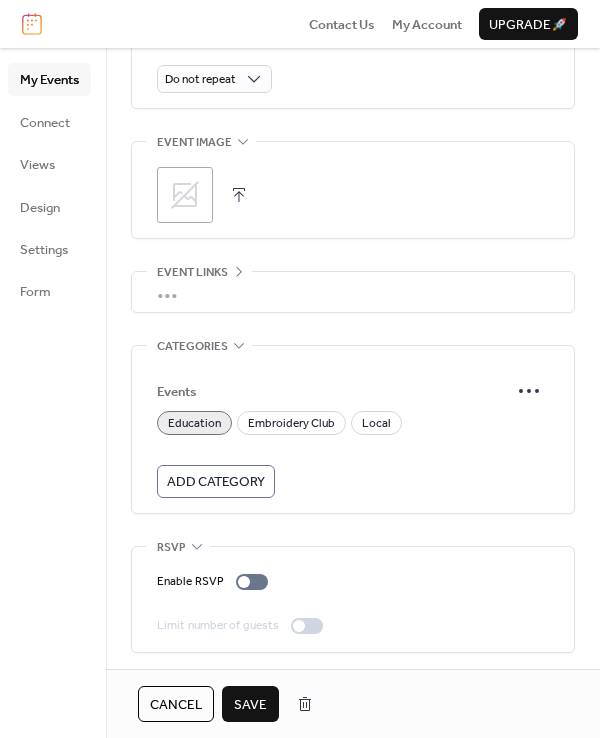 click on "Save" at bounding box center [250, 705] 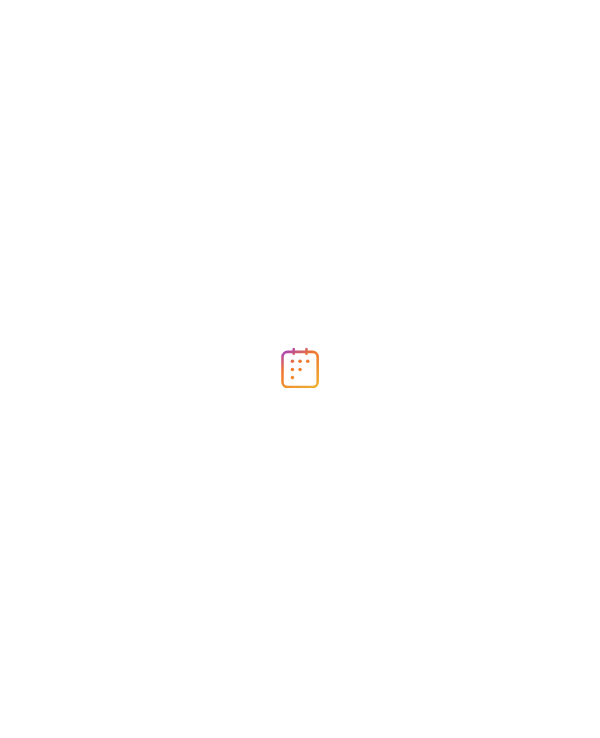 scroll, scrollTop: 0, scrollLeft: 0, axis: both 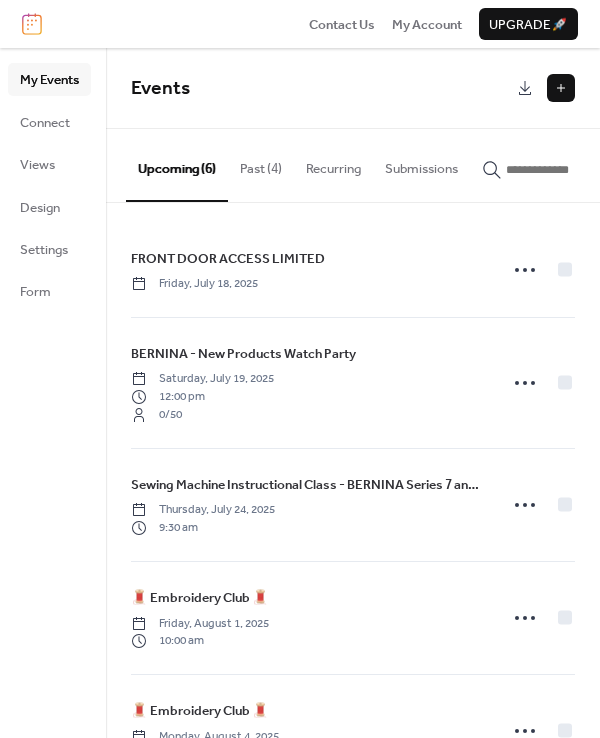 click on "Past (4)" at bounding box center (261, 164) 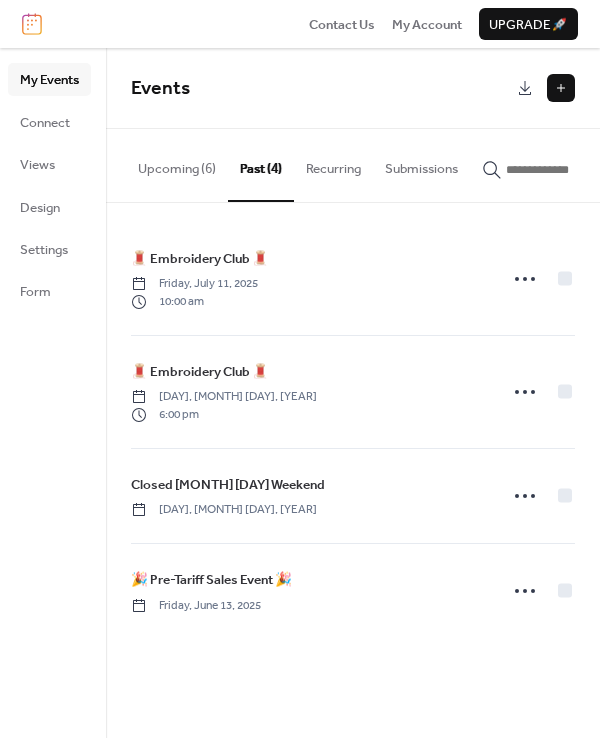 click on "Upcoming (6)" at bounding box center (177, 164) 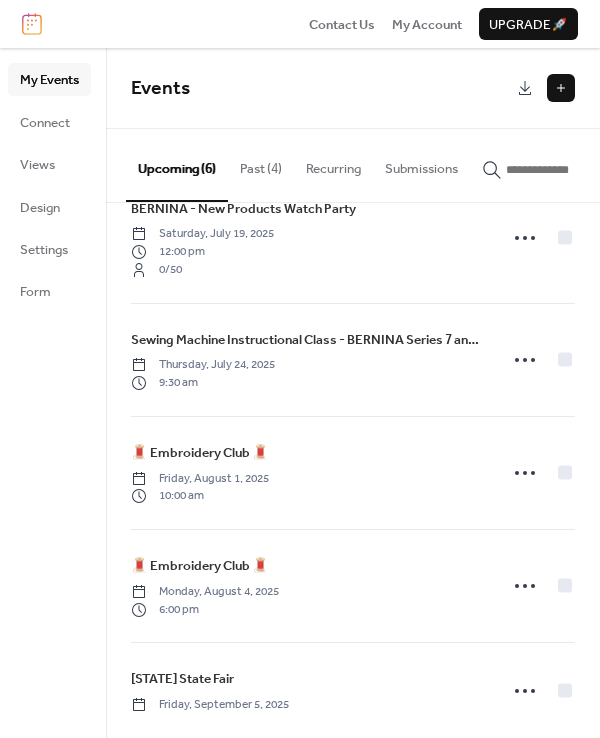scroll, scrollTop: 169, scrollLeft: 0, axis: vertical 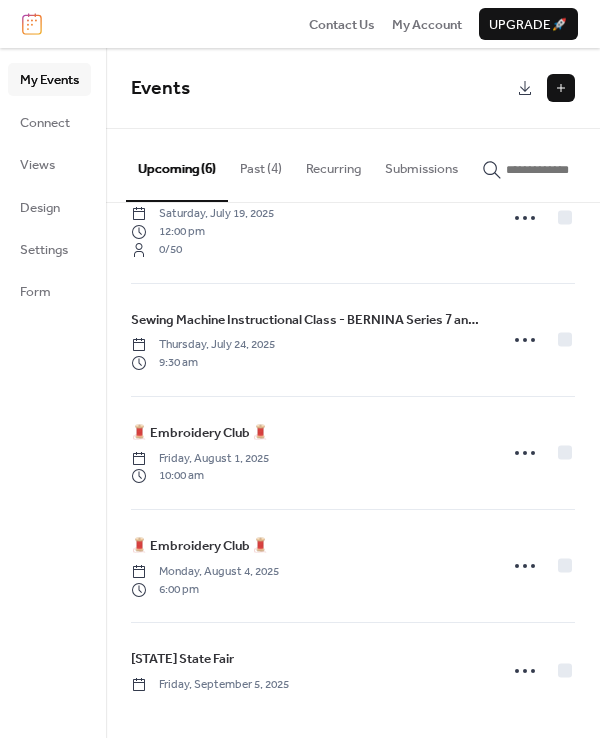 click on "Events" at bounding box center [353, 88] 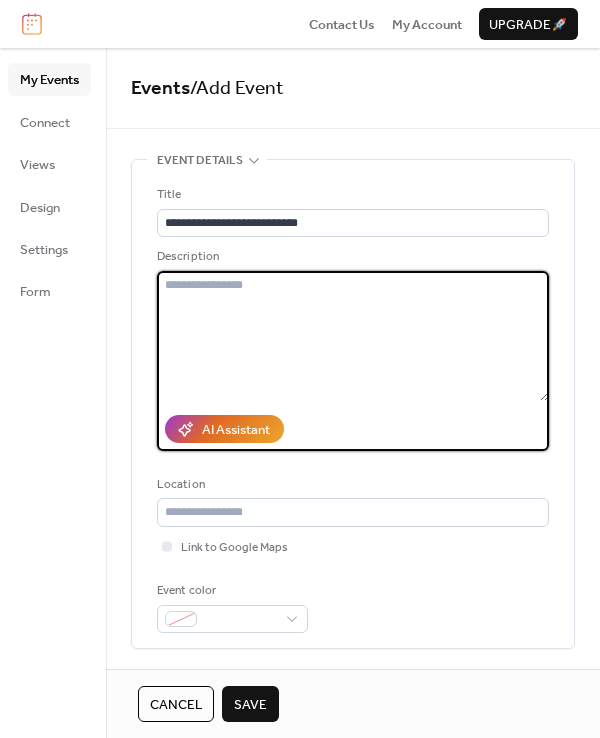 click at bounding box center (353, 336) 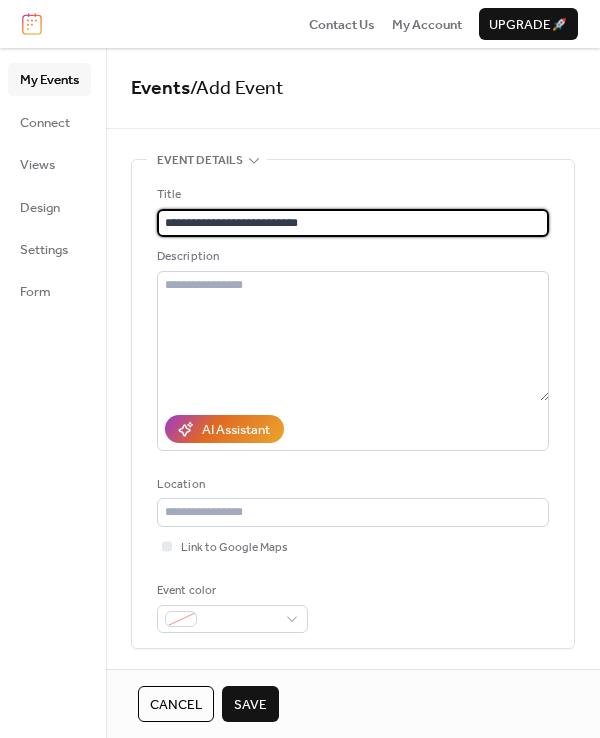 click on "**********" at bounding box center [353, 223] 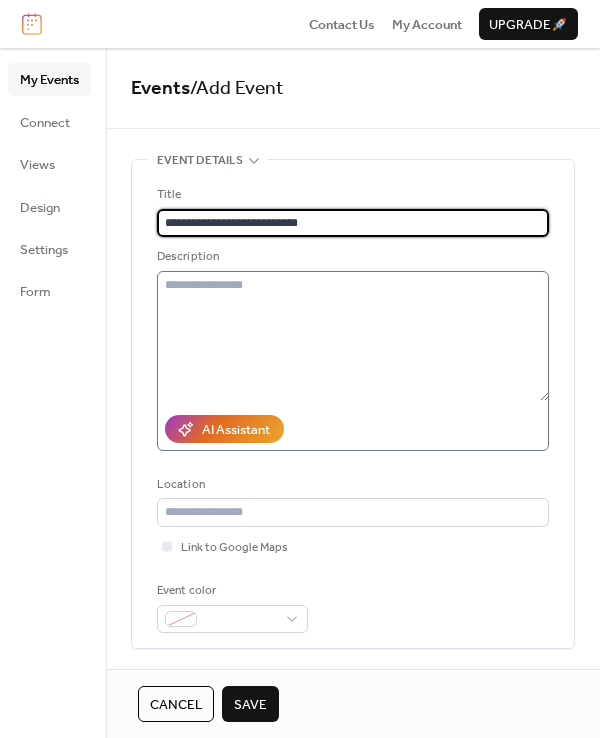 type on "**********" 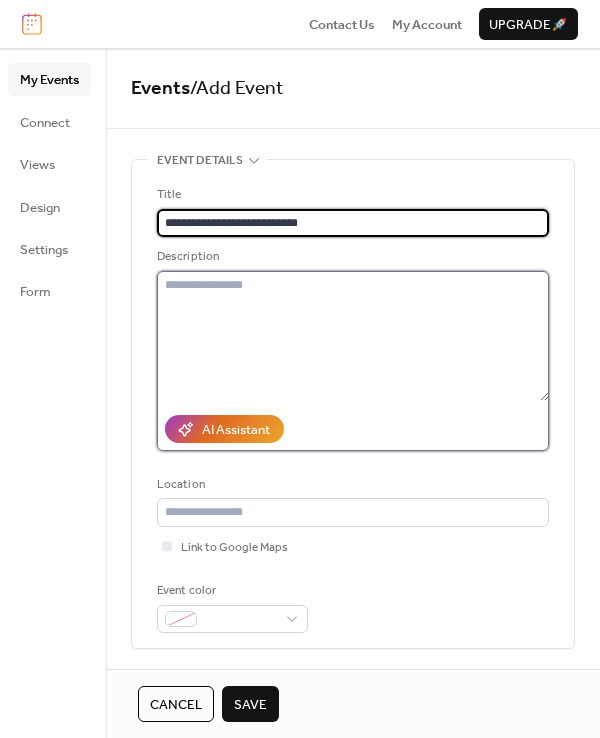 click at bounding box center (353, 336) 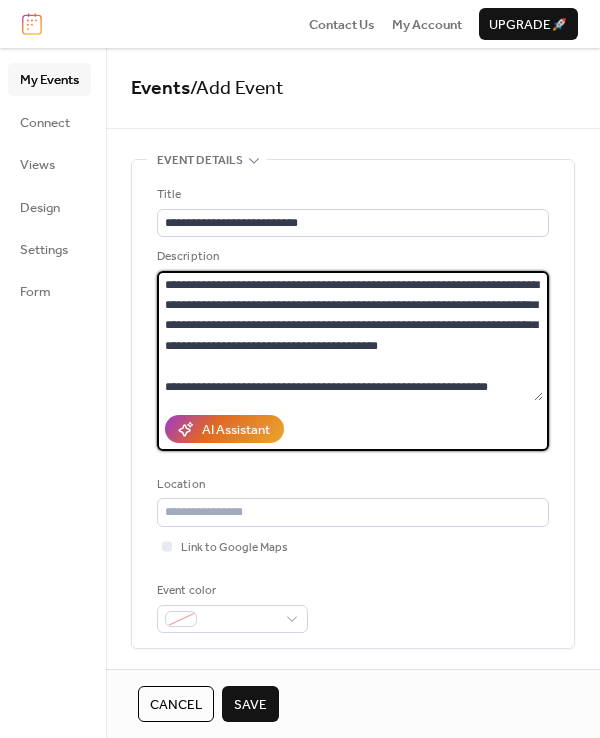 type on "**********" 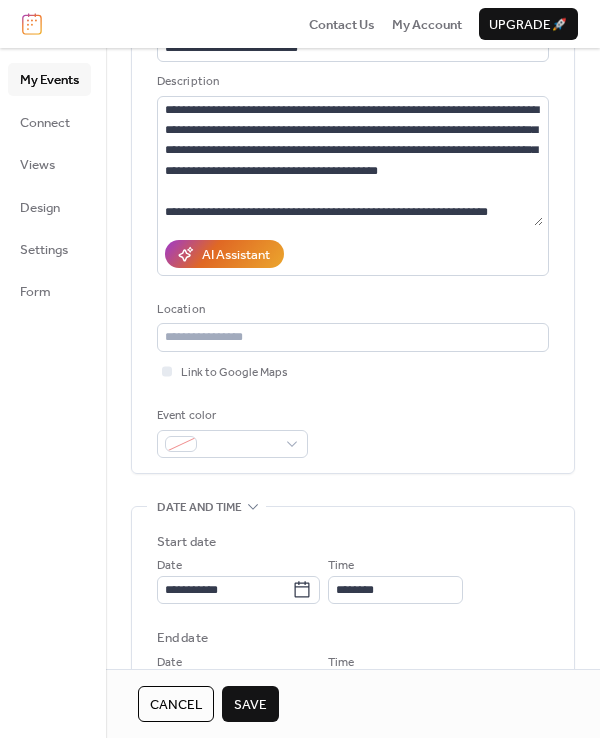 scroll, scrollTop: 188, scrollLeft: 0, axis: vertical 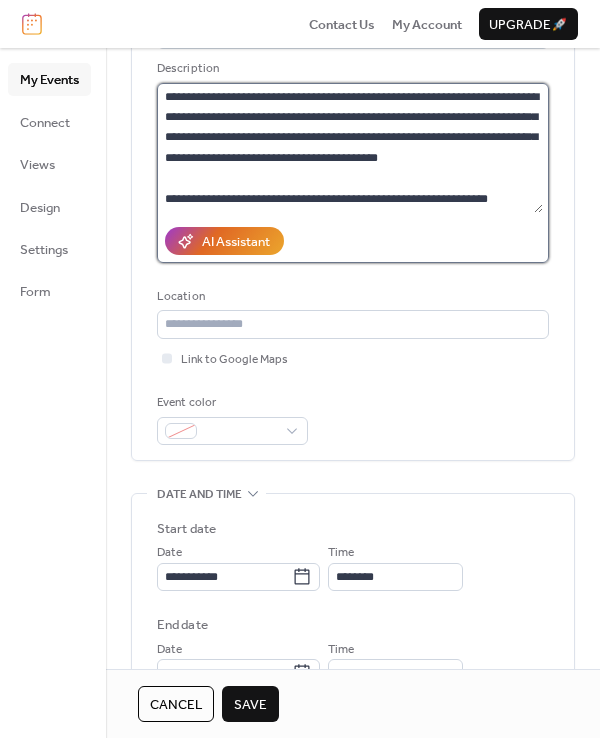click on "**********" at bounding box center [350, 148] 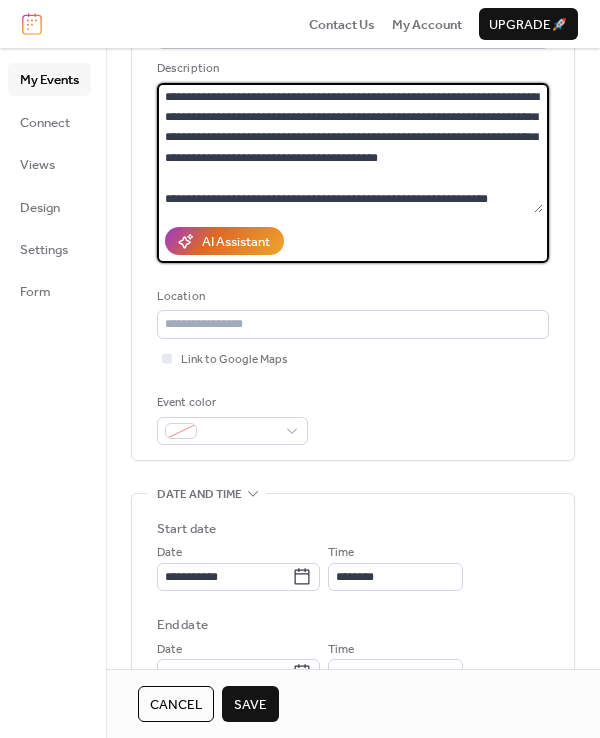 click on "**********" at bounding box center (350, 148) 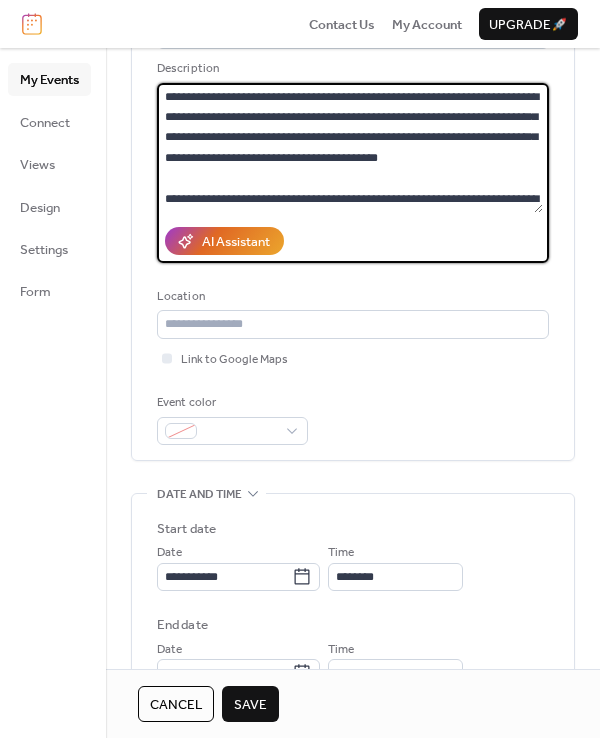 scroll, scrollTop: 16, scrollLeft: 0, axis: vertical 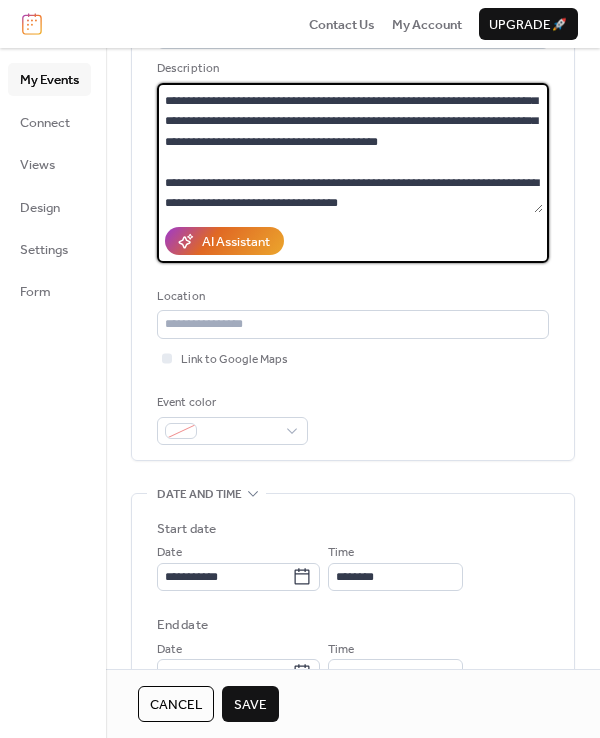 click on "**********" at bounding box center [350, 148] 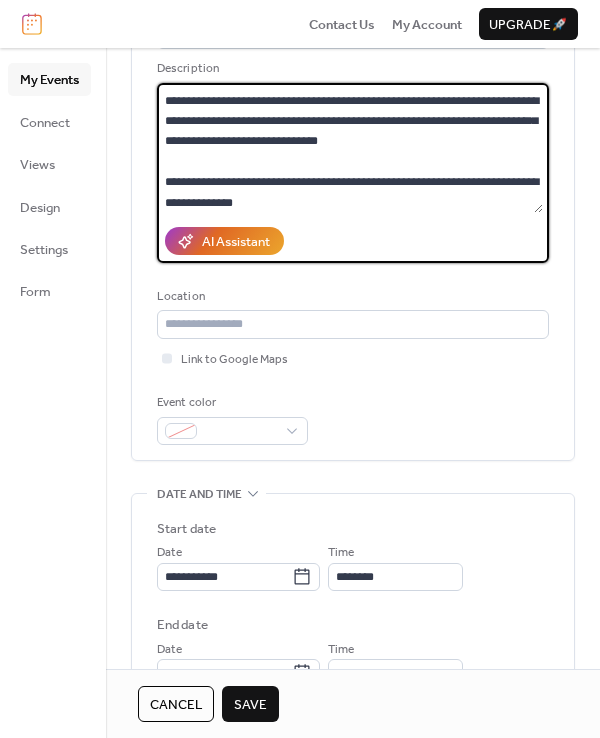 scroll, scrollTop: 119, scrollLeft: 0, axis: vertical 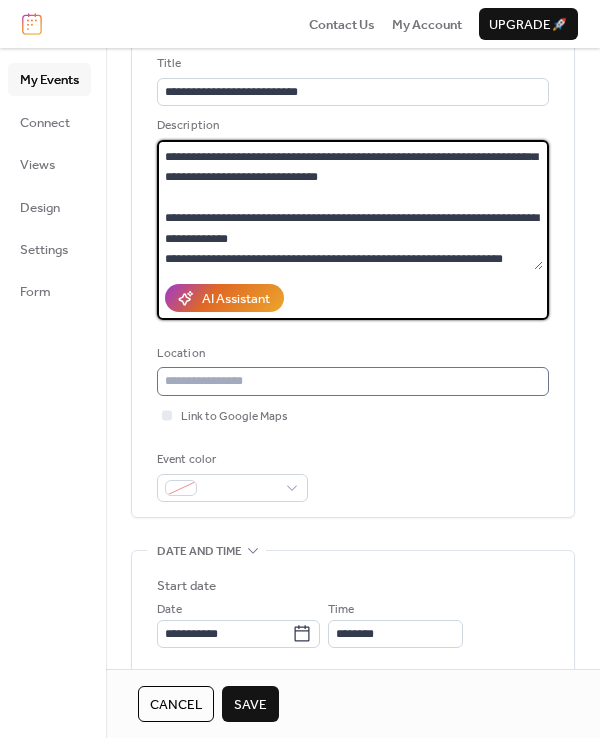 type on "**********" 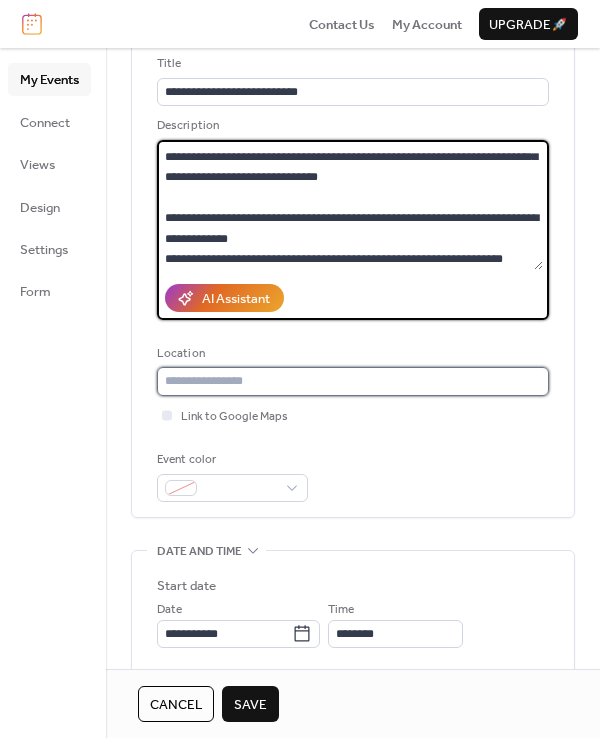 click at bounding box center [353, 381] 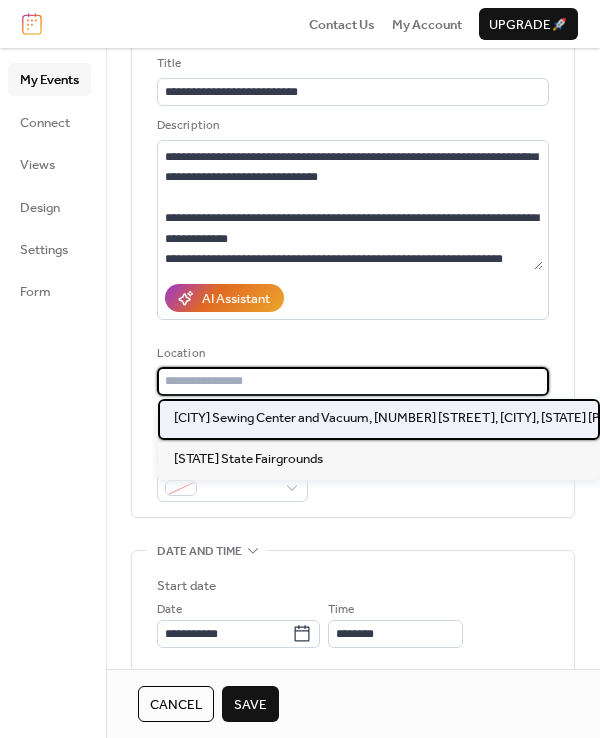 click on "Hutchinson Sewing Center and Vacuum, 510 N Main St, Hutchinson, KS 67501" at bounding box center [432, 418] 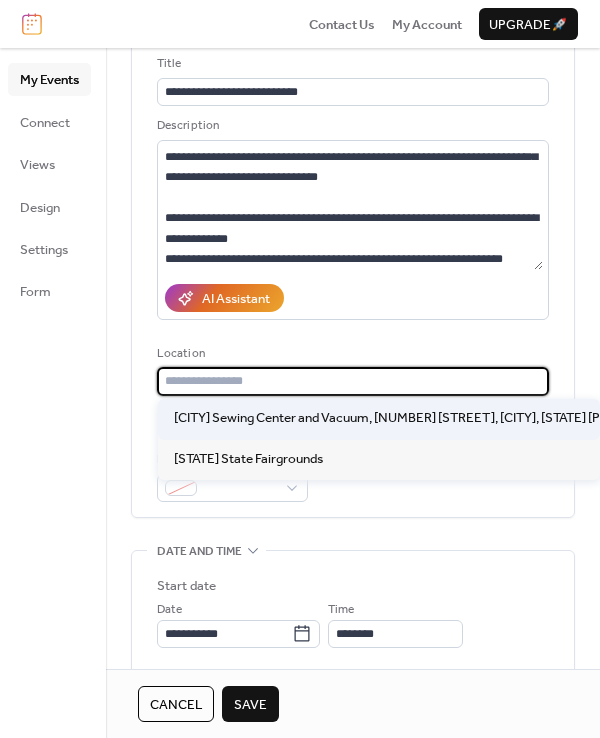 type on "**********" 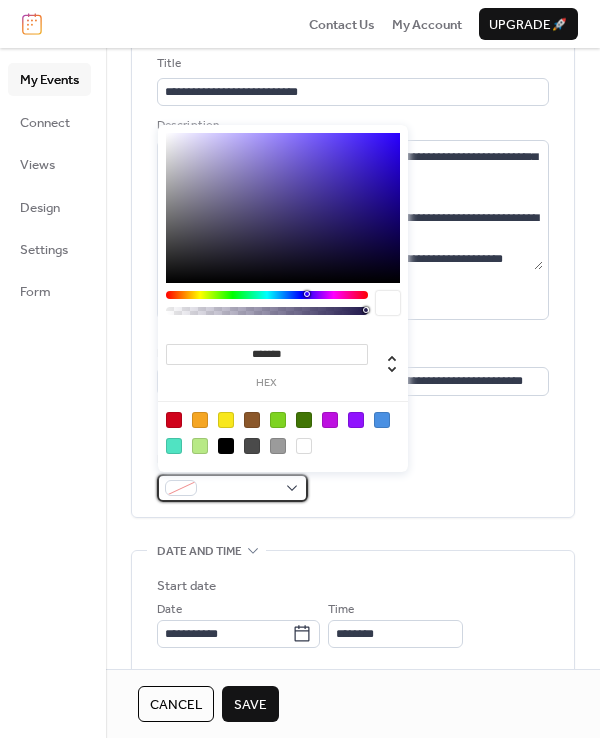 click at bounding box center (232, 488) 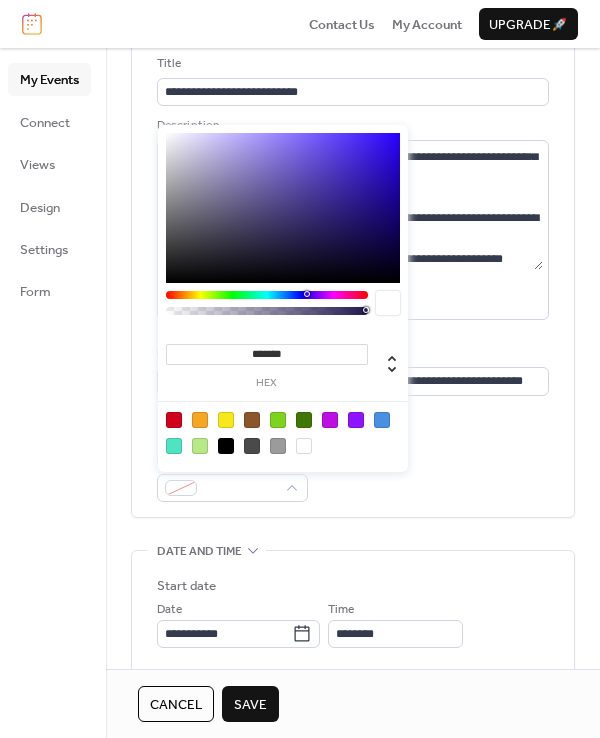 click at bounding box center (382, 420) 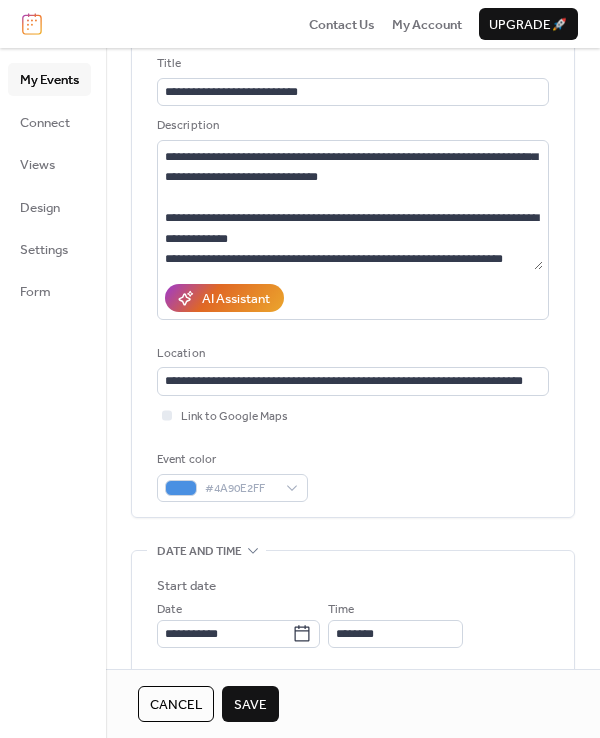 click on "Event color #4A90E2FF" at bounding box center [353, 476] 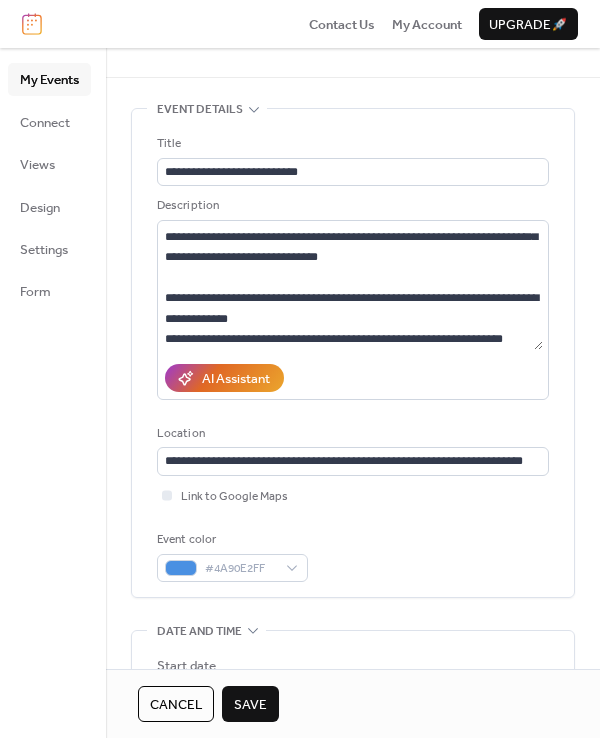 scroll, scrollTop: 0, scrollLeft: 0, axis: both 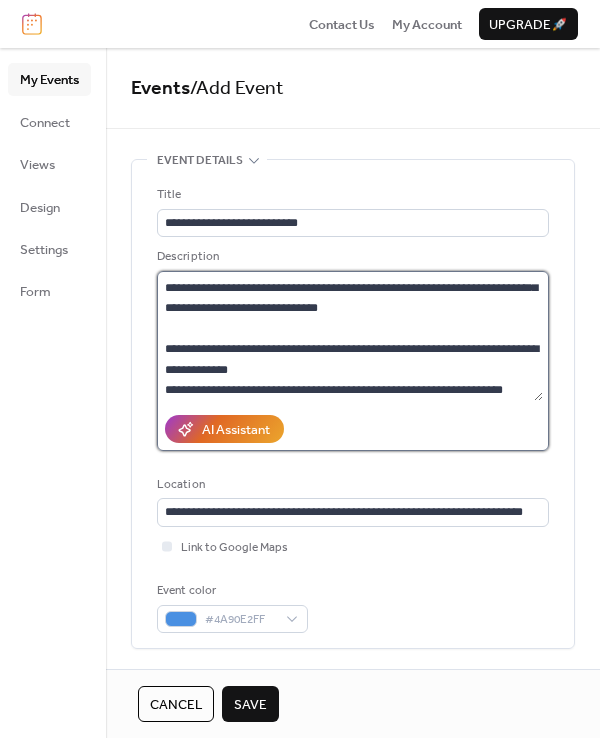 click on "**********" at bounding box center [350, 336] 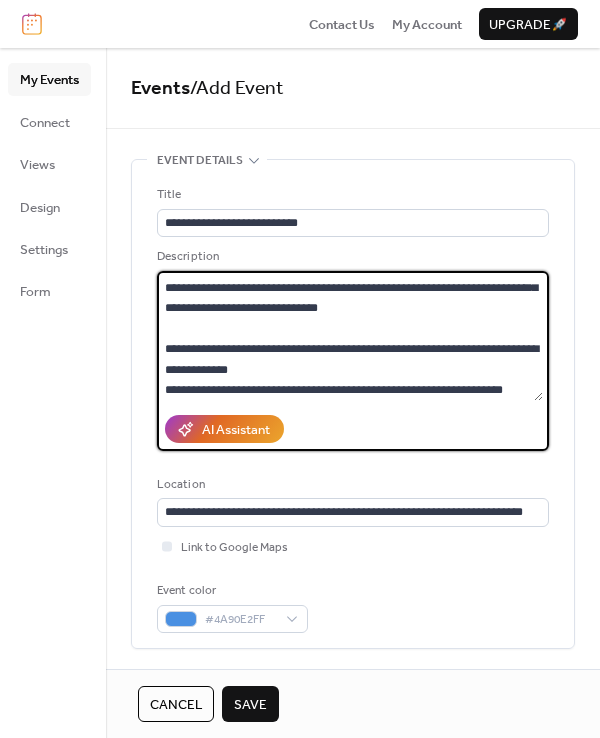 click on "**********" at bounding box center (350, 336) 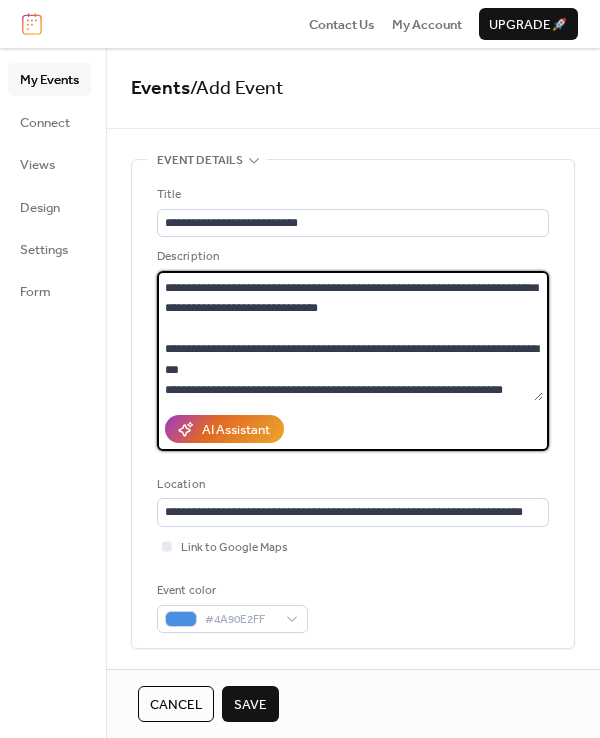 click on "**********" at bounding box center [350, 336] 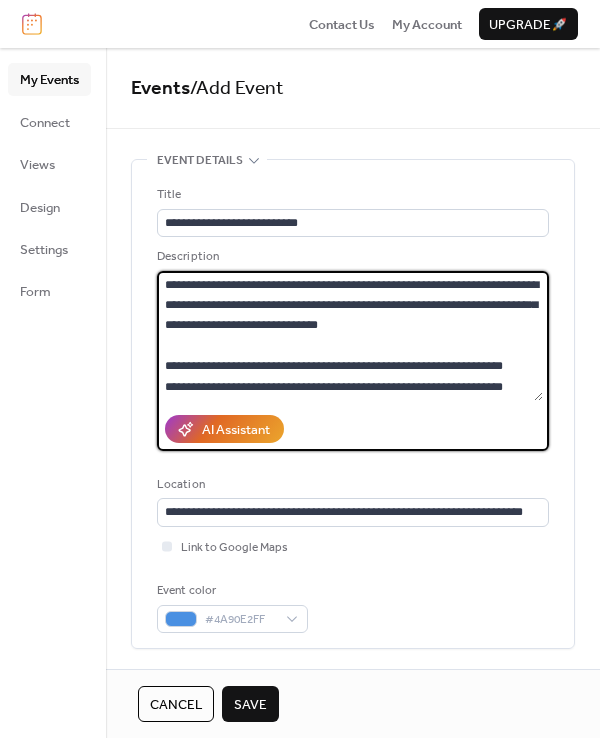 scroll, scrollTop: 102, scrollLeft: 0, axis: vertical 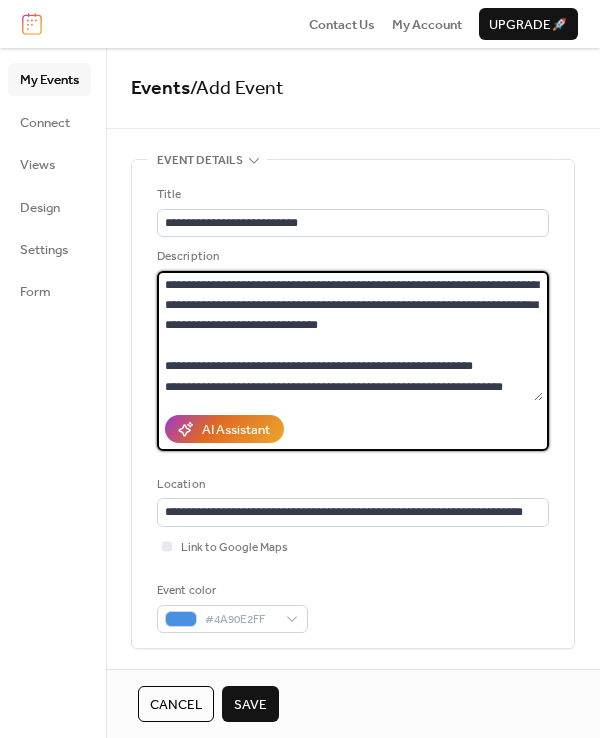click on "**********" at bounding box center [350, 336] 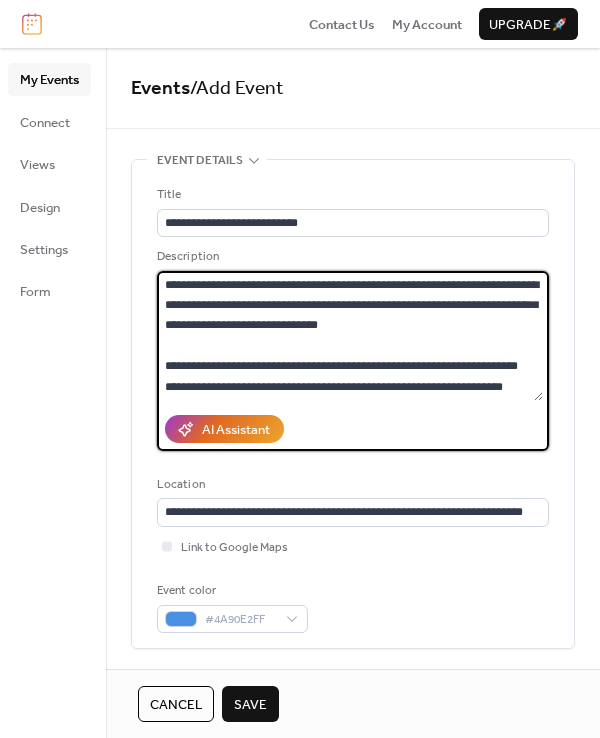 scroll, scrollTop: 119, scrollLeft: 0, axis: vertical 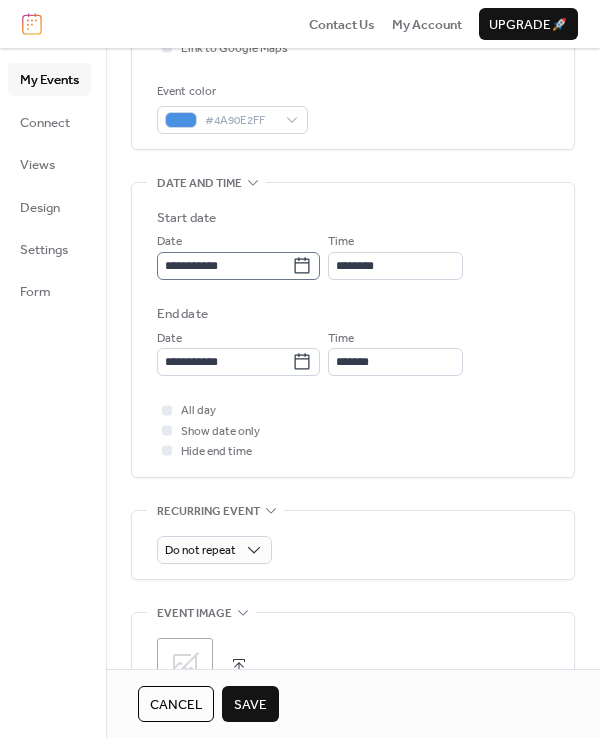 type on "**********" 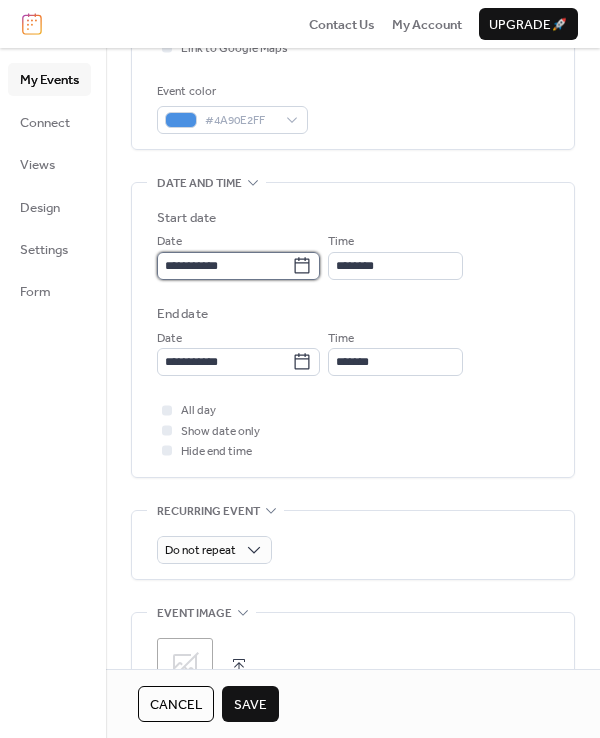 click on "**********" at bounding box center (224, 266) 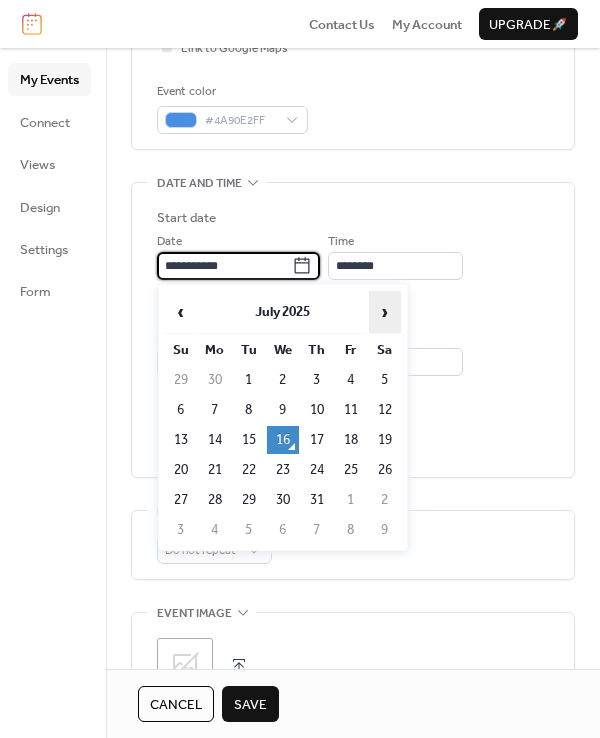 click on "›" at bounding box center (385, 312) 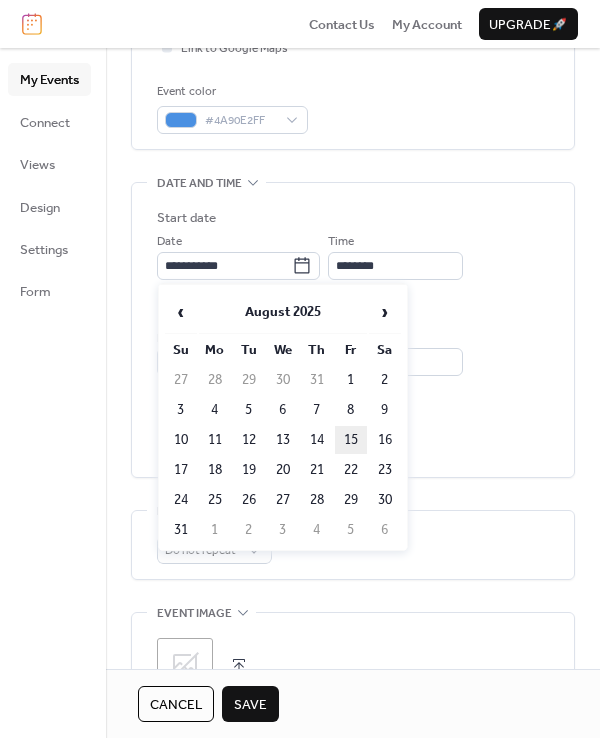 click on "15" at bounding box center [351, 440] 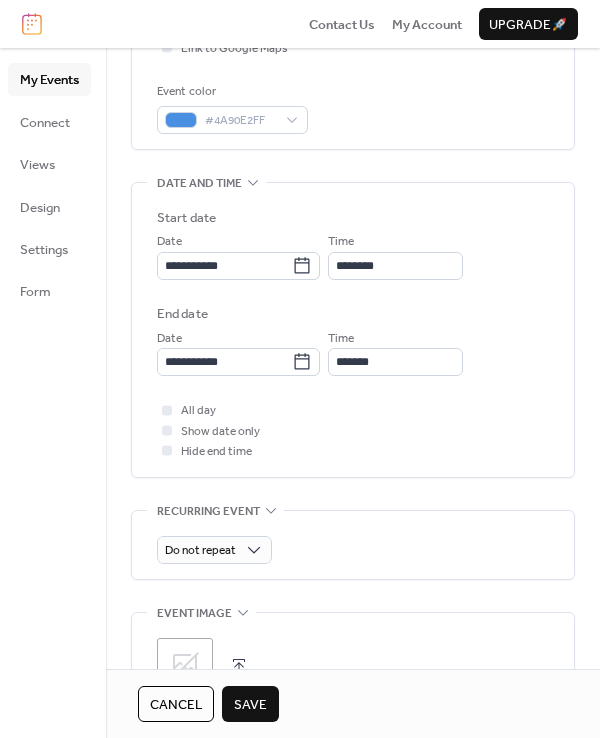 click on "Time ********" at bounding box center (395, 255) 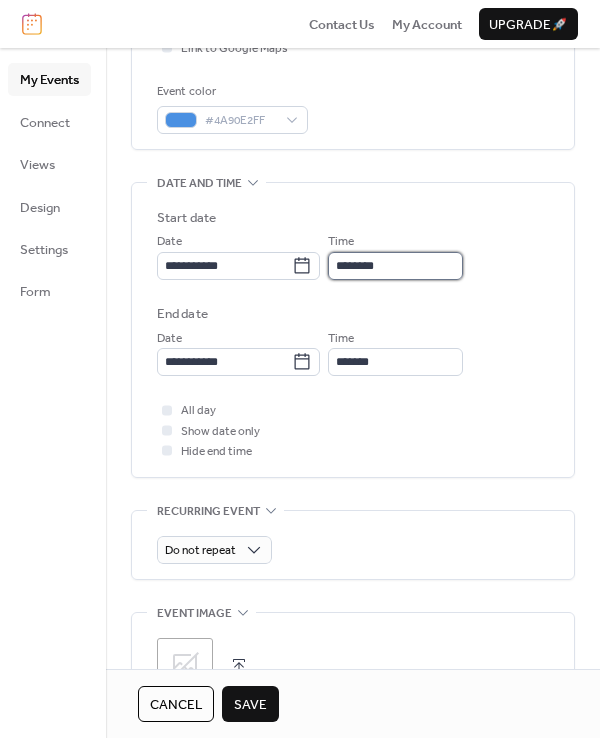 click on "********" at bounding box center (395, 266) 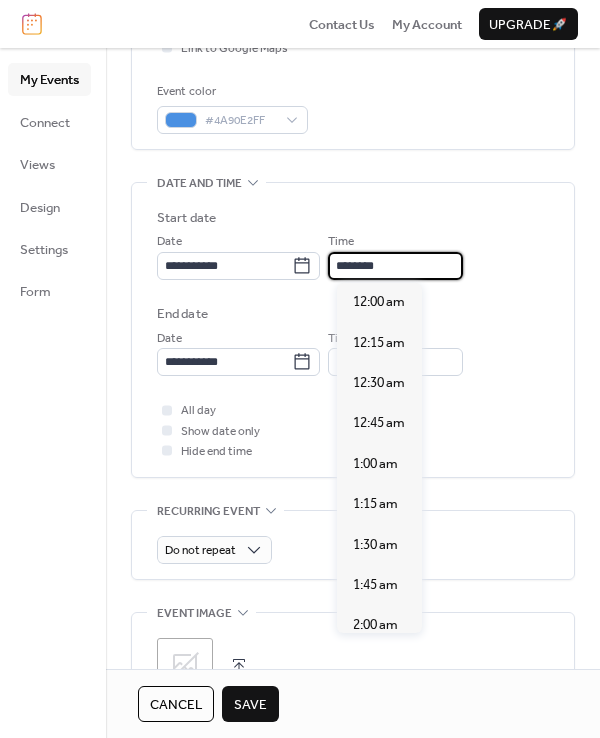 scroll, scrollTop: 1939, scrollLeft: 0, axis: vertical 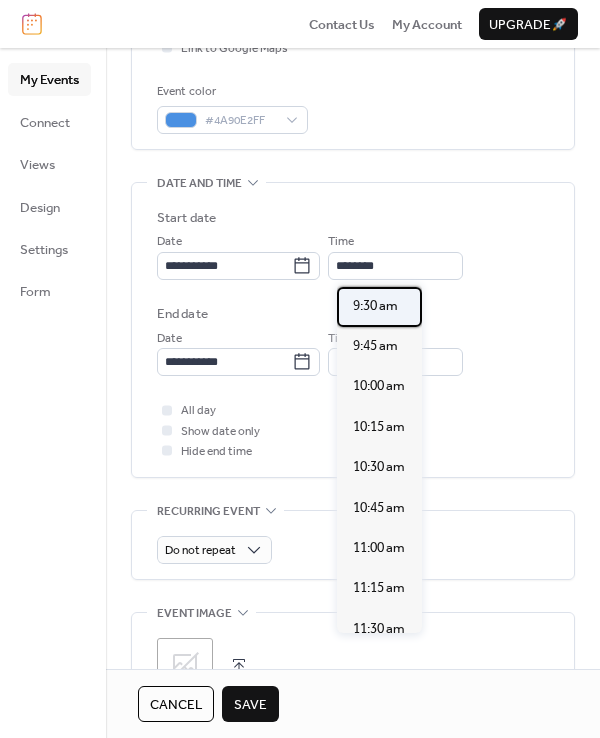 click on "9:30 am" at bounding box center (375, 306) 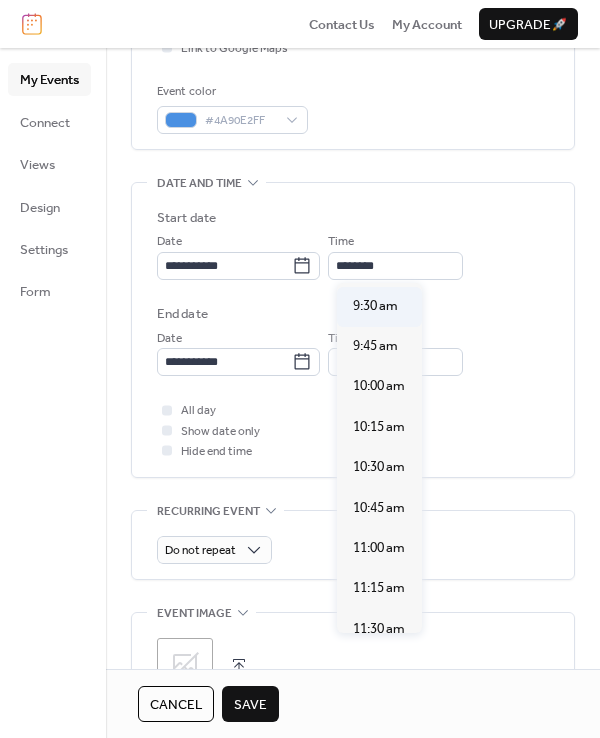type on "*******" 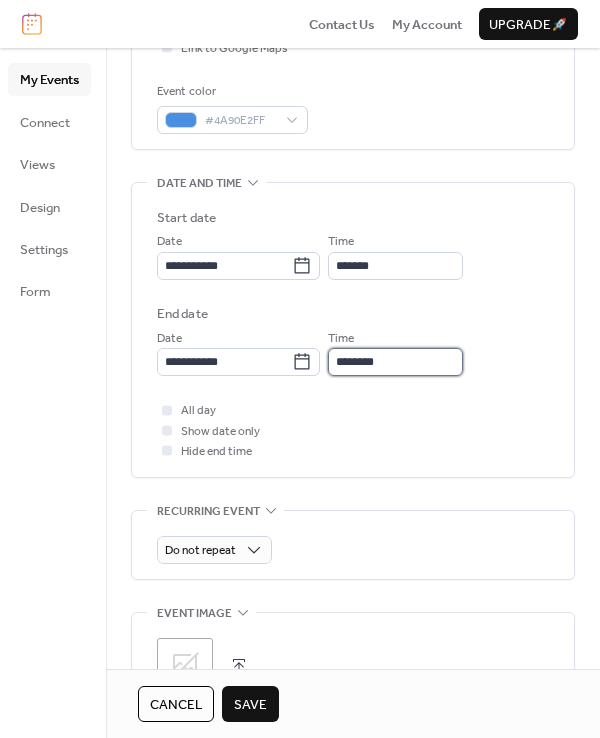 click on "********" at bounding box center (395, 362) 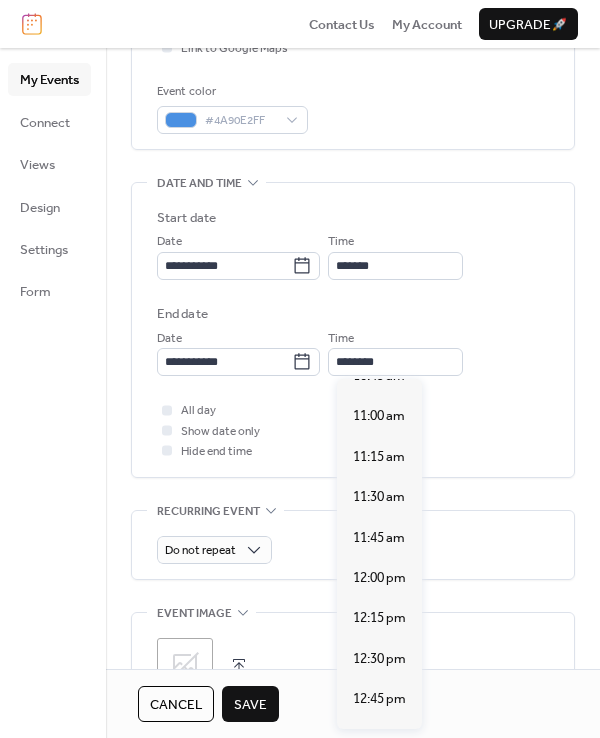 scroll, scrollTop: 220, scrollLeft: 0, axis: vertical 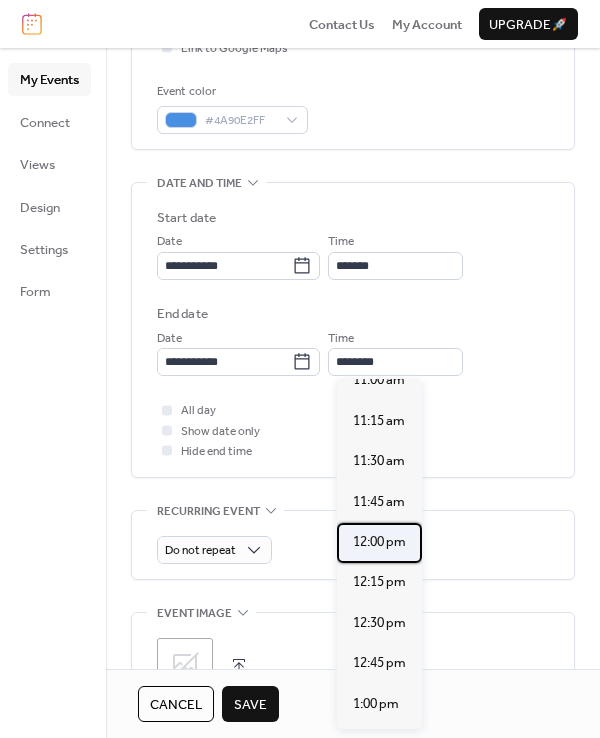 click on "12:00 pm" at bounding box center [379, 542] 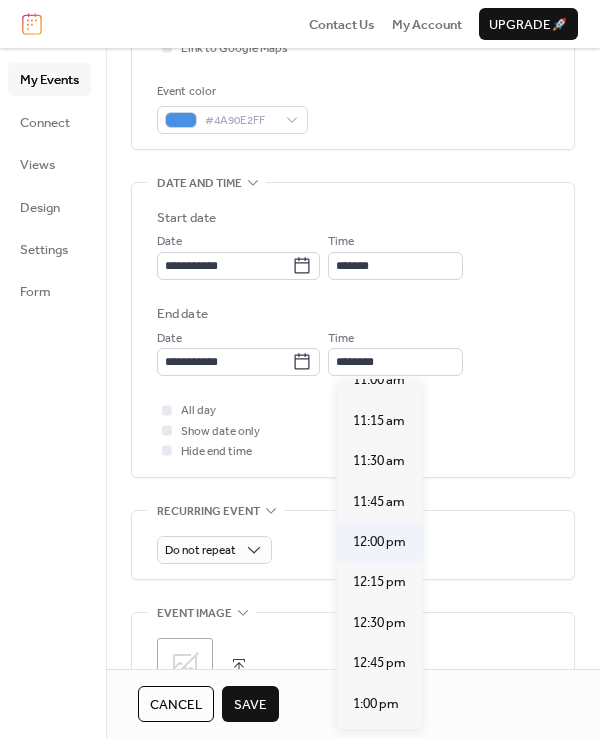 type on "********" 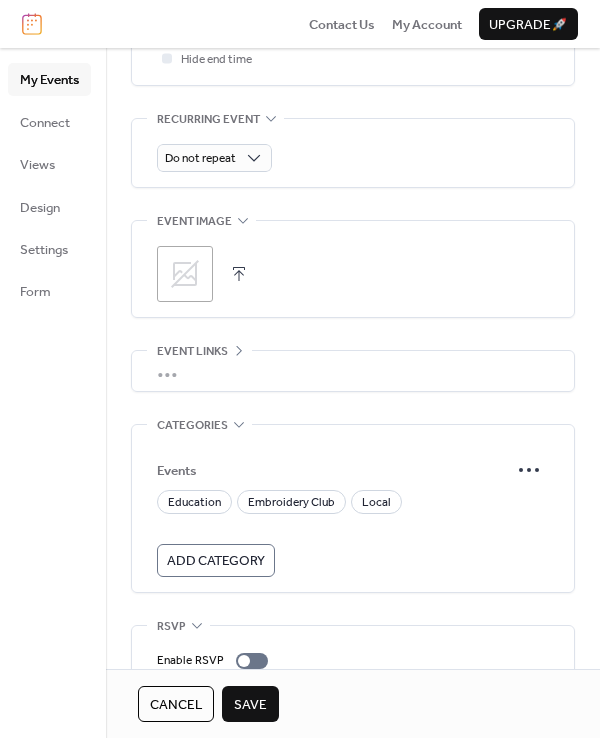 scroll, scrollTop: 928, scrollLeft: 0, axis: vertical 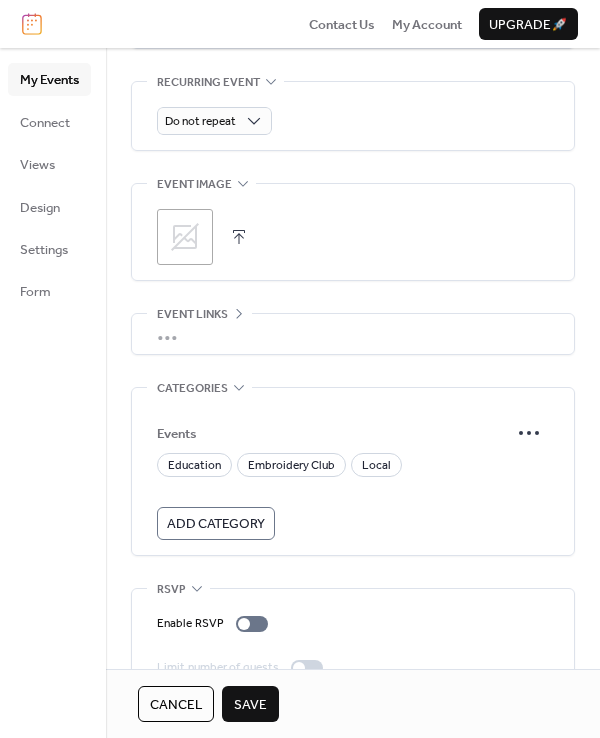 click on "Add Category" at bounding box center [216, 524] 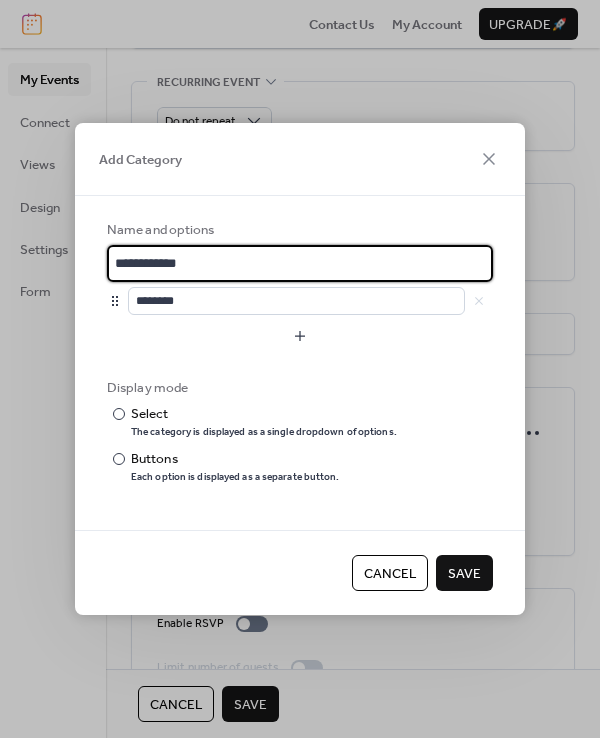 click on "**********" at bounding box center (300, 263) 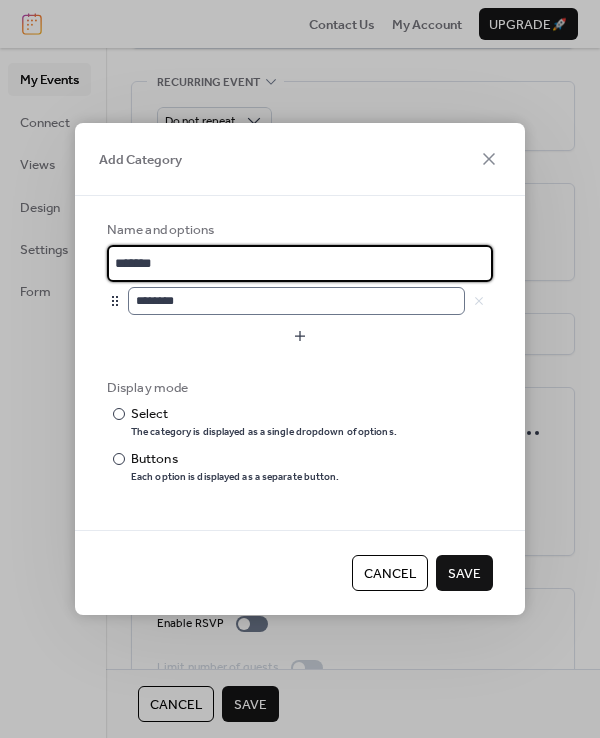 type on "*******" 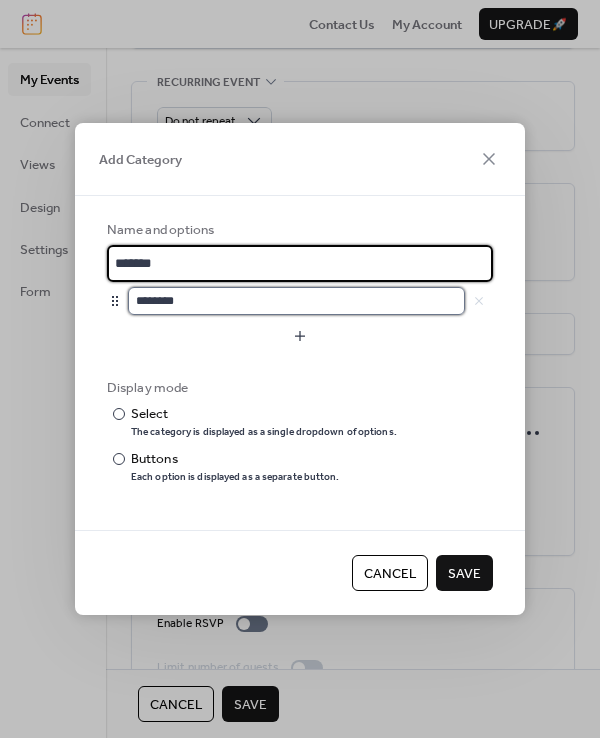 click on "********" at bounding box center [296, 301] 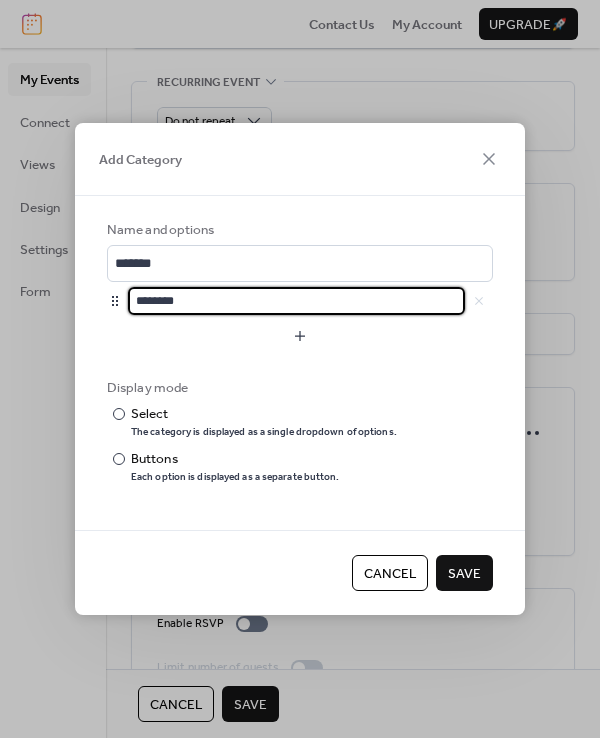 click on "********" at bounding box center (296, 301) 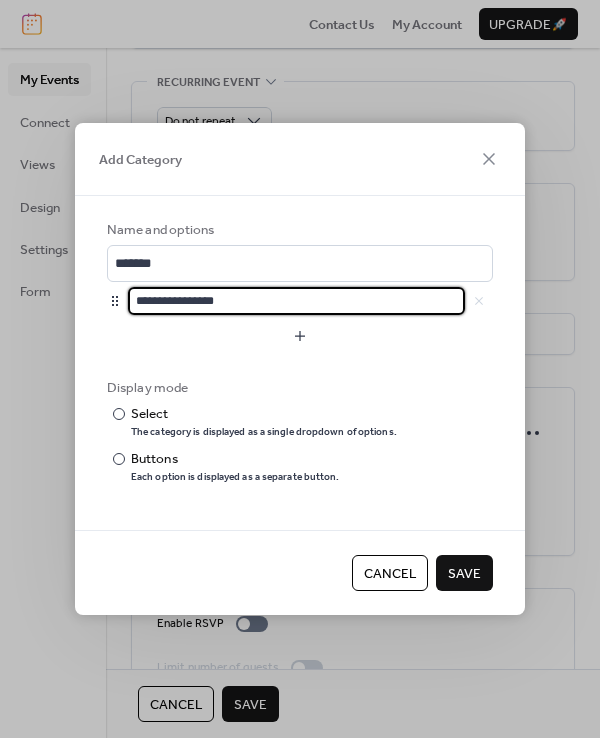 type on "**********" 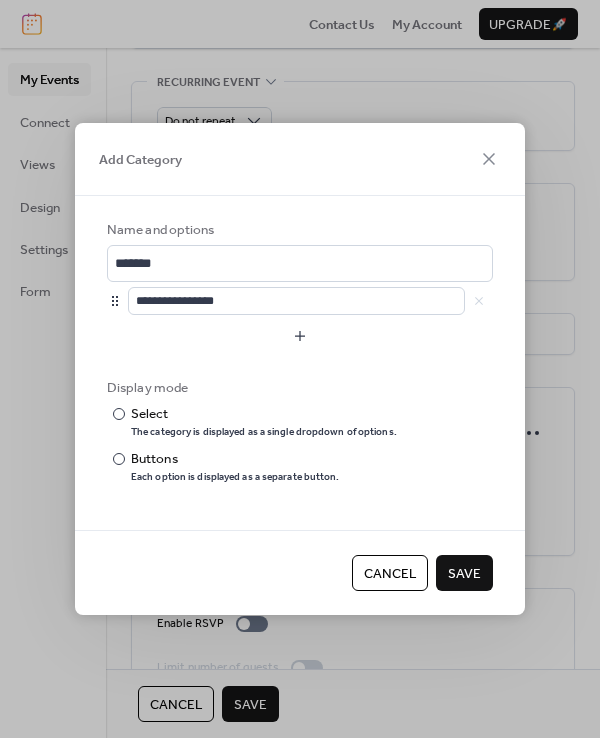 click on "Save" at bounding box center [464, 574] 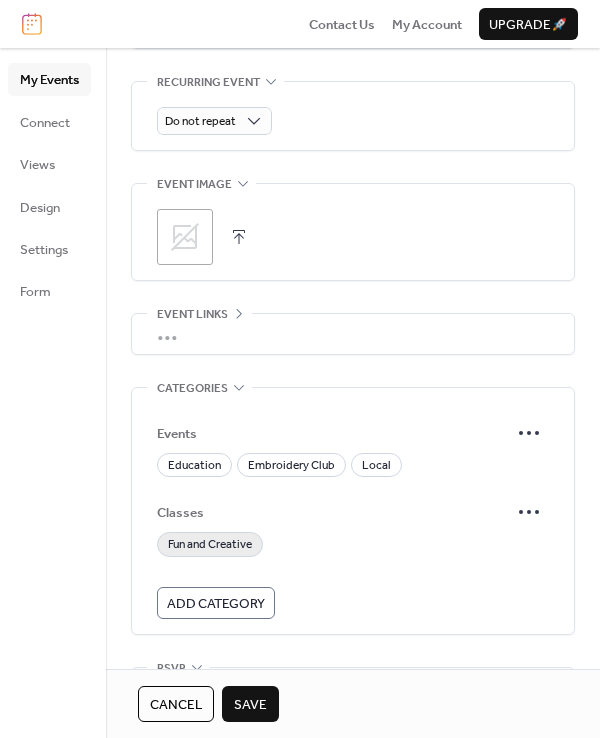 click on "Fun and Creative" at bounding box center (210, 545) 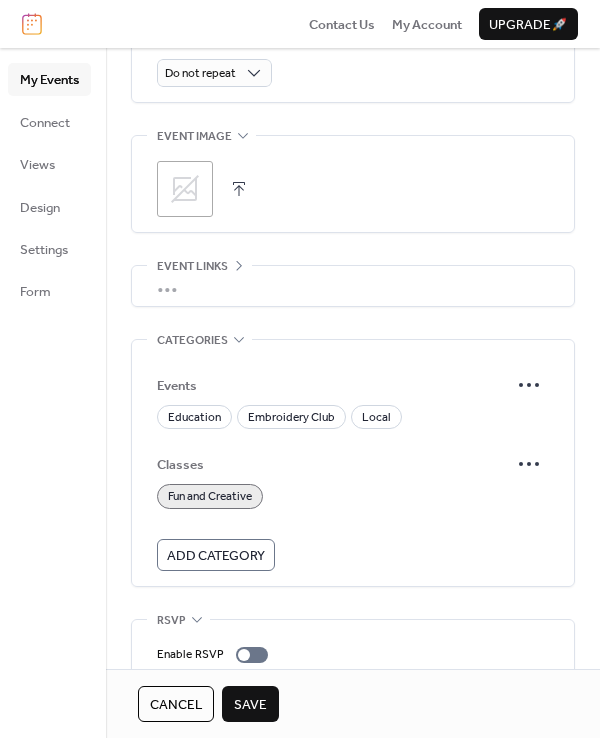 scroll, scrollTop: 1049, scrollLeft: 0, axis: vertical 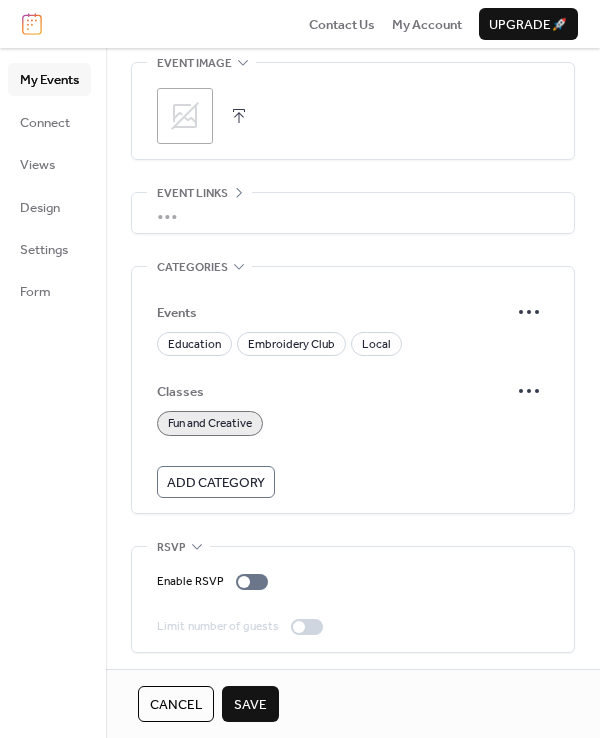 click on "Save" at bounding box center [250, 705] 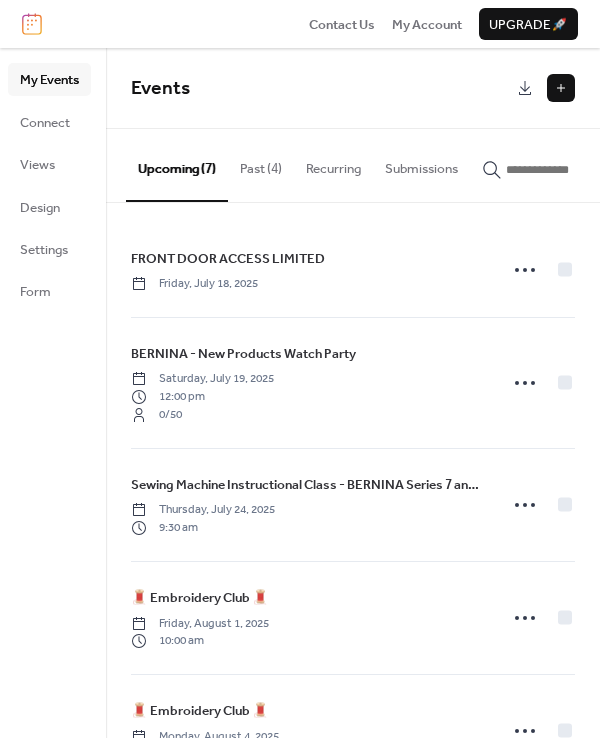 click at bounding box center [561, 88] 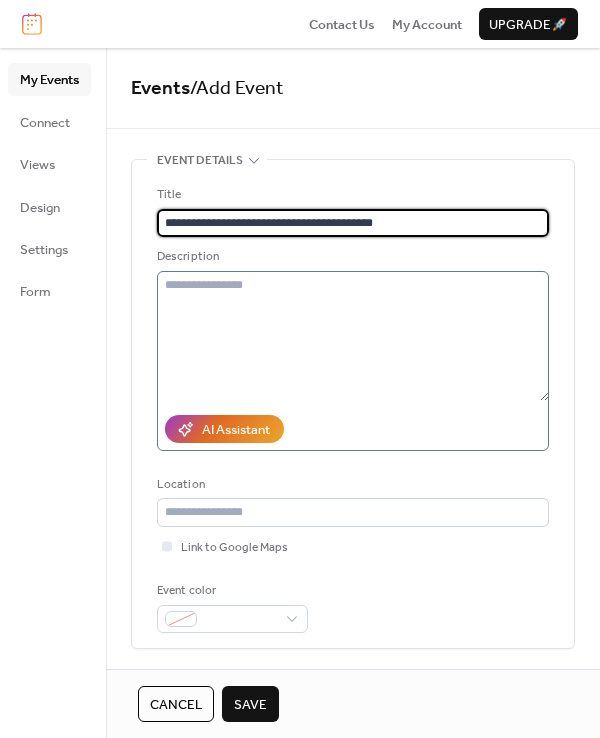 type on "**********" 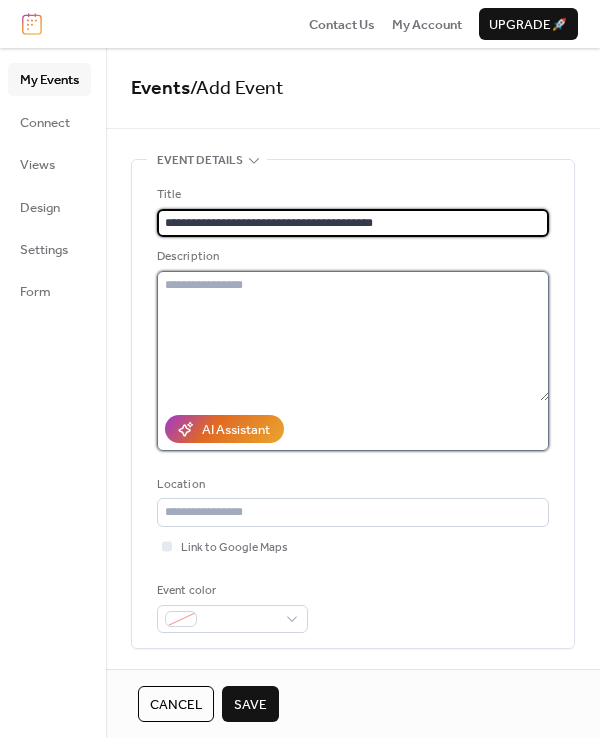 click at bounding box center (353, 336) 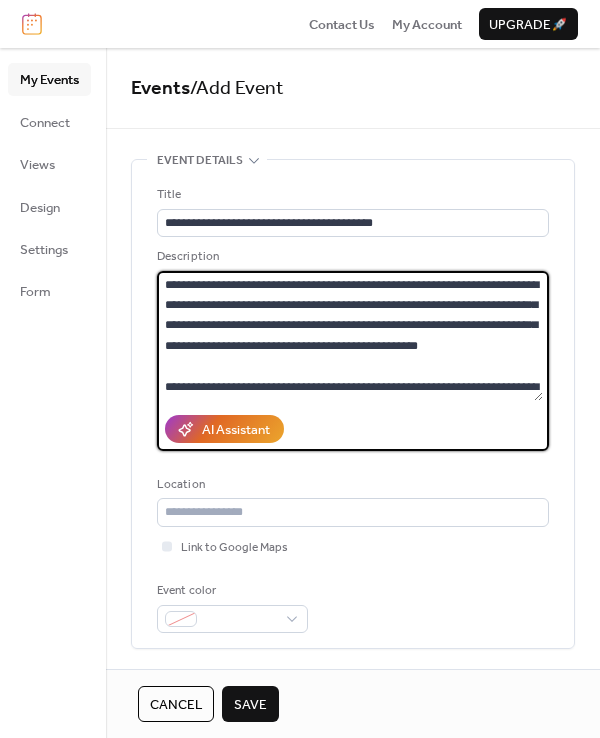 scroll, scrollTop: 16, scrollLeft: 0, axis: vertical 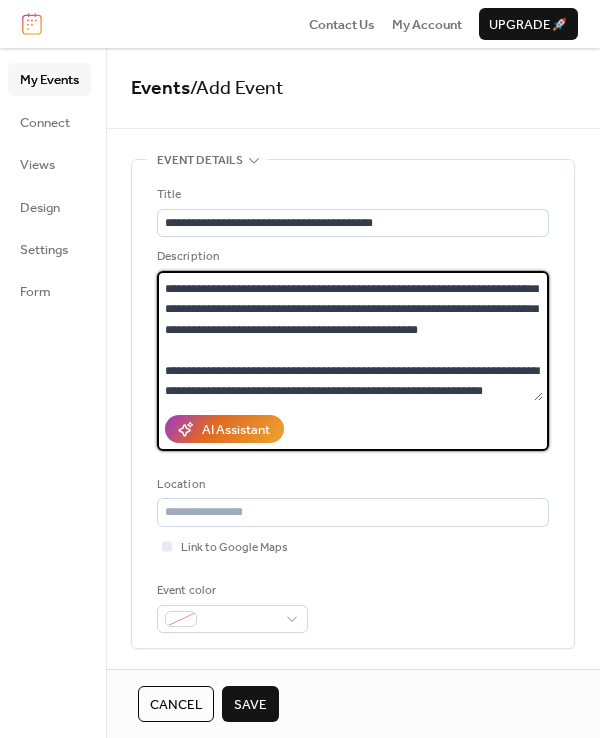 click on "**********" at bounding box center [350, 336] 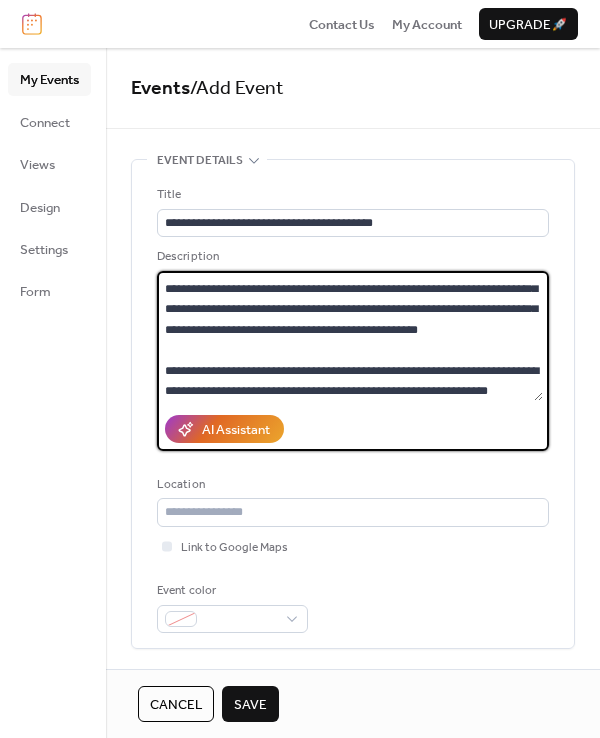 drag, startPoint x: 536, startPoint y: 356, endPoint x: 540, endPoint y: 388, distance: 32.24903 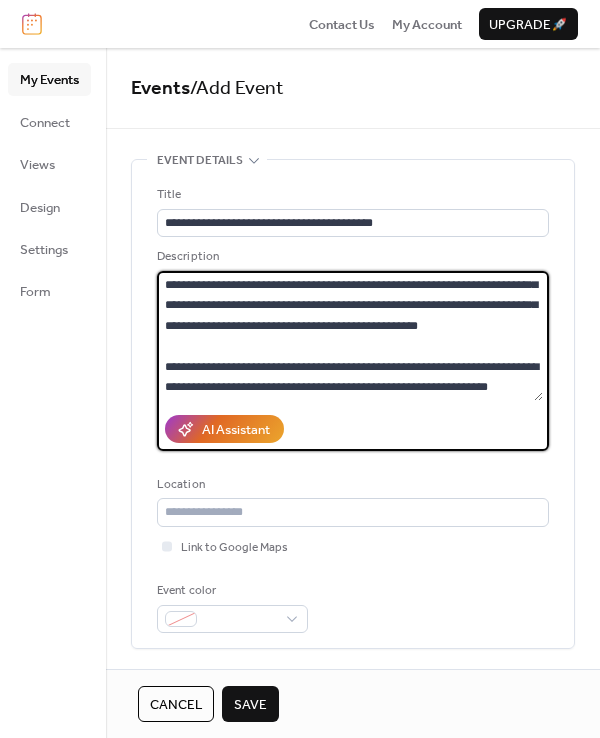 click on "AI Assistant" at bounding box center (353, 429) 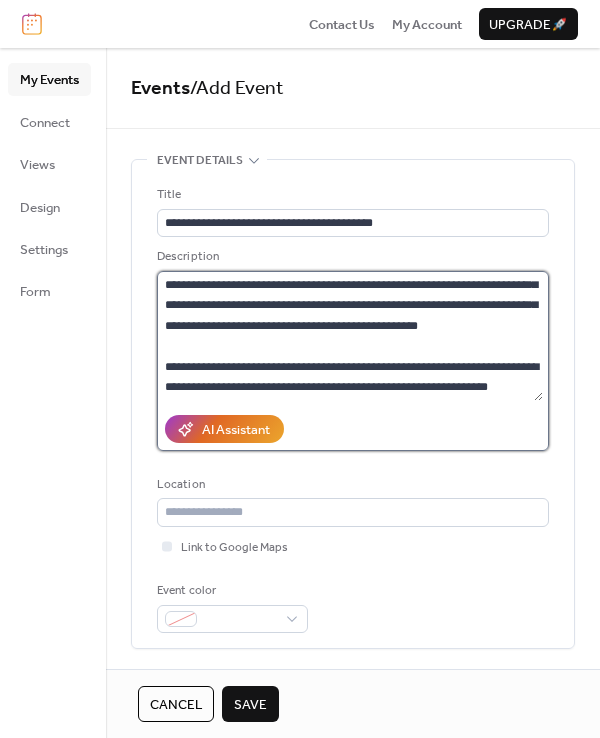 click on "**********" at bounding box center (350, 336) 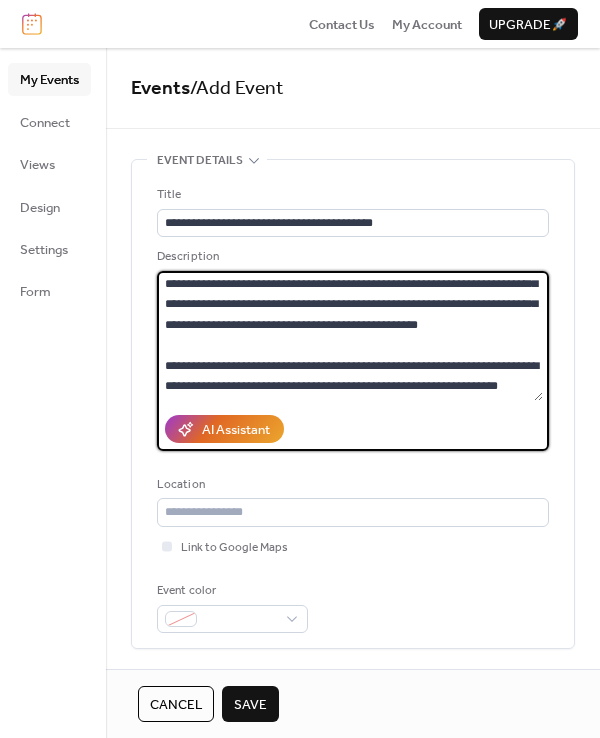 scroll, scrollTop: 57, scrollLeft: 0, axis: vertical 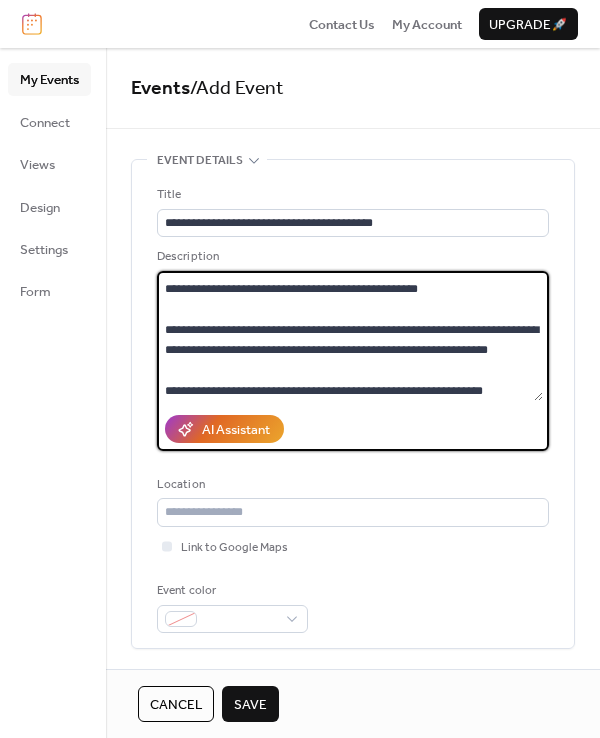 drag, startPoint x: 532, startPoint y: 381, endPoint x: 522, endPoint y: 325, distance: 56.88585 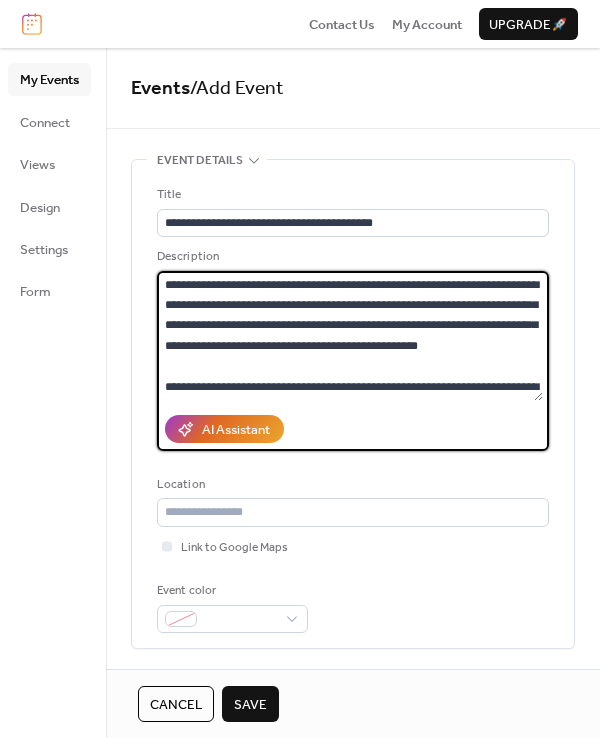 click on "**********" at bounding box center (350, 336) 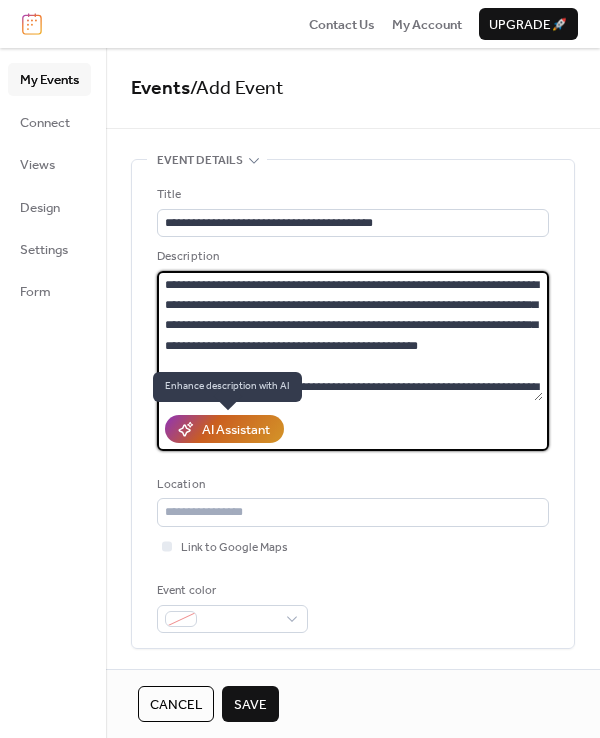 type on "**********" 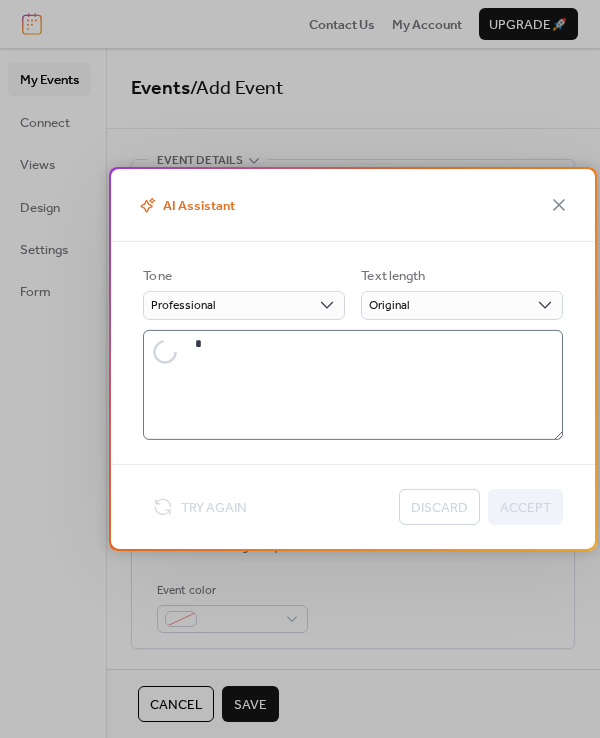 type on "**********" 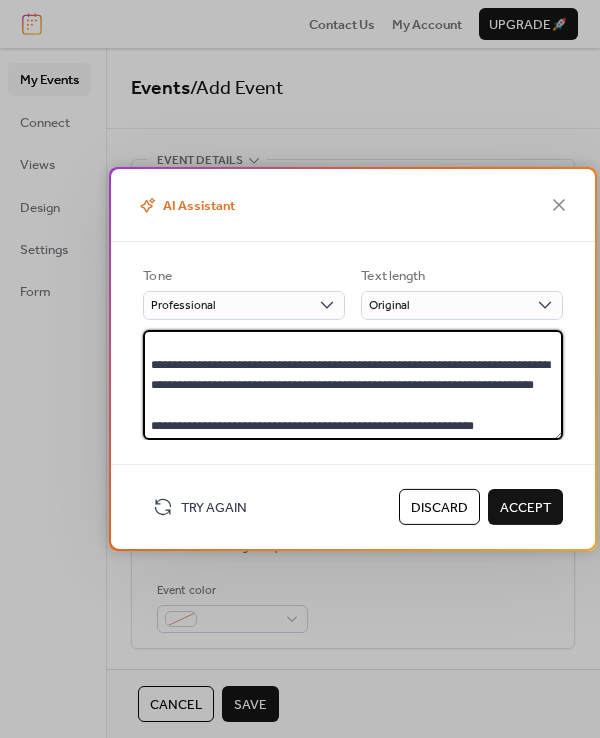 scroll, scrollTop: 0, scrollLeft: 0, axis: both 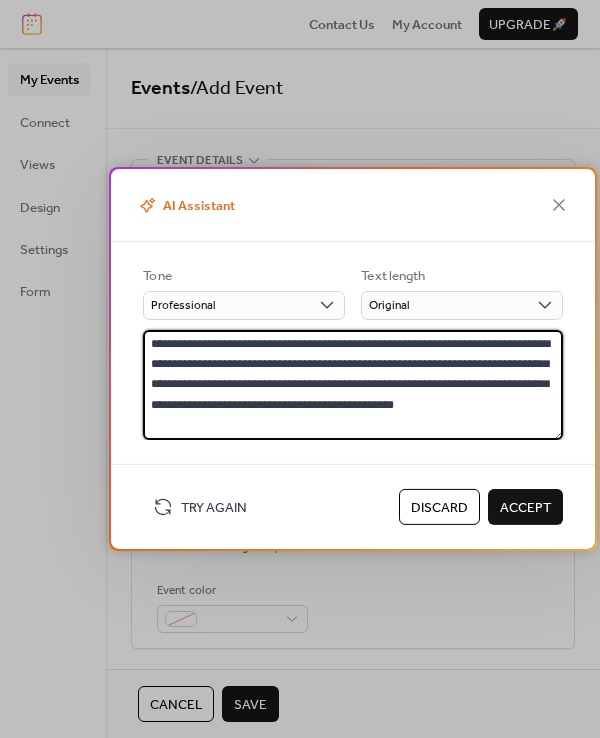 click on "**********" at bounding box center (353, 385) 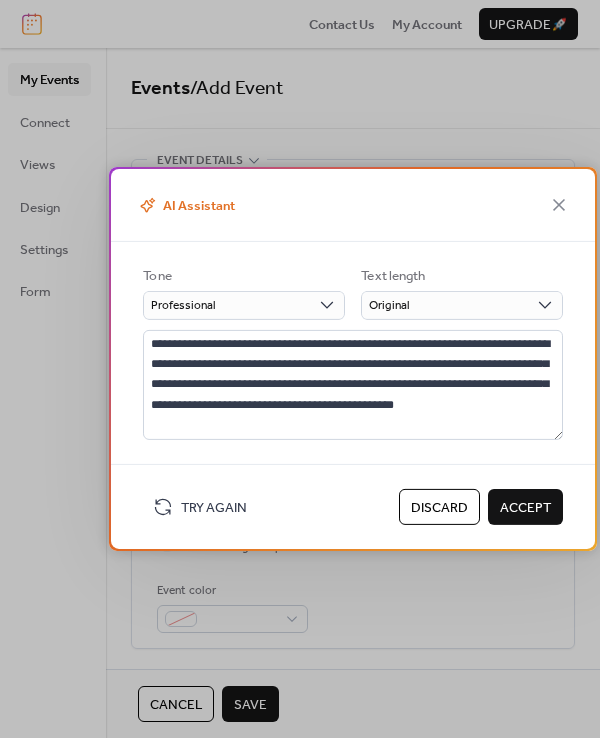 click on "Accept" at bounding box center [525, 508] 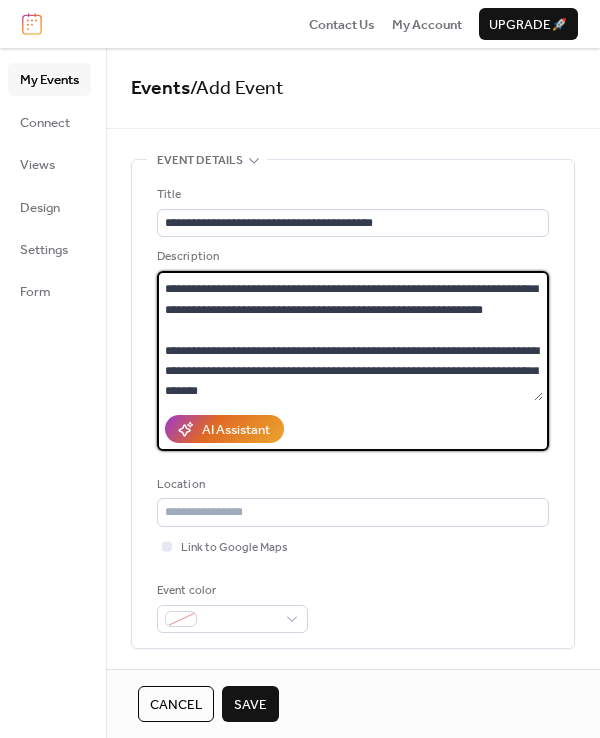 scroll, scrollTop: 52, scrollLeft: 0, axis: vertical 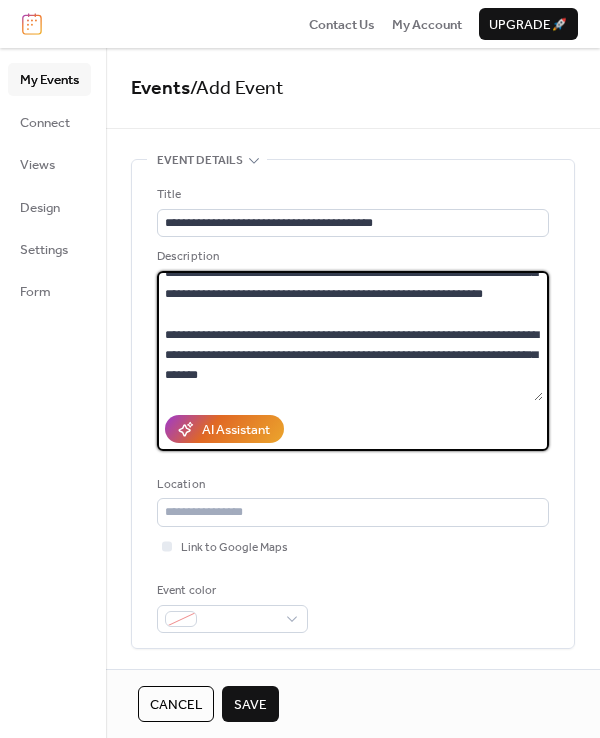 click on "**********" at bounding box center [350, 336] 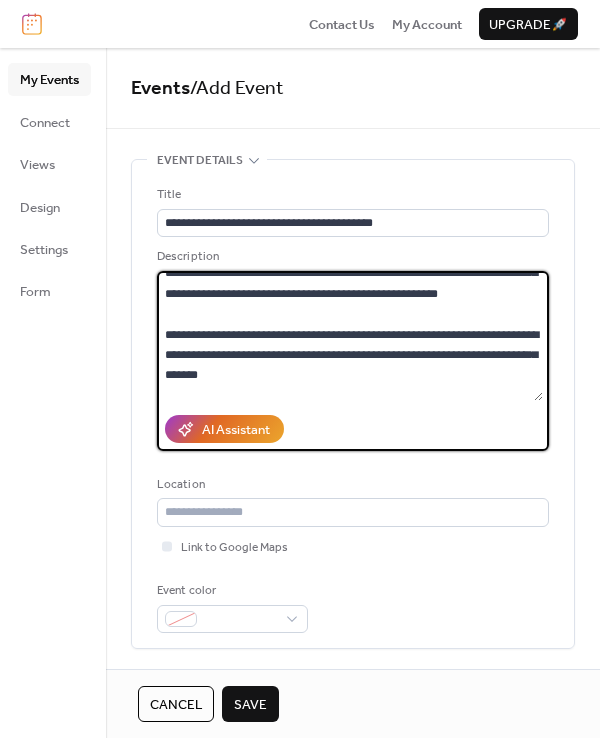 click on "**********" at bounding box center (350, 336) 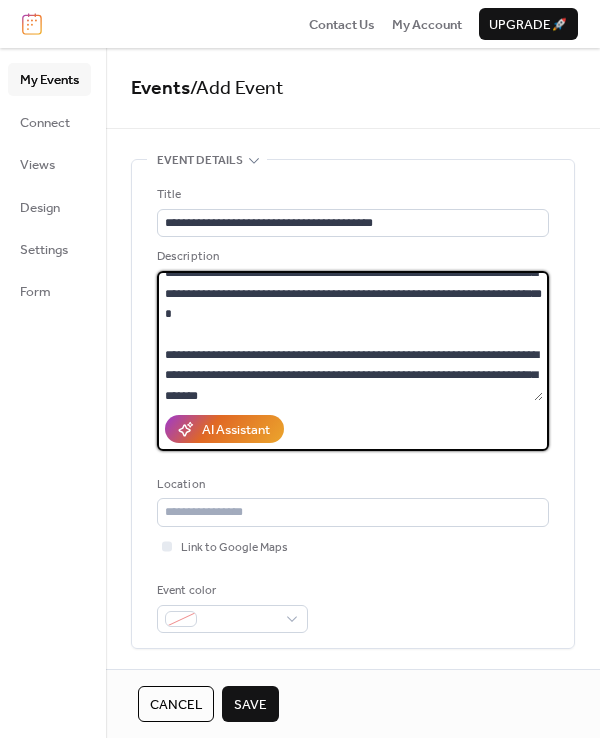 click on "**********" at bounding box center [350, 336] 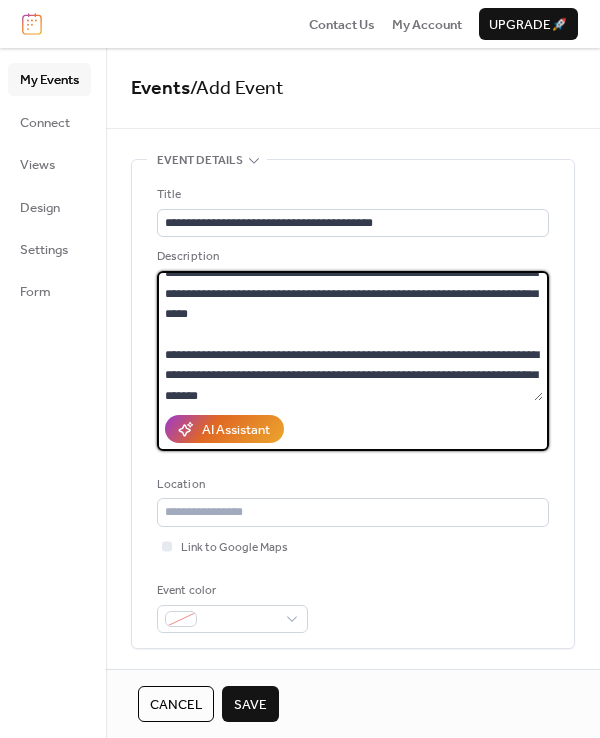 click on "**********" at bounding box center (350, 336) 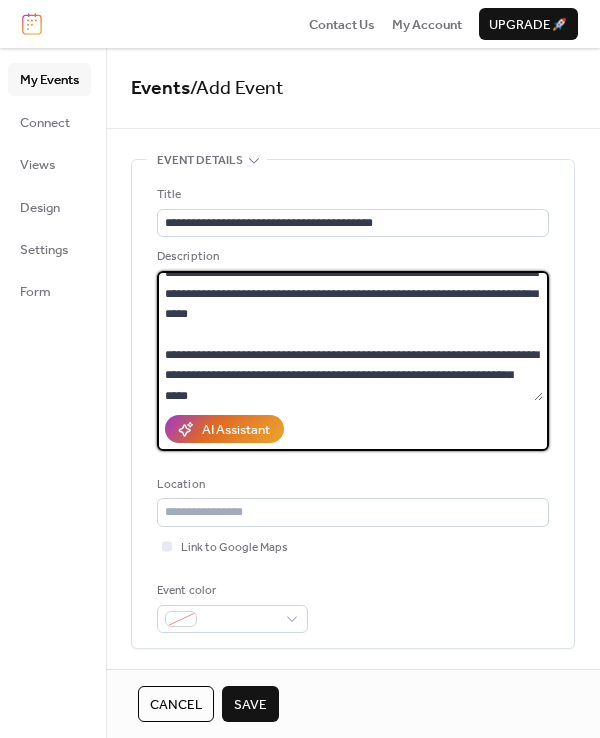 scroll, scrollTop: 102, scrollLeft: 0, axis: vertical 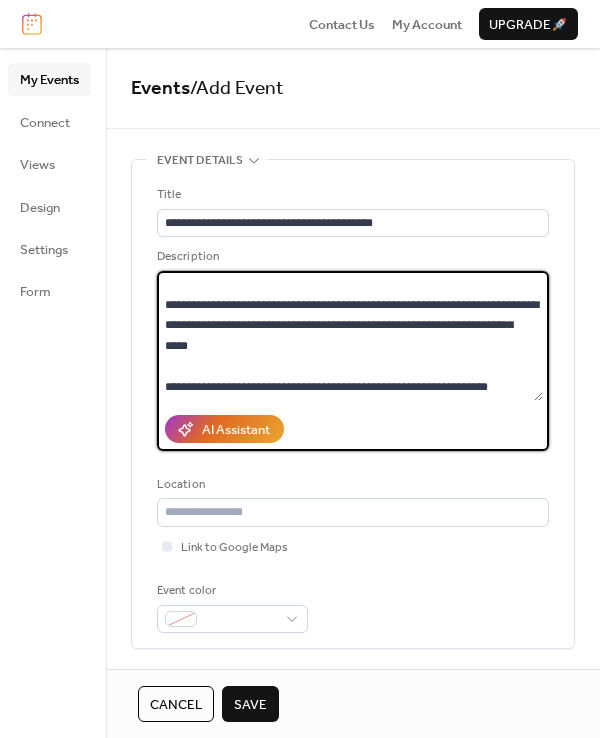 drag, startPoint x: 530, startPoint y: 349, endPoint x: 533, endPoint y: 399, distance: 50.08992 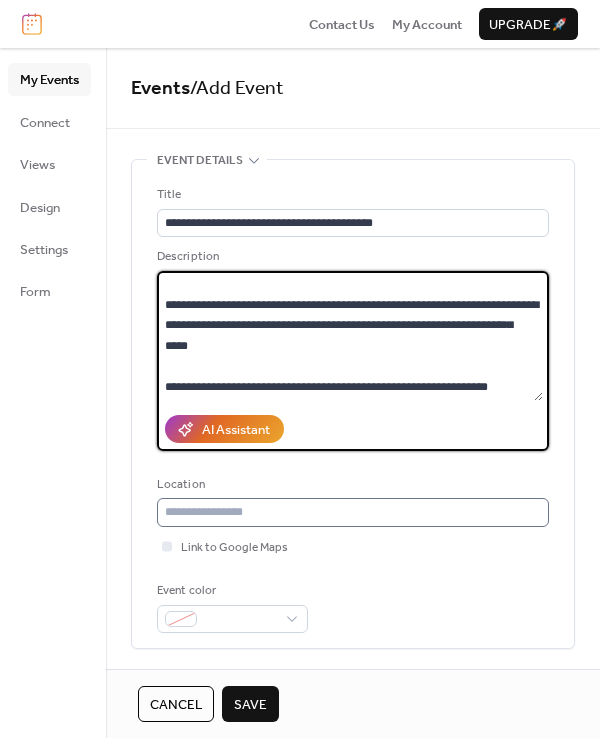 type on "**********" 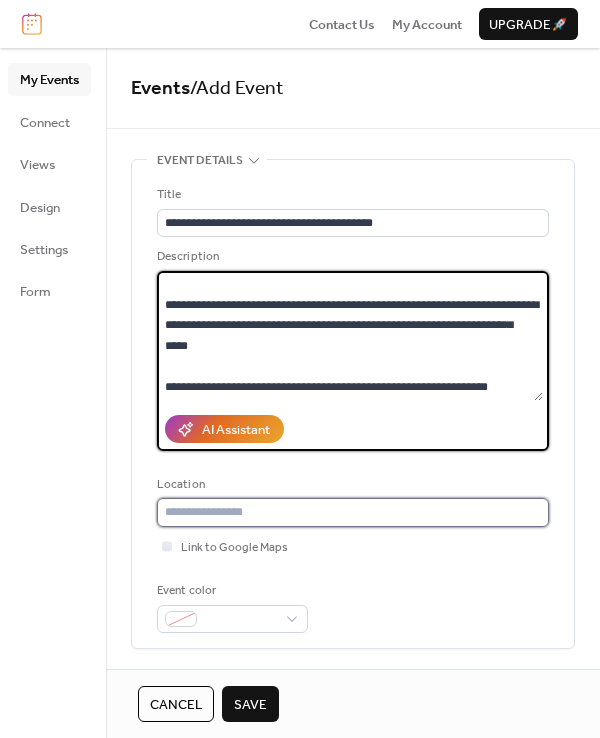 click at bounding box center [353, 512] 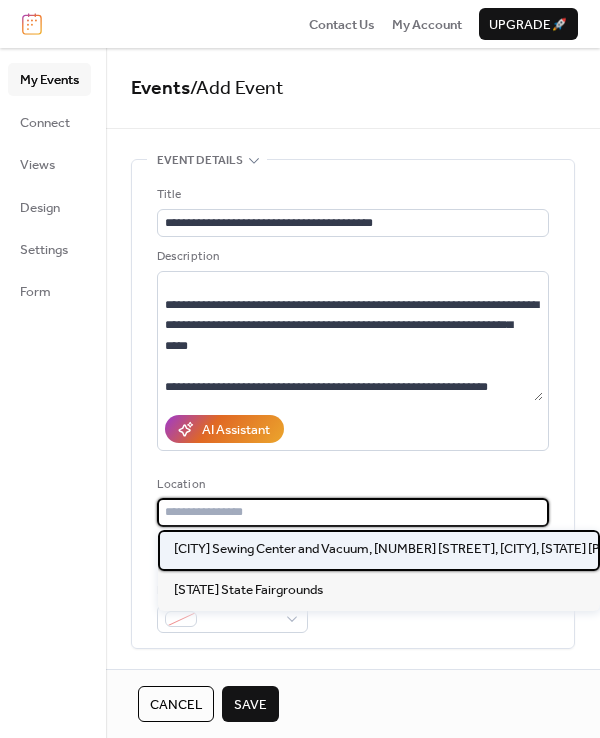click on "Hutchinson Sewing Center and Vacuum, 510 N Main St, Hutchinson, KS 67501" at bounding box center (432, 549) 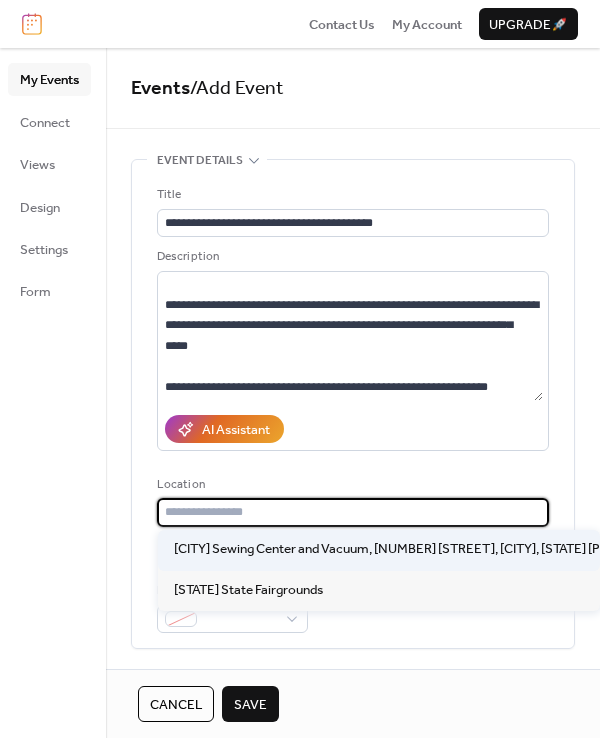 type on "**********" 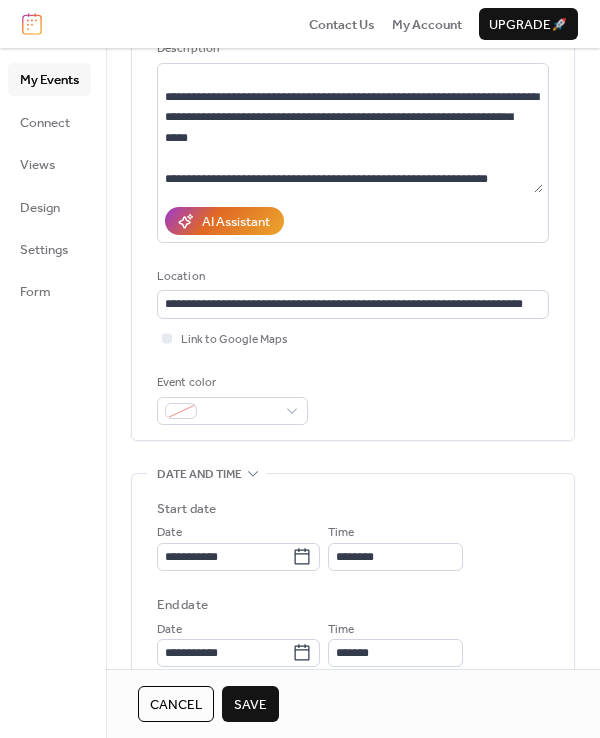 scroll, scrollTop: 215, scrollLeft: 0, axis: vertical 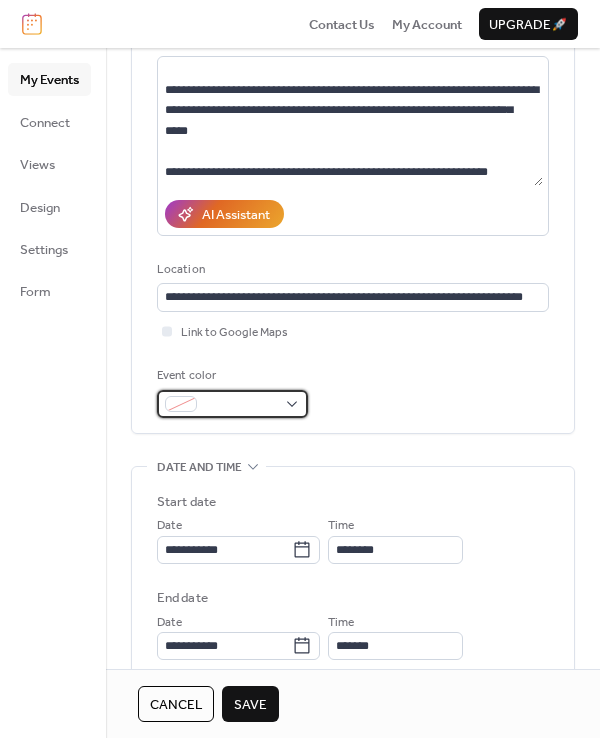 click at bounding box center (240, 405) 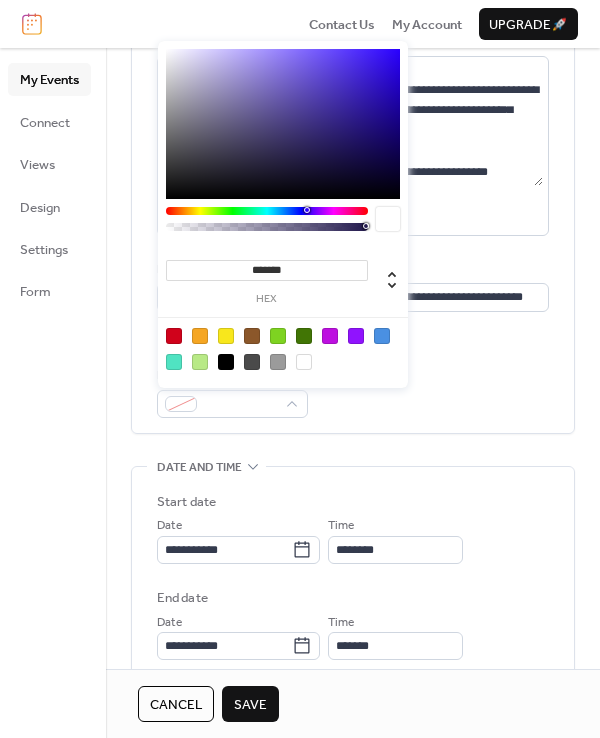 click at bounding box center [382, 336] 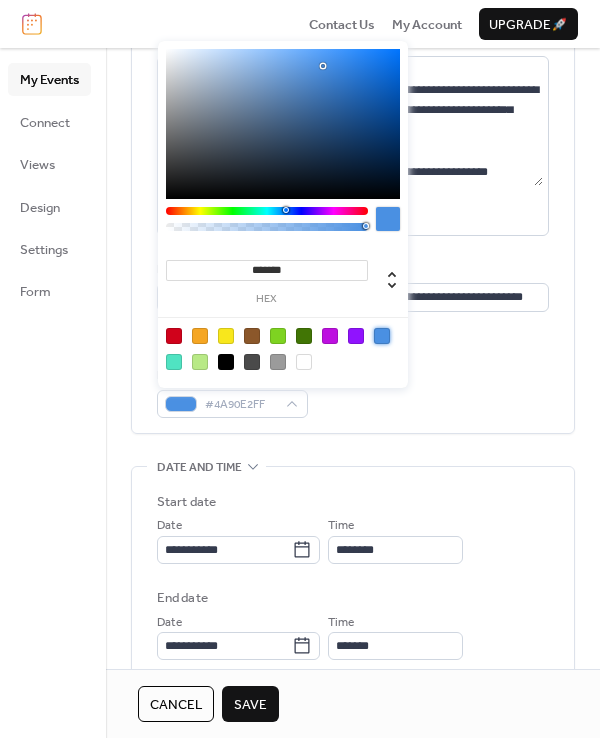 click on "**********" at bounding box center [353, 189] 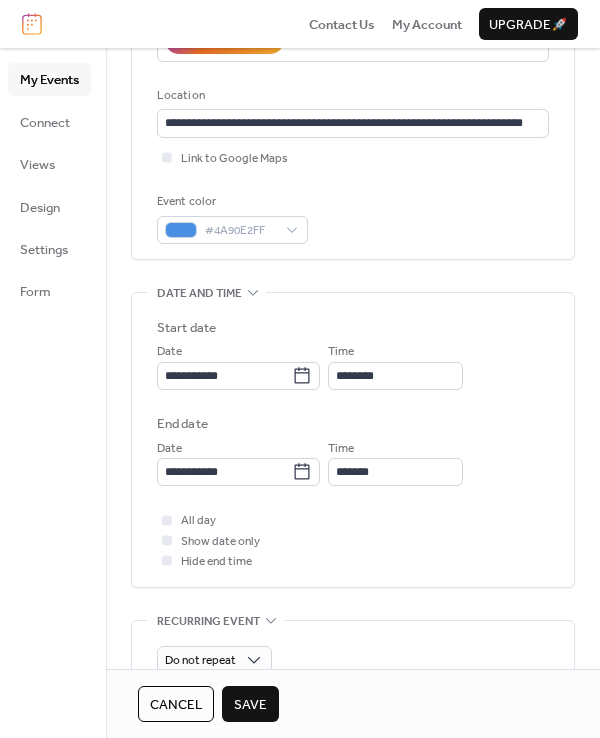 scroll, scrollTop: 410, scrollLeft: 0, axis: vertical 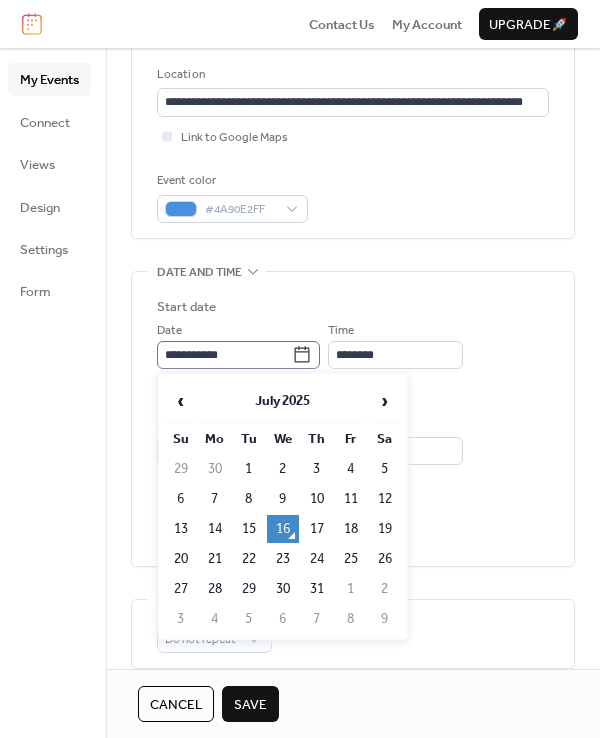 click on "**********" at bounding box center (238, 355) 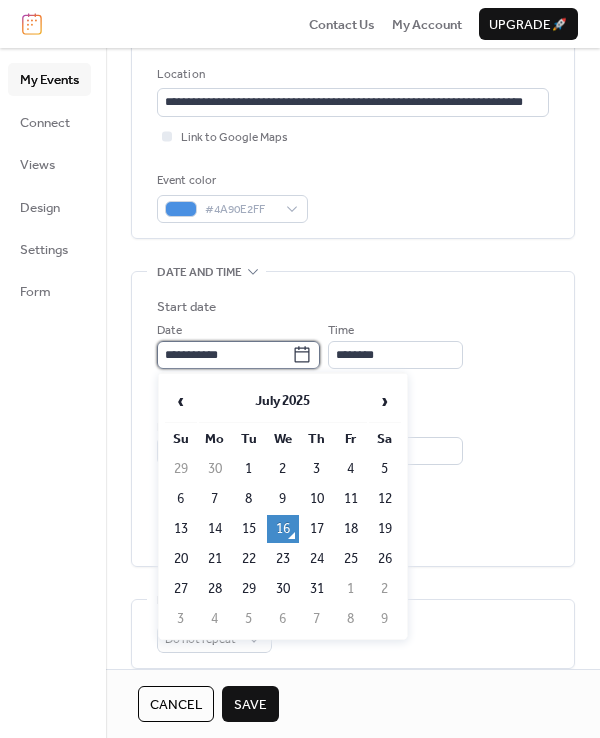 click on "**********" at bounding box center [224, 355] 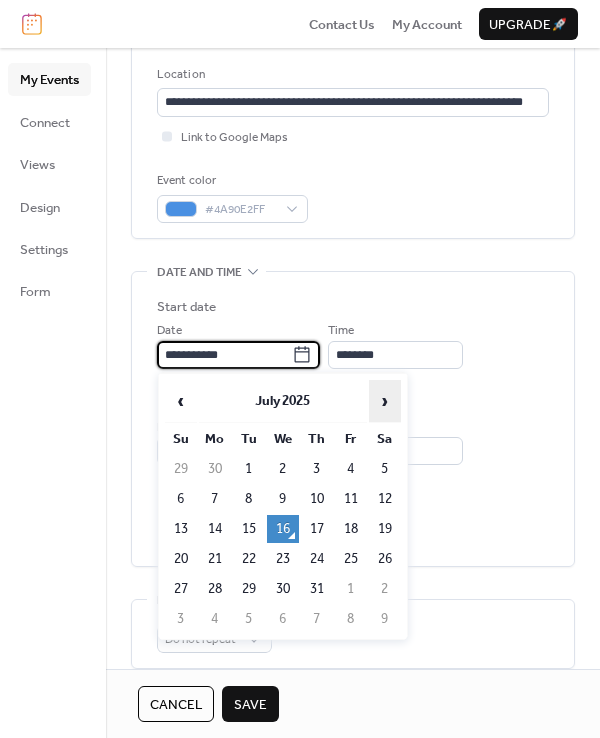 click on "›" at bounding box center (385, 401) 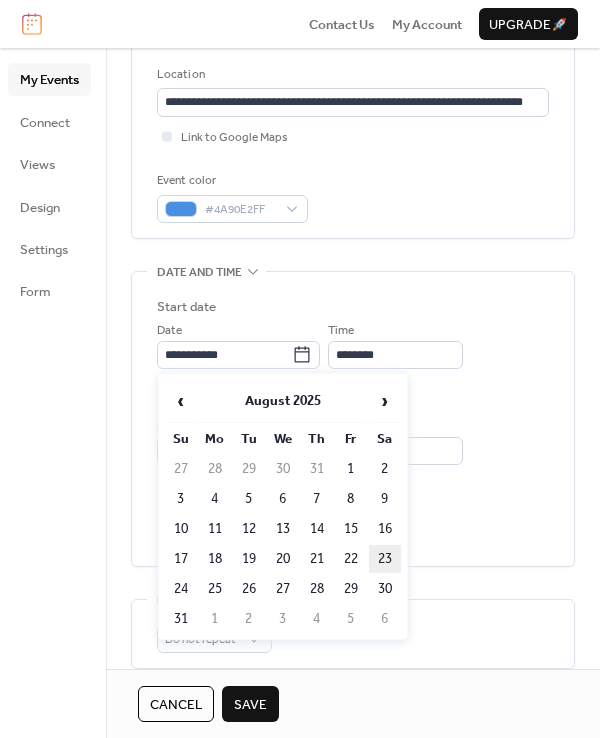 click on "23" at bounding box center (385, 559) 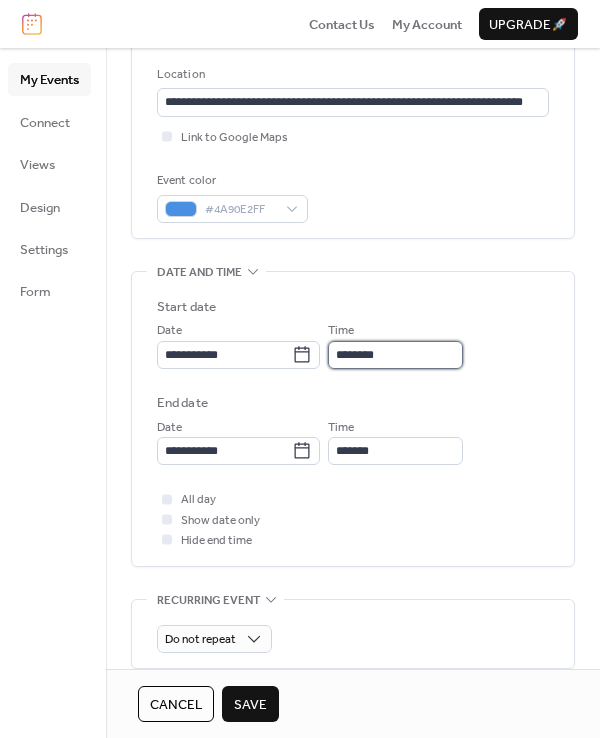 click on "********" at bounding box center [395, 355] 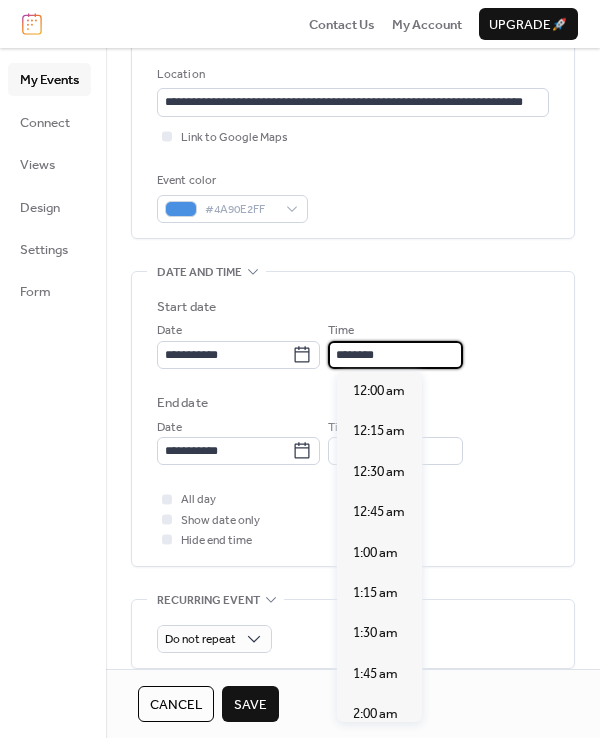 scroll, scrollTop: 1939, scrollLeft: 0, axis: vertical 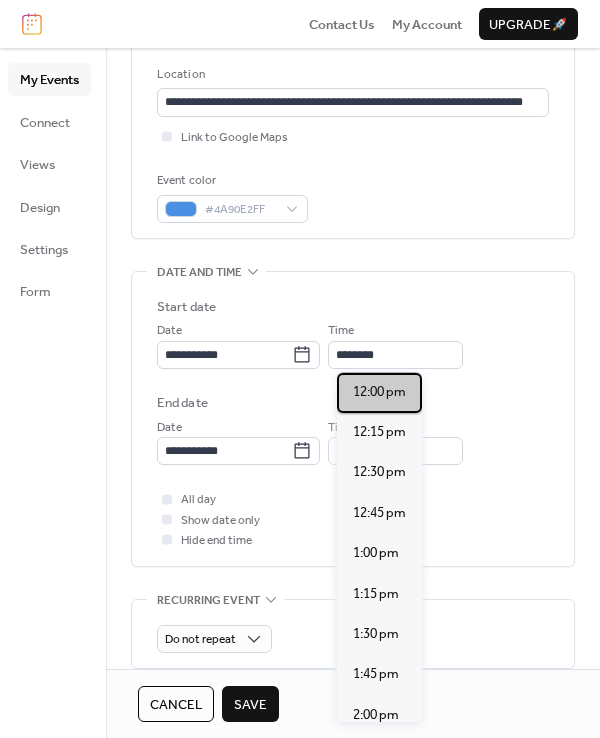 click on "12:00 pm" at bounding box center [379, 393] 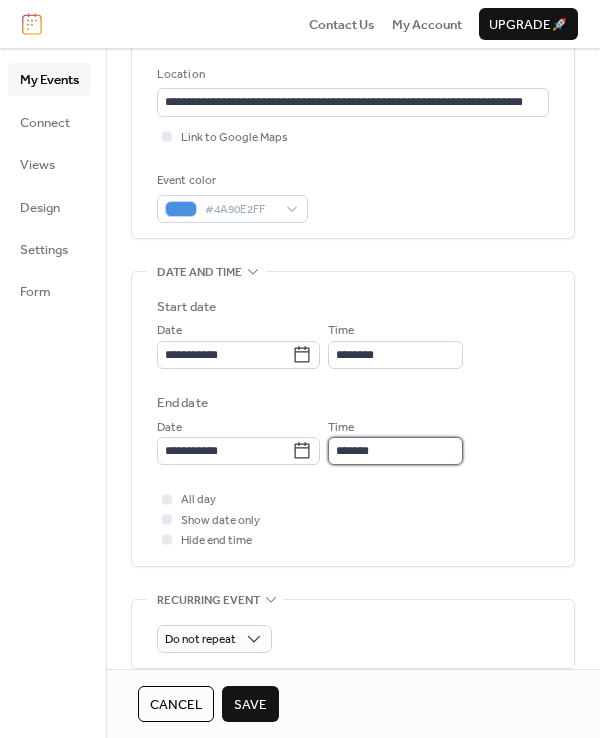 click on "*******" at bounding box center (395, 451) 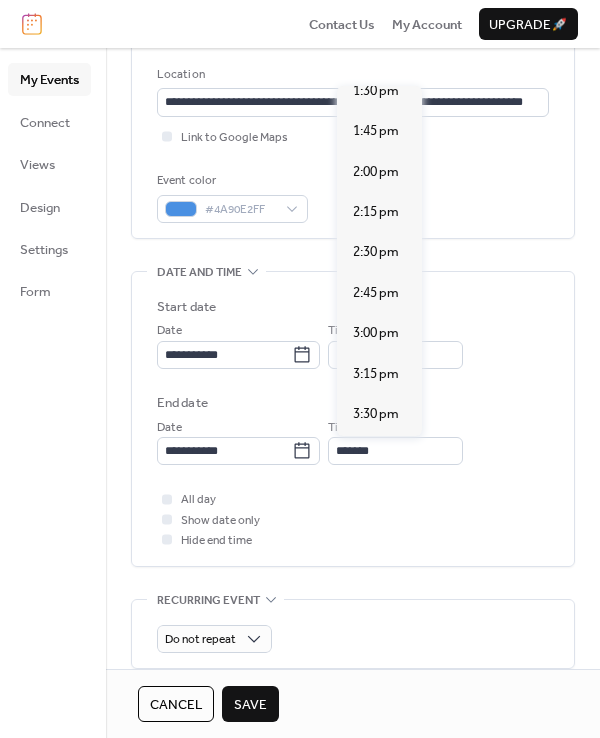 scroll, scrollTop: 295, scrollLeft: 0, axis: vertical 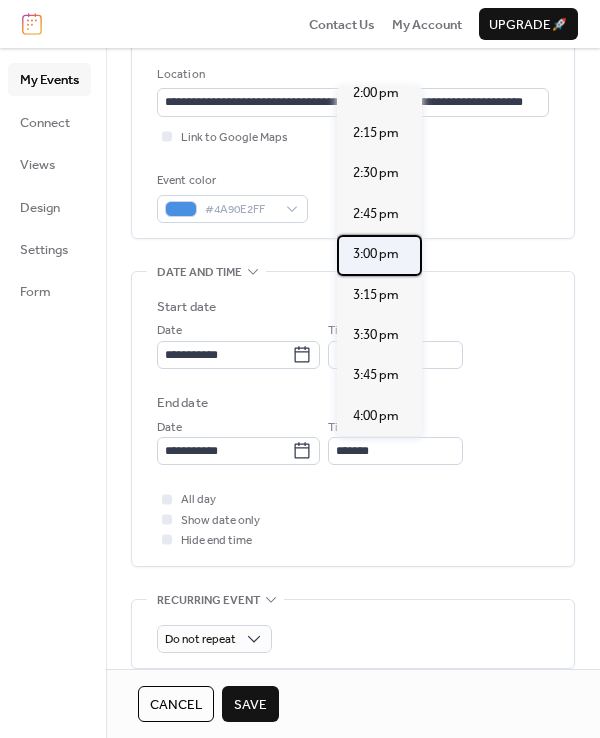 click on "3:00 pm" at bounding box center [376, 254] 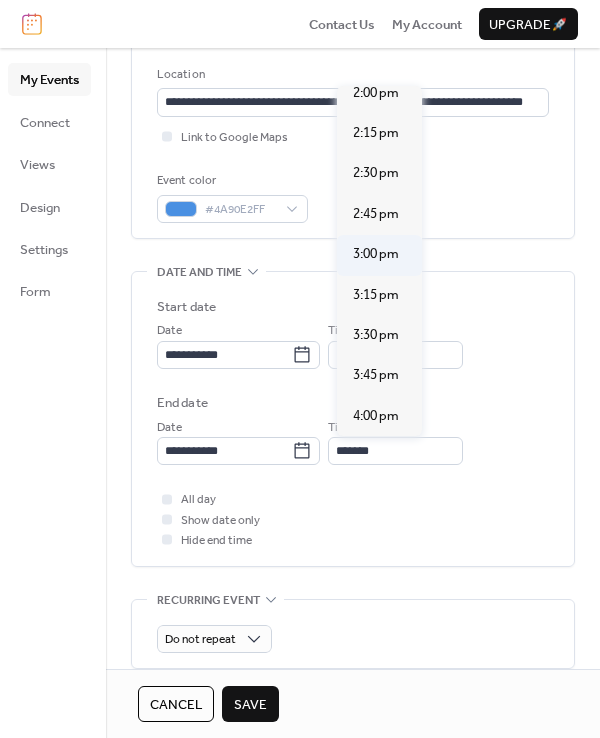 type on "*******" 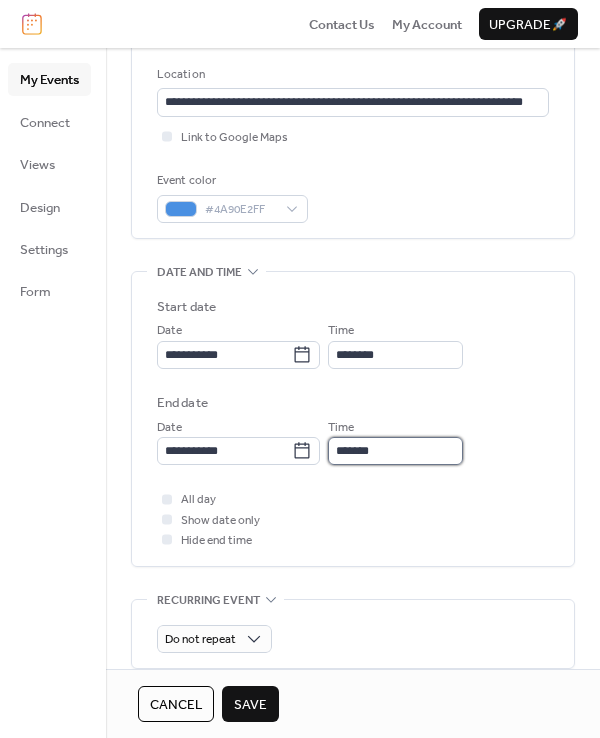 click on "*******" at bounding box center [395, 451] 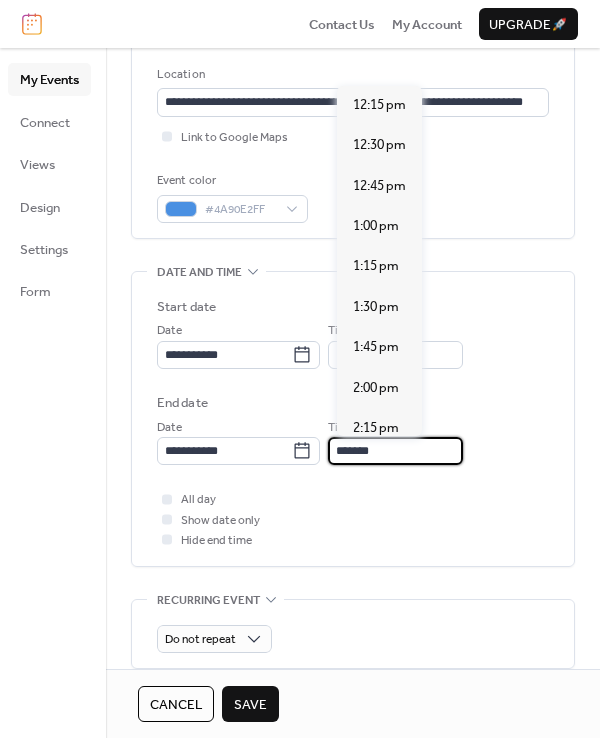 scroll, scrollTop: 444, scrollLeft: 0, axis: vertical 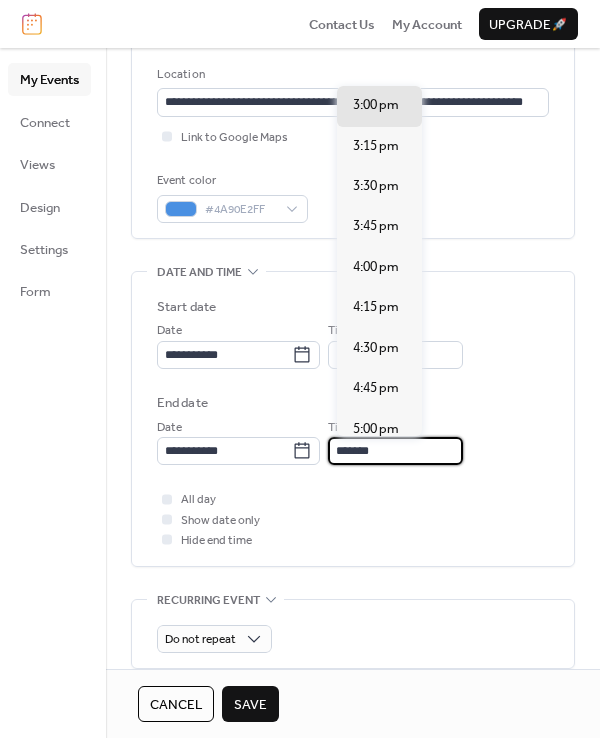 click on "**********" at bounding box center [353, 419] 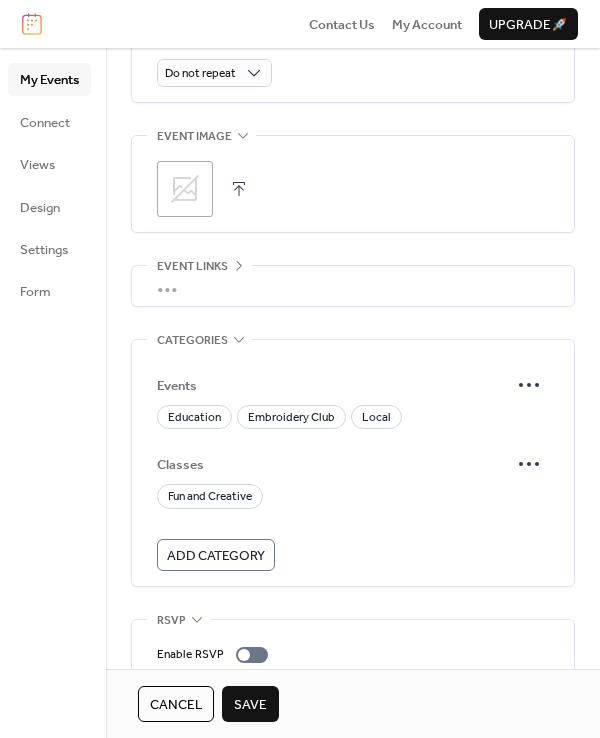 scroll, scrollTop: 978, scrollLeft: 0, axis: vertical 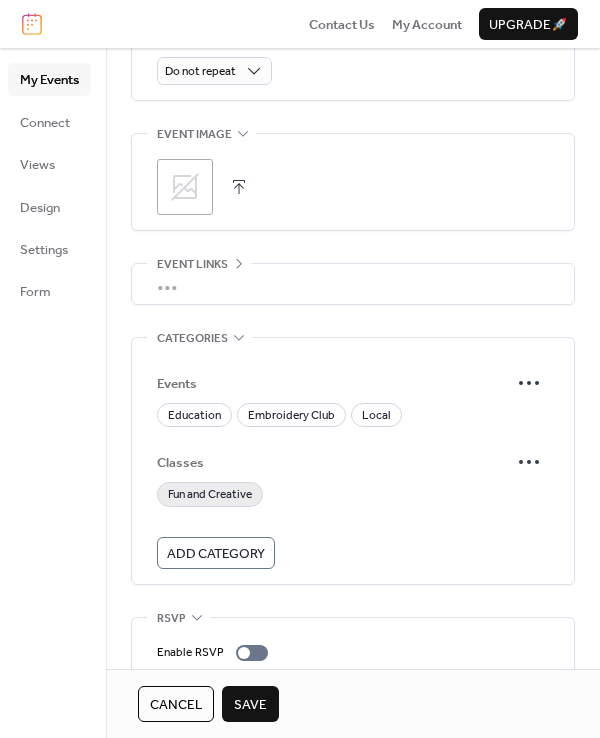 click on "Fun and Creative" at bounding box center [210, 495] 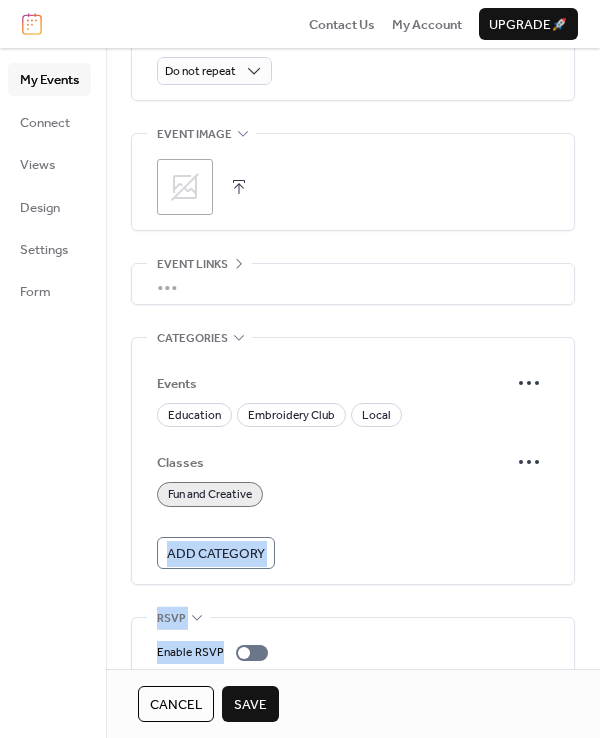 drag, startPoint x: 592, startPoint y: 543, endPoint x: 609, endPoint y: 631, distance: 89.62701 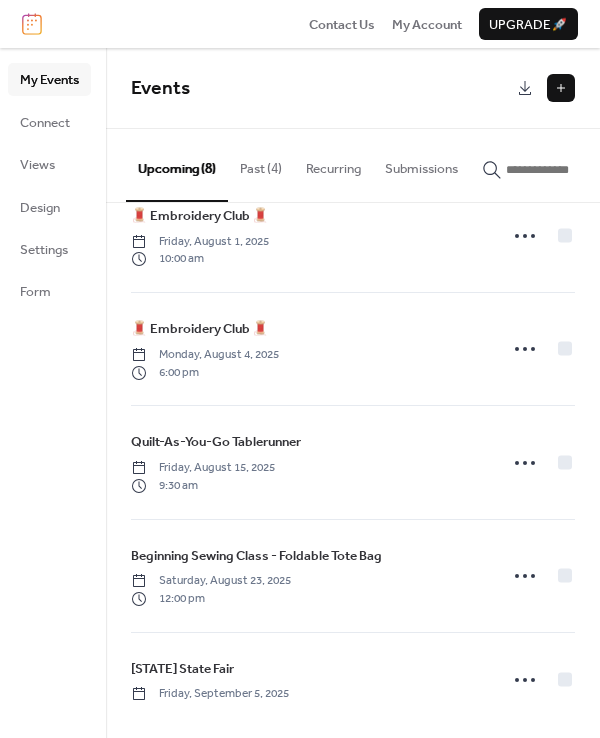 scroll, scrollTop: 396, scrollLeft: 0, axis: vertical 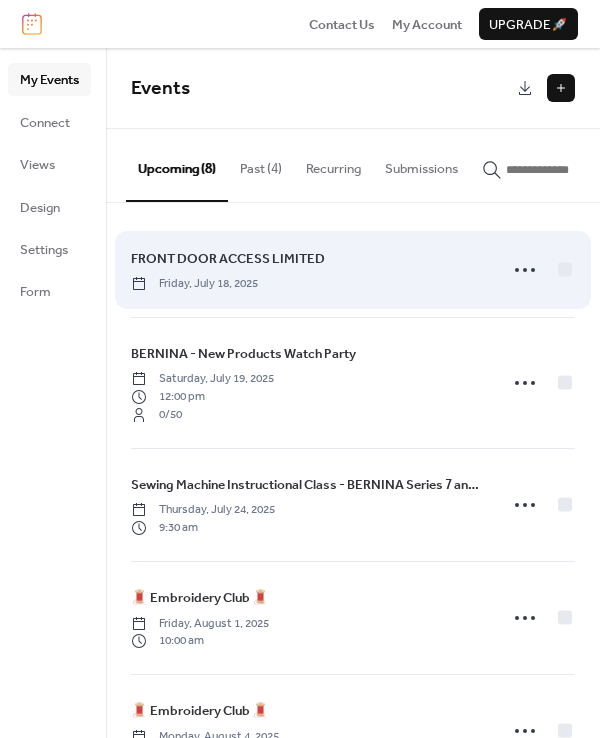 click on "FRONT DOOR ACCESS LIMITED" at bounding box center [228, 259] 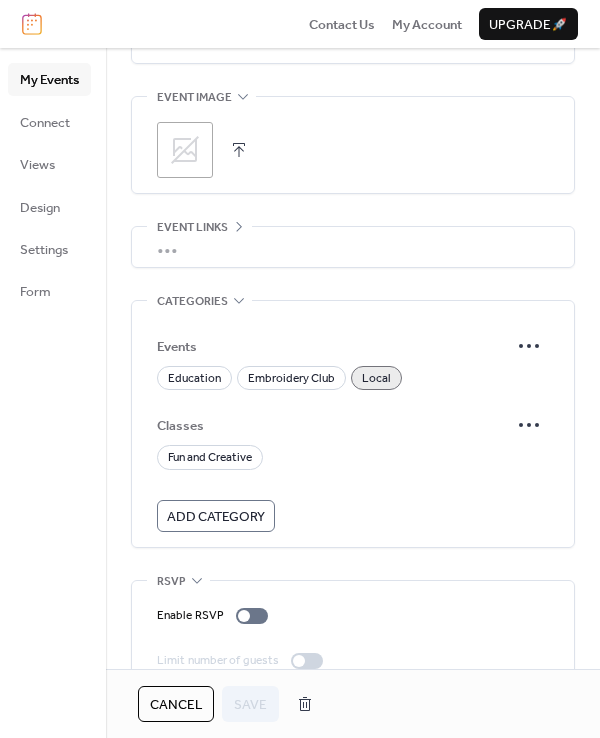 scroll, scrollTop: 1016, scrollLeft: 0, axis: vertical 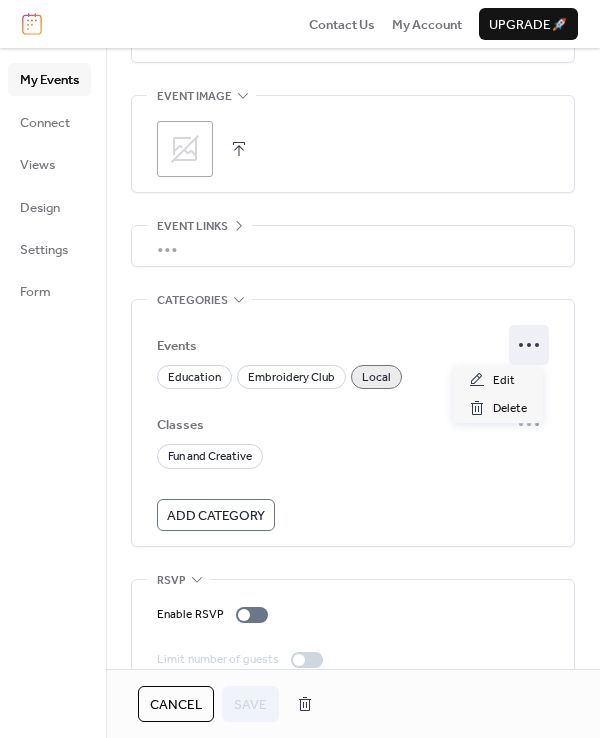 click 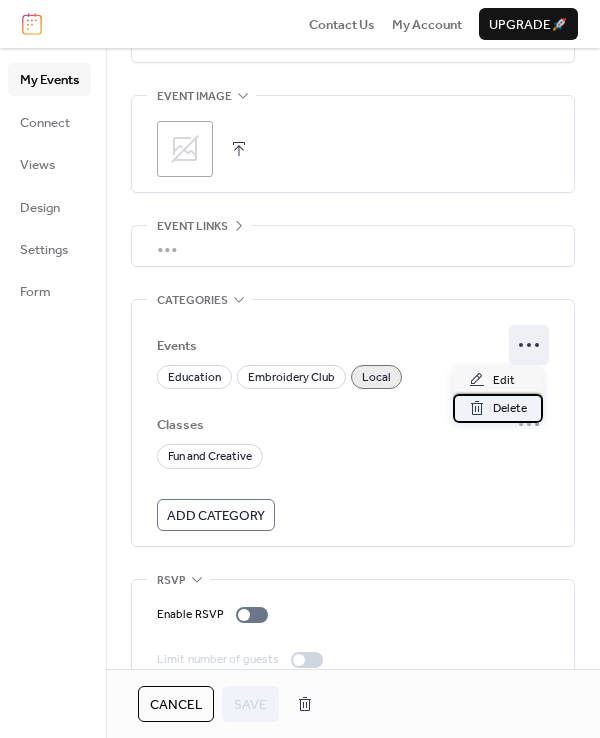 click on "Delete" at bounding box center [510, 409] 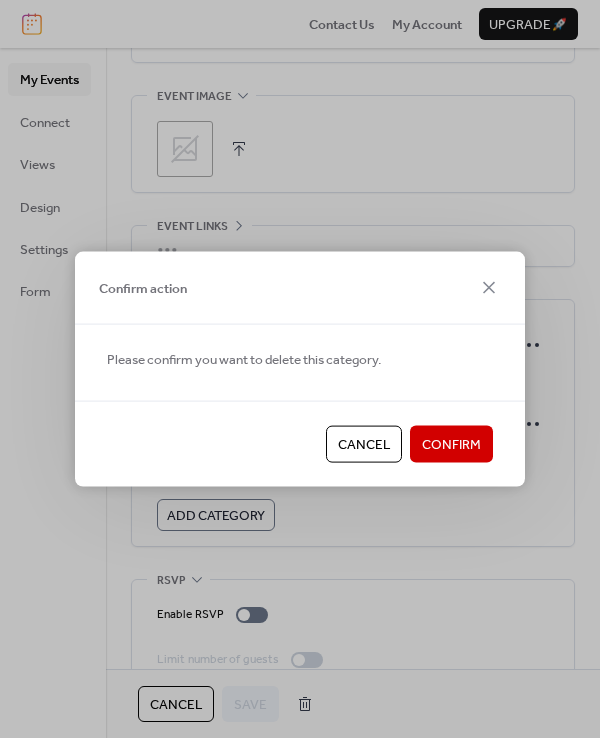 click on "Confirm" at bounding box center [451, 445] 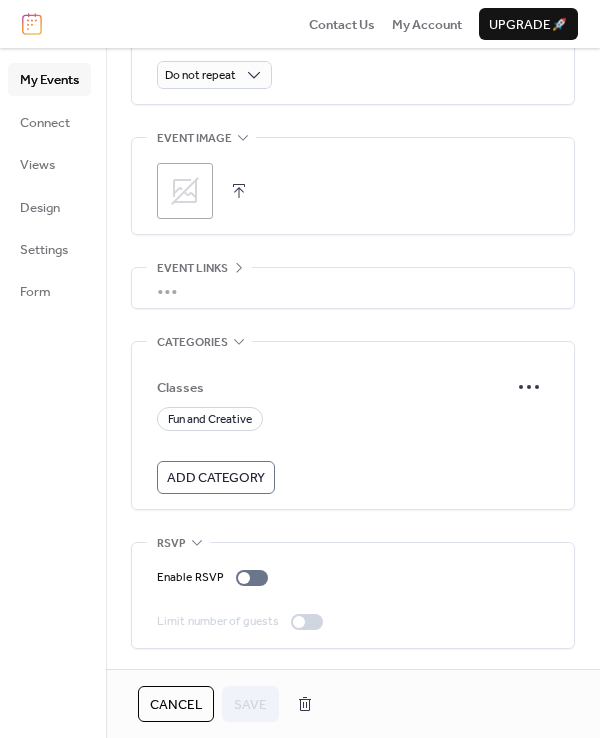 scroll, scrollTop: 971, scrollLeft: 0, axis: vertical 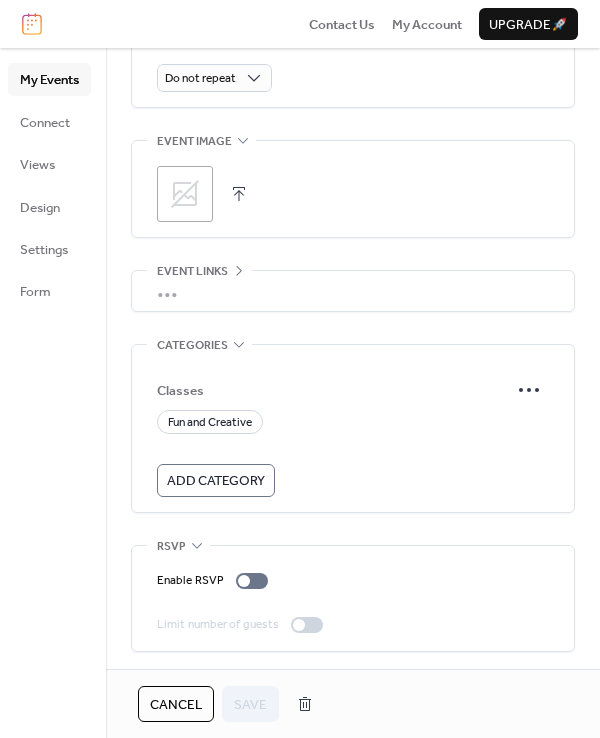click on "Add Category" at bounding box center (216, 481) 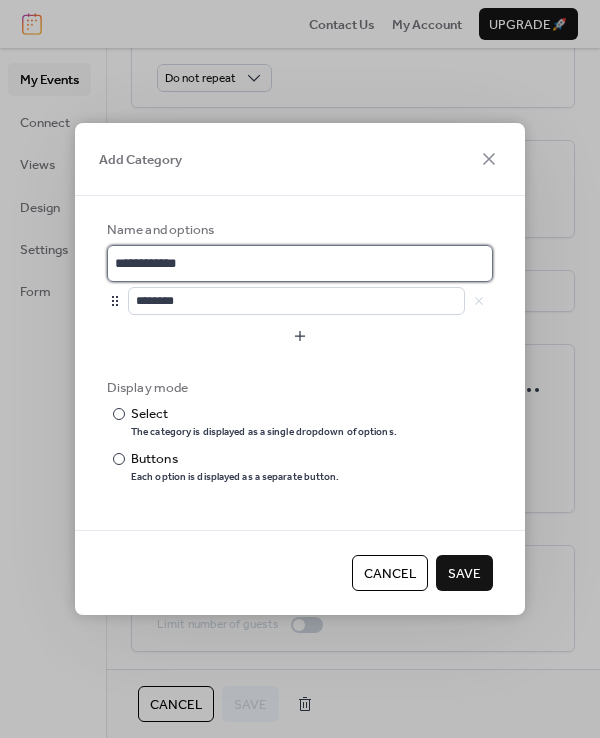 click on "**********" at bounding box center [300, 263] 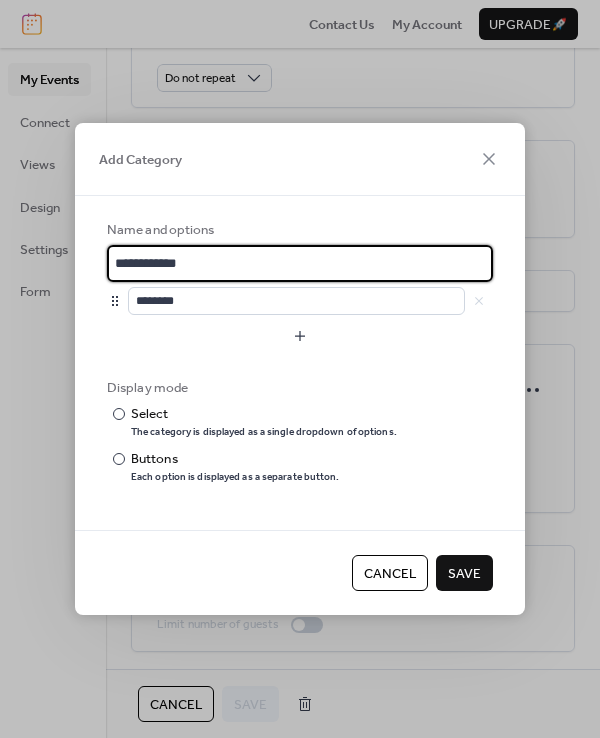 click on "**********" at bounding box center (300, 263) 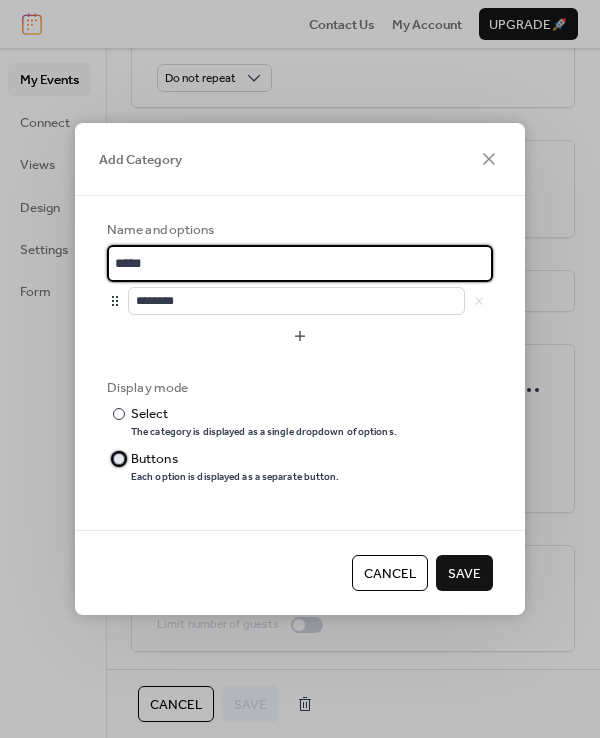 click at bounding box center [119, 459] 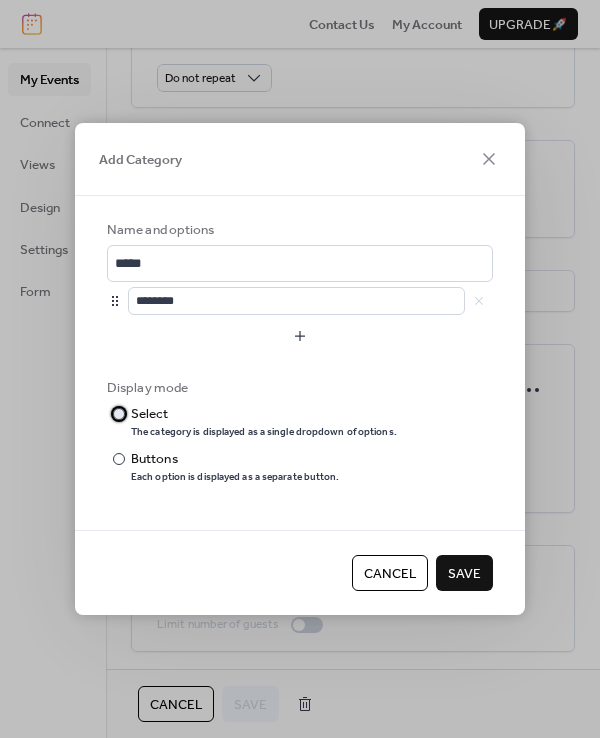 click at bounding box center (119, 414) 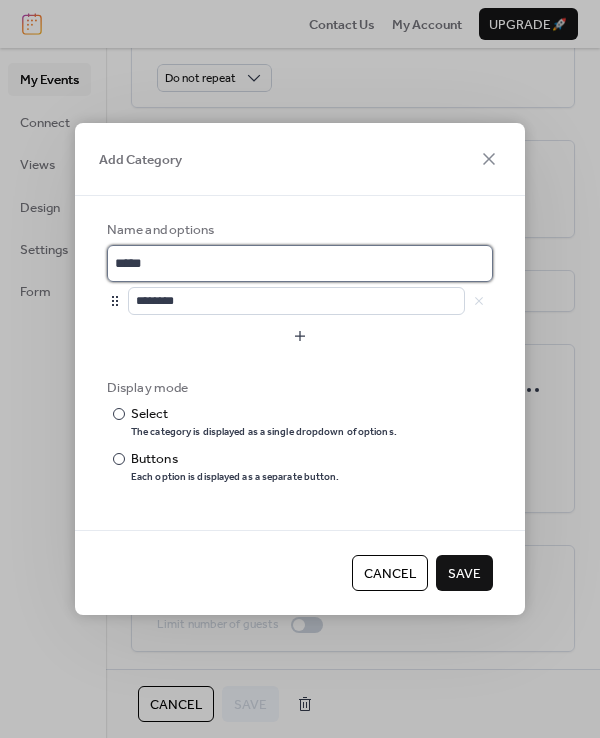 click on "*****" at bounding box center [300, 263] 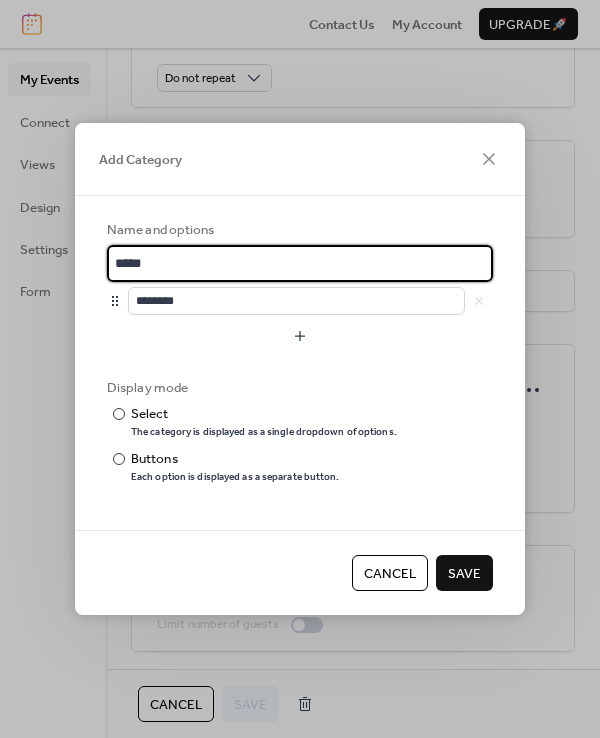 click on "*****" at bounding box center (300, 263) 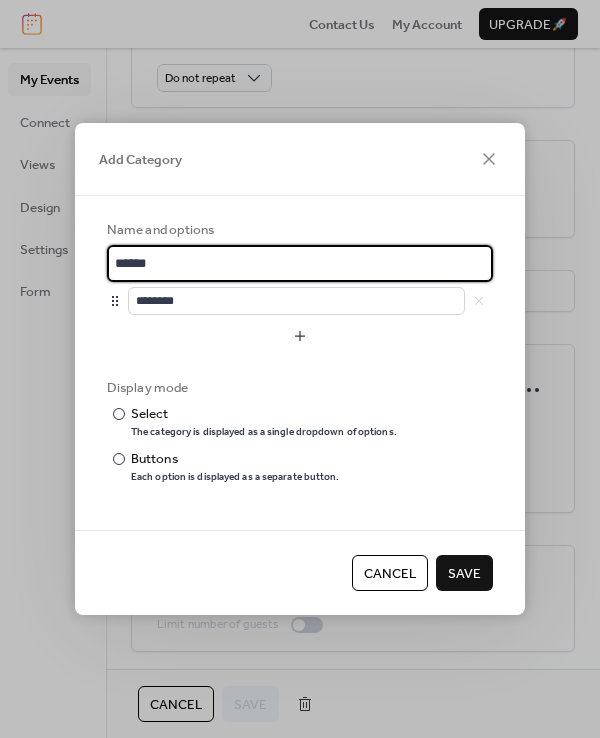type on "******" 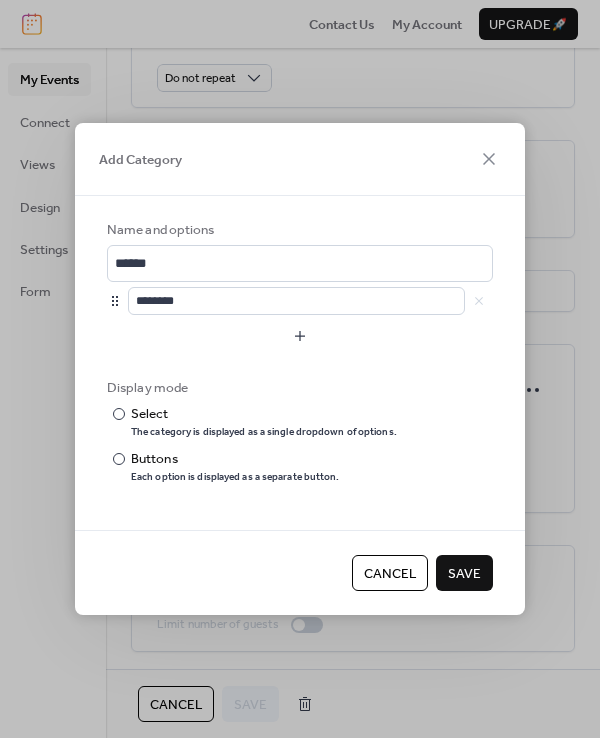 click on "********" at bounding box center (310, 301) 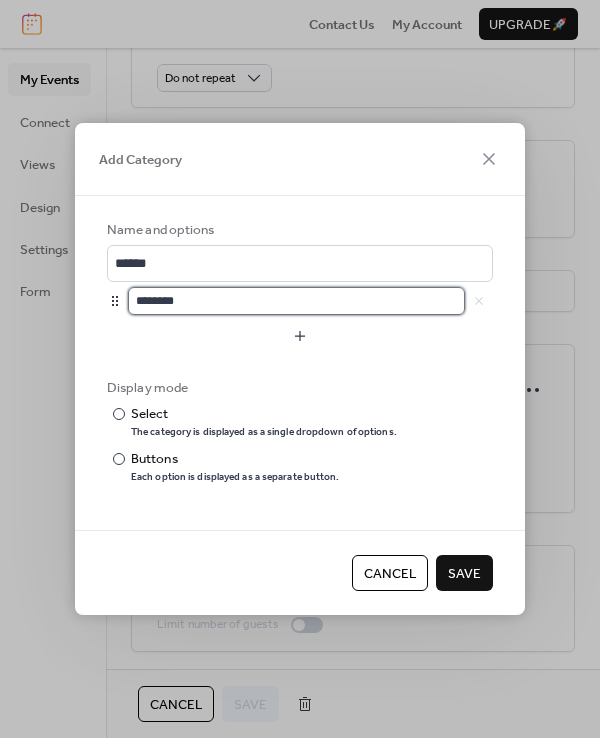 click on "********" at bounding box center (296, 301) 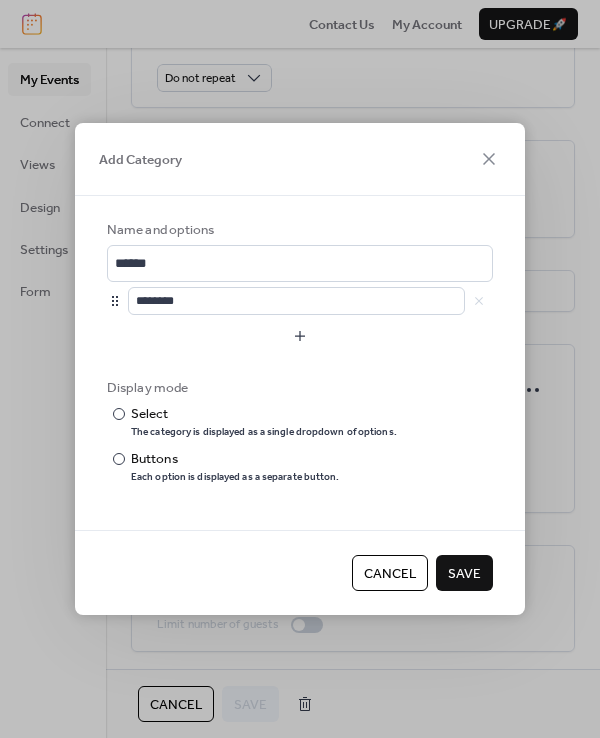 click on "********" at bounding box center (310, 301) 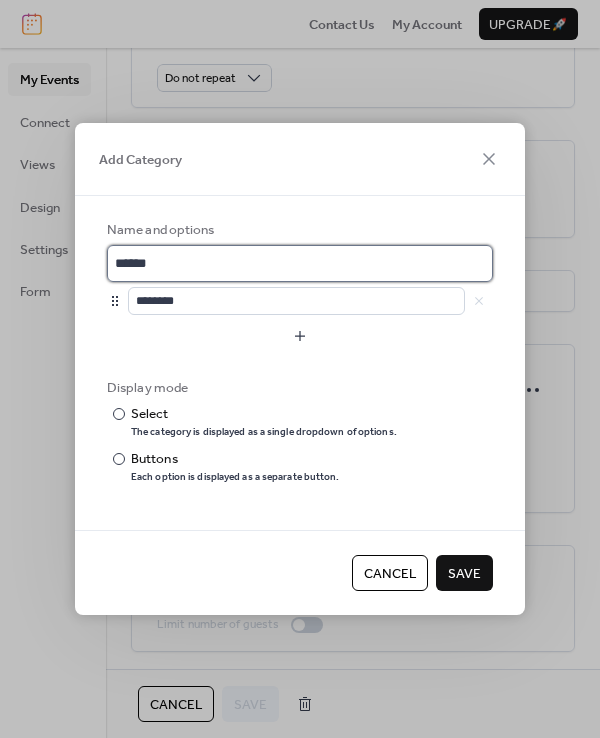 click on "******" at bounding box center [300, 263] 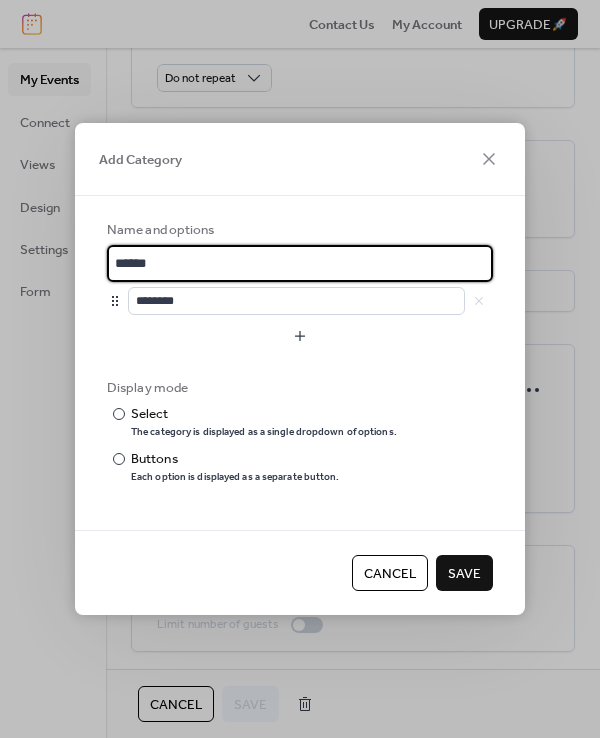 click on "******" at bounding box center (300, 263) 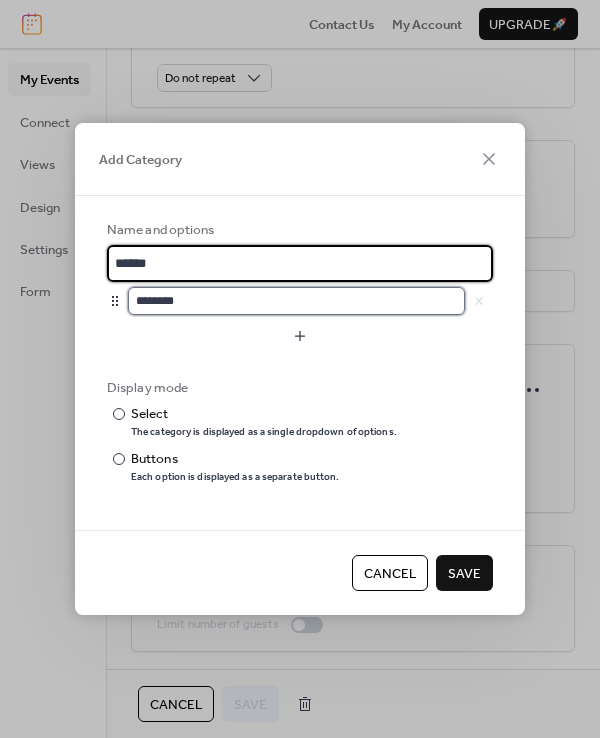 click on "********" at bounding box center (296, 301) 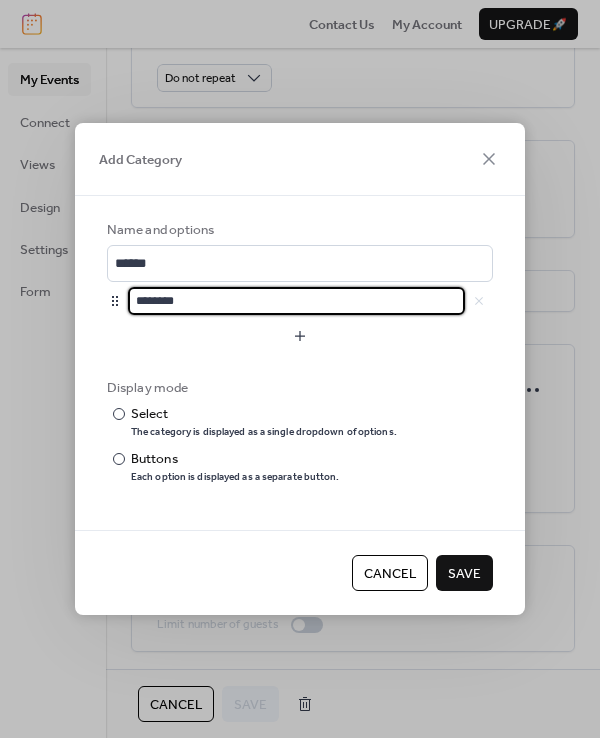 click on "********" at bounding box center (296, 301) 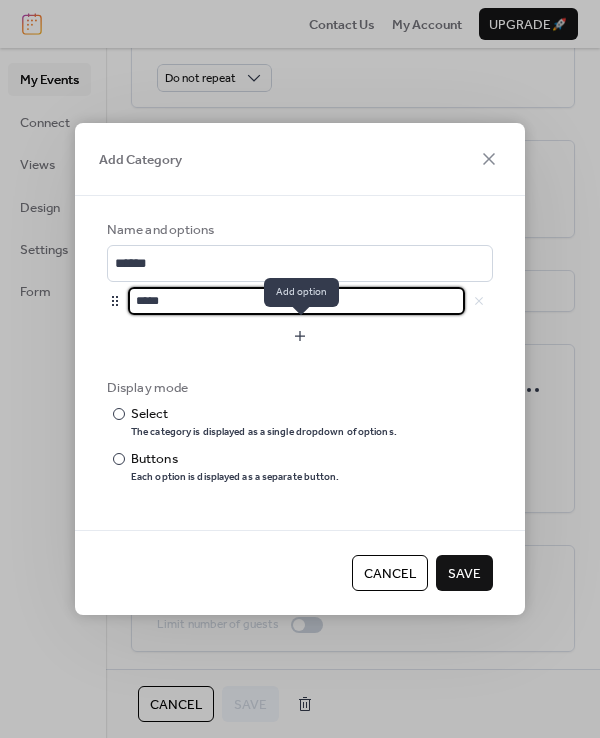 type on "*****" 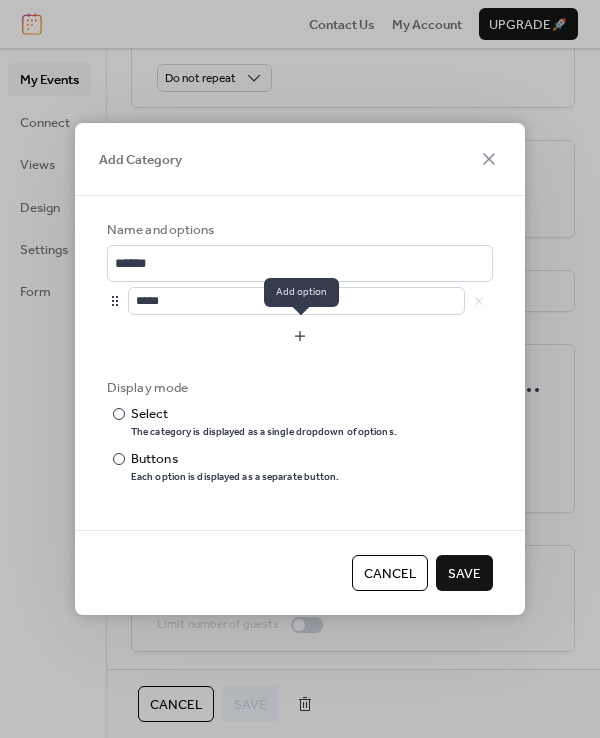 click at bounding box center [300, 336] 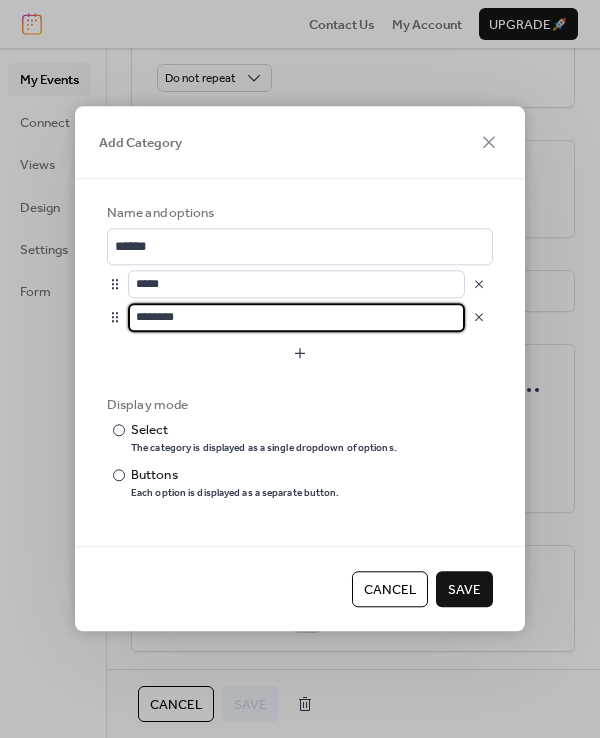 click on "********" at bounding box center [296, 317] 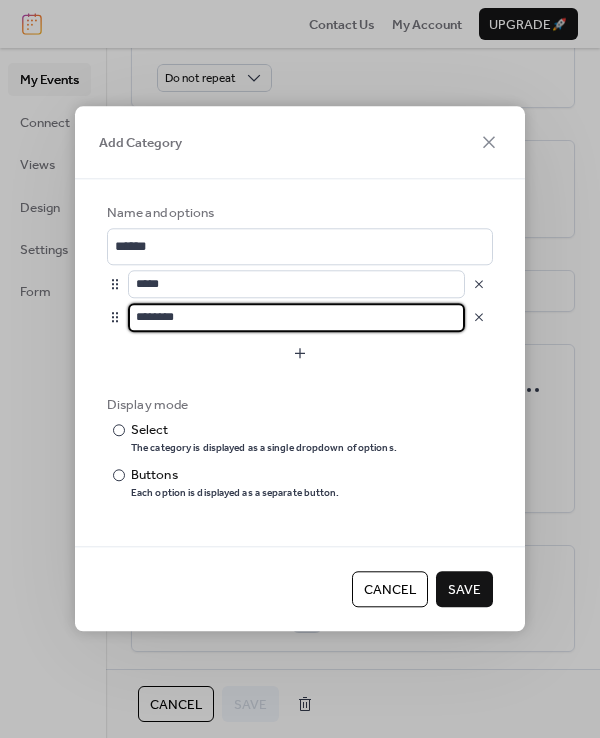 click on "********" at bounding box center [296, 317] 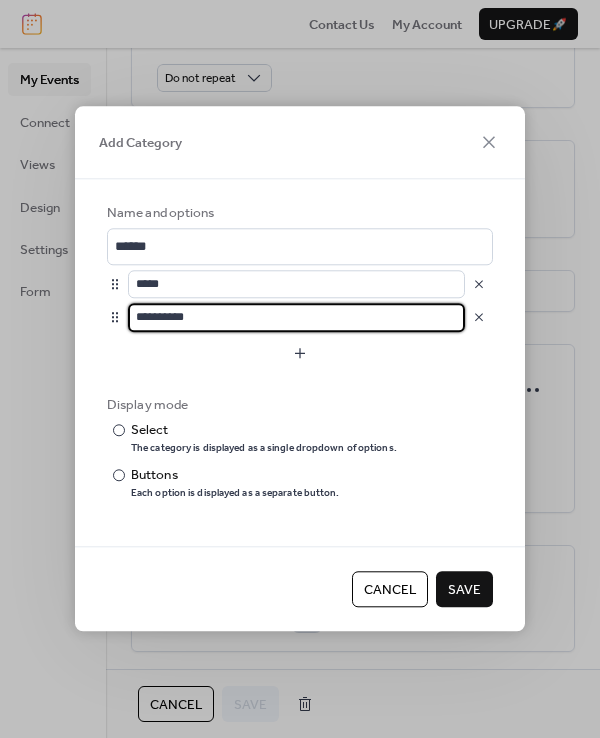type on "**********" 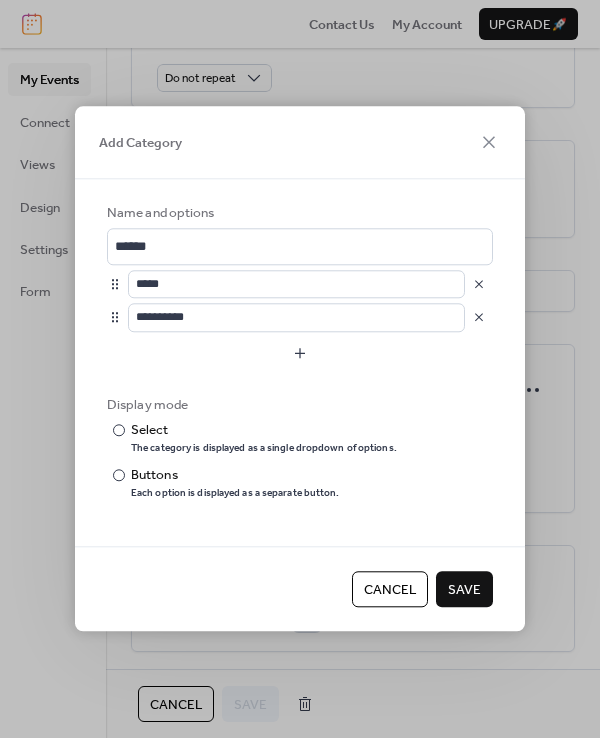 click on "Save" at bounding box center [464, 590] 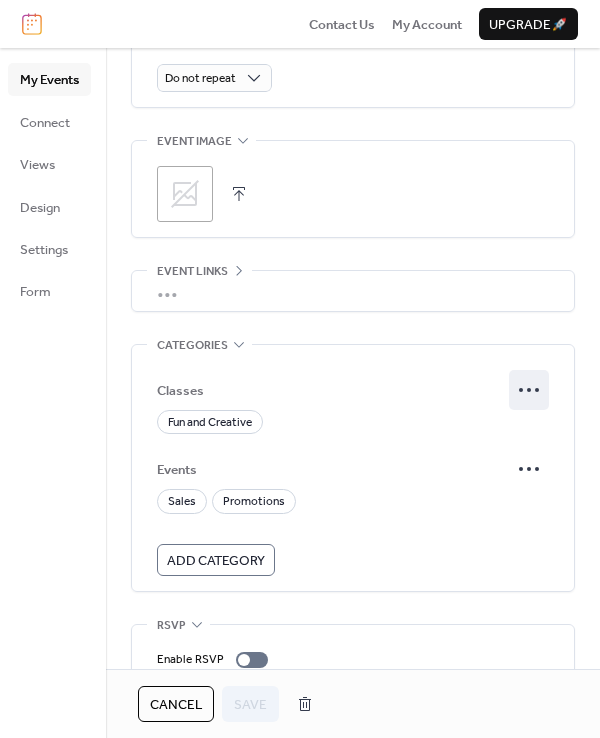 click 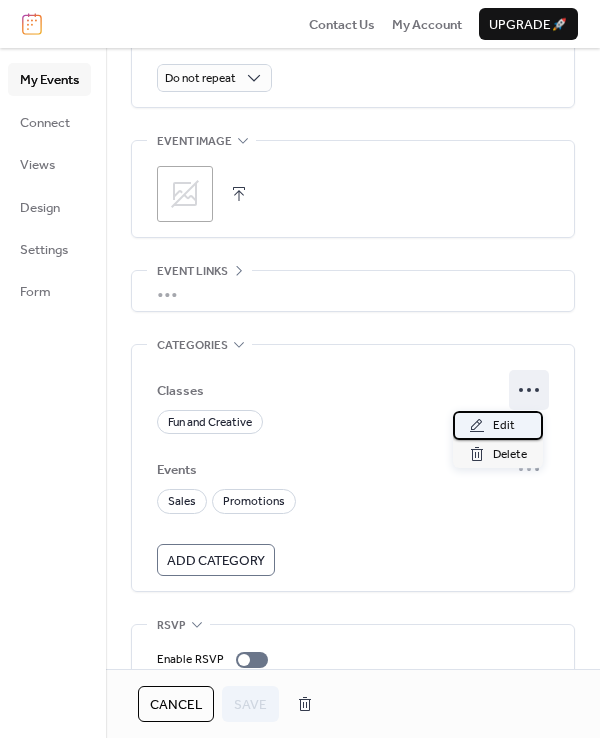 click on "Edit" at bounding box center (504, 426) 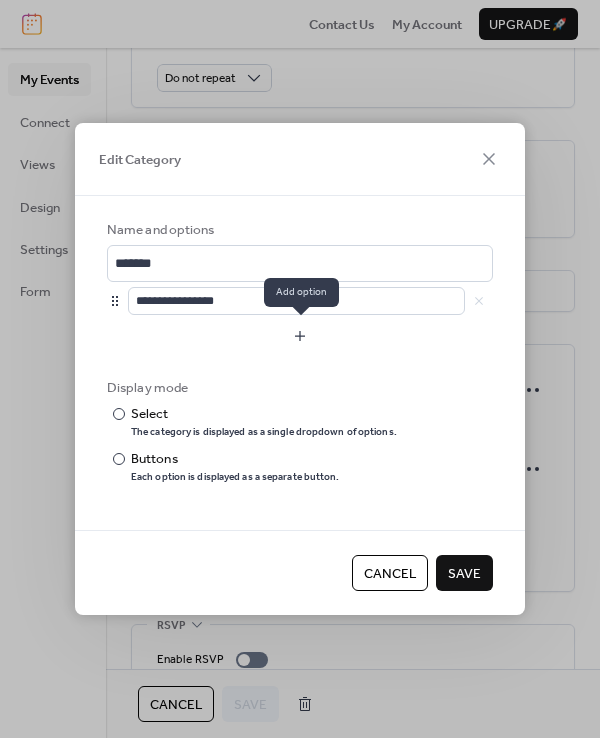 click at bounding box center [300, 336] 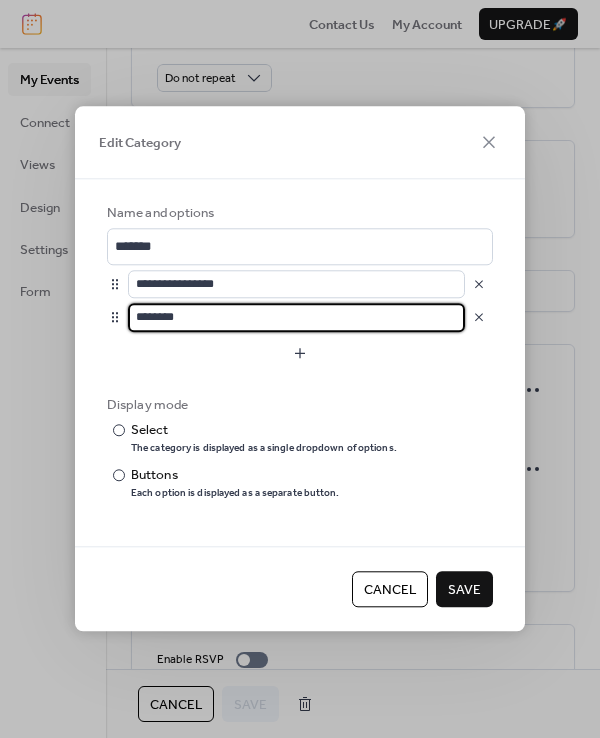 click on "********" at bounding box center [296, 317] 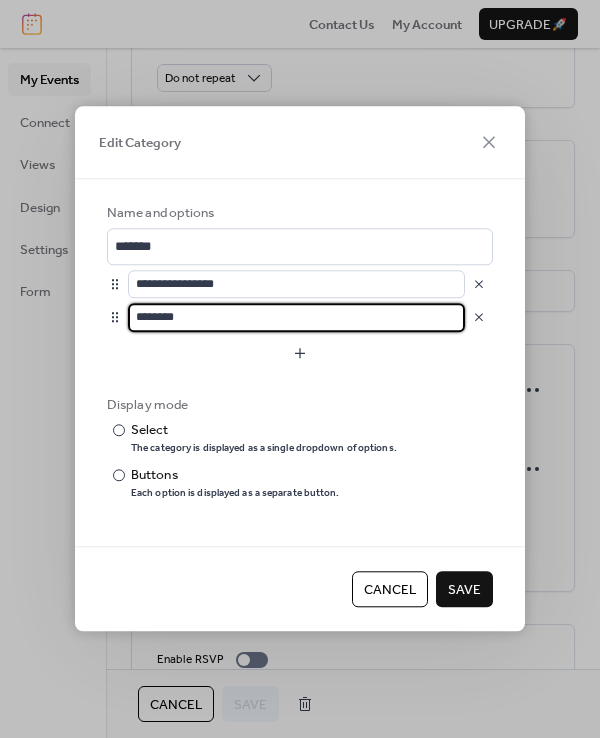 click on "********" at bounding box center (296, 317) 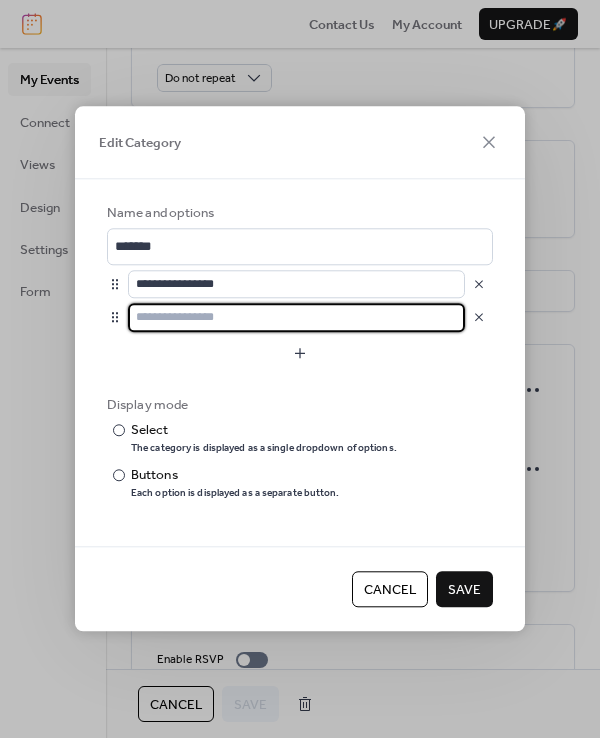 type on "*" 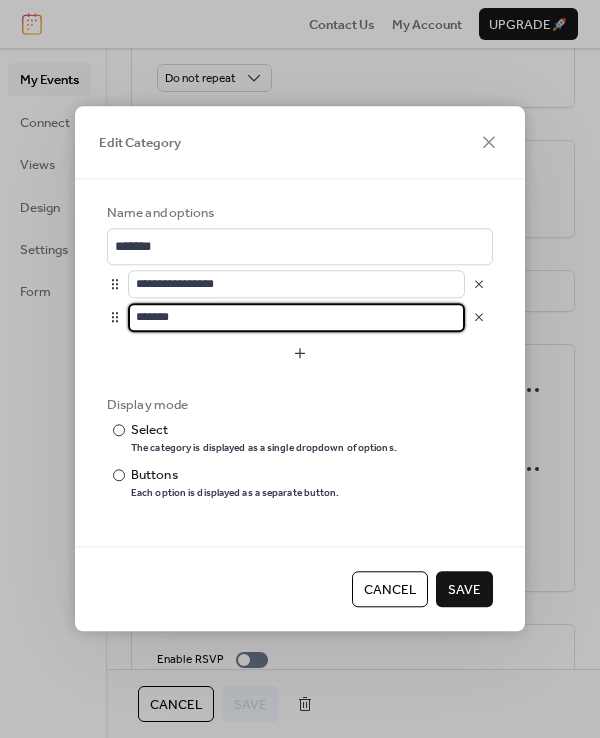 type on "*******" 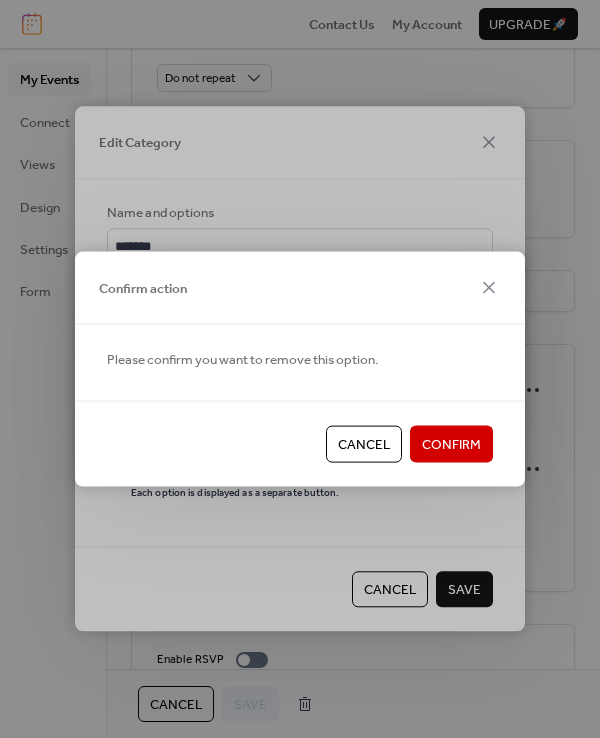 click on "Confirm" at bounding box center (451, 445) 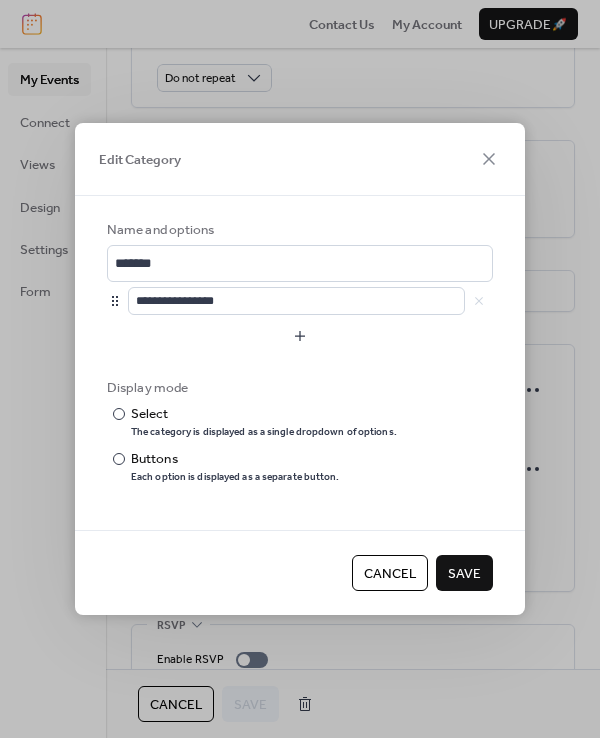 click on "Save" at bounding box center (464, 574) 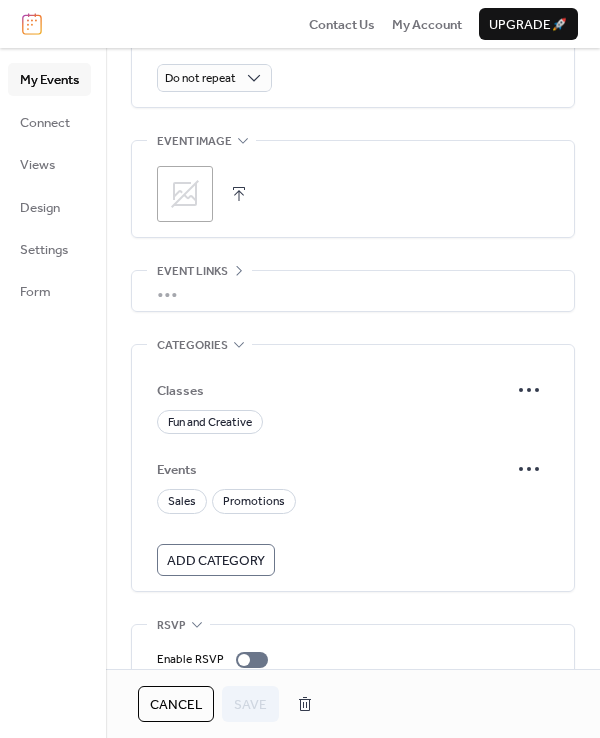 click on "My Events" at bounding box center (49, 80) 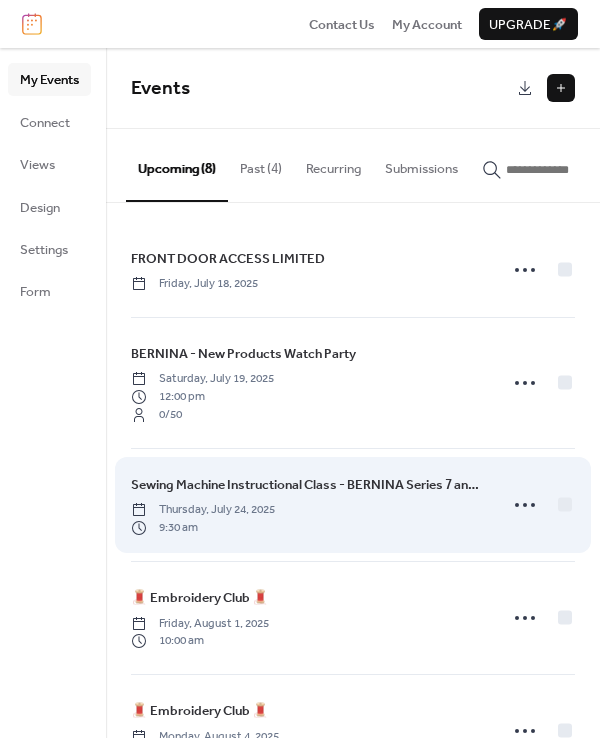 click on "Sewing Machine Instructional Class - BERNINA Series 7 and NEW Series 4 & 5" at bounding box center (308, 485) 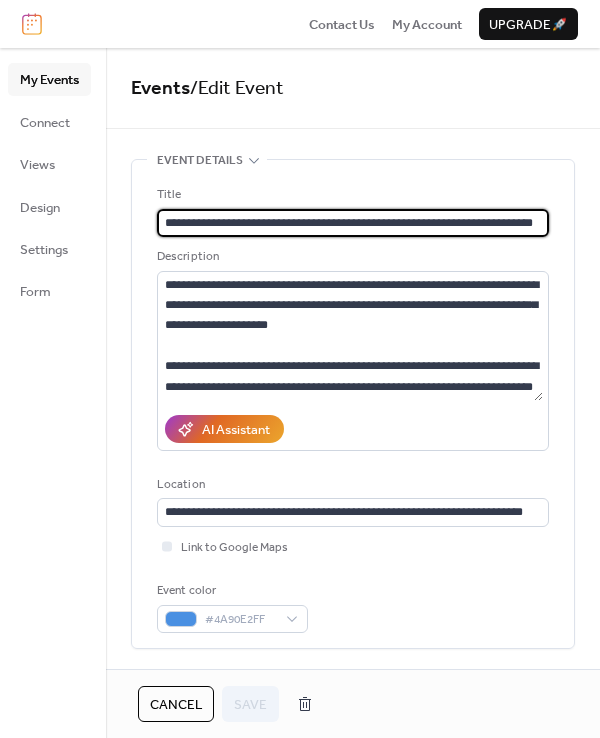 scroll, scrollTop: 0, scrollLeft: 20, axis: horizontal 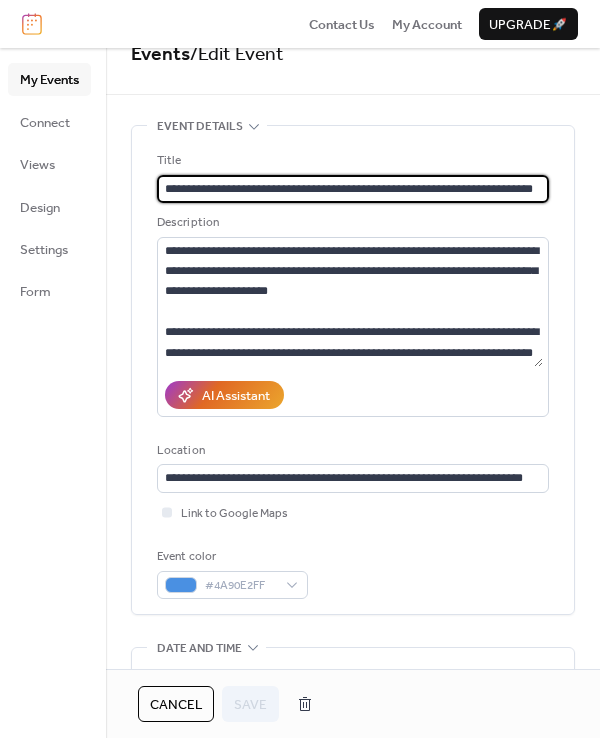 click on "**********" at bounding box center (350, 189) 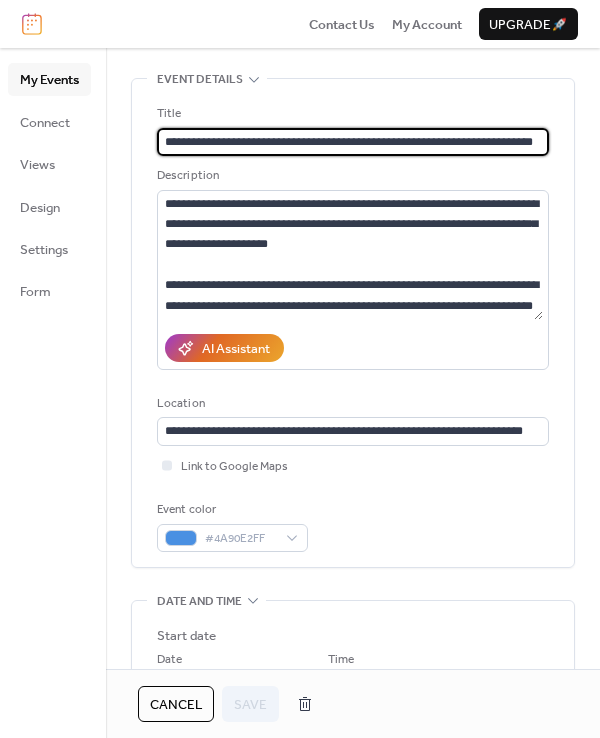 scroll, scrollTop: 101, scrollLeft: 0, axis: vertical 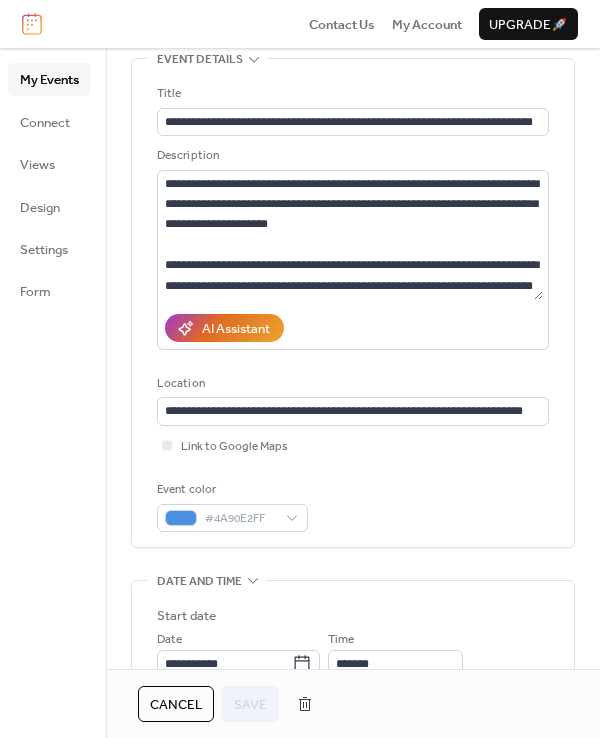 click on "**********" at bounding box center [353, 839] 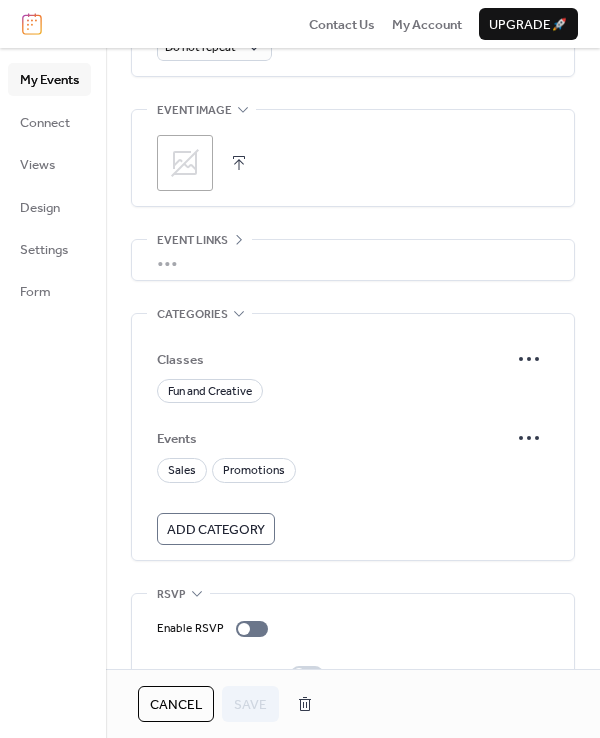 scroll, scrollTop: 1049, scrollLeft: 0, axis: vertical 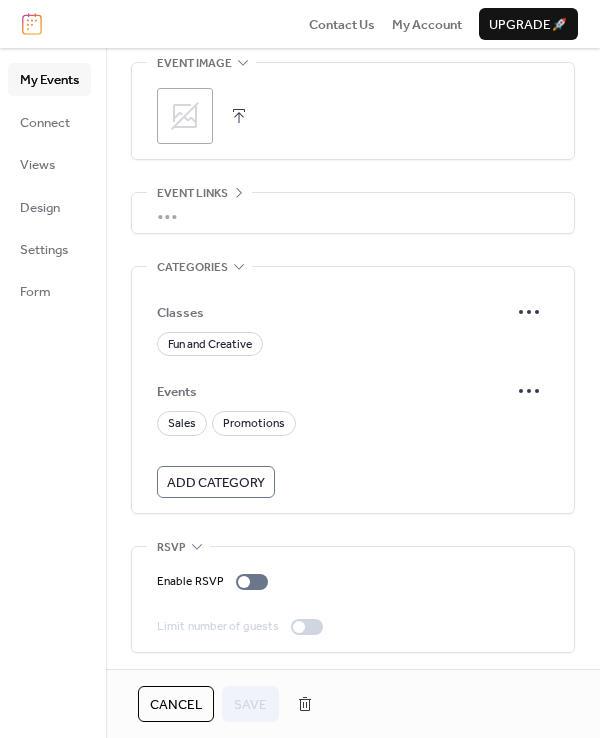 click on "Enable RSVP Limit number of guests" at bounding box center (353, 599) 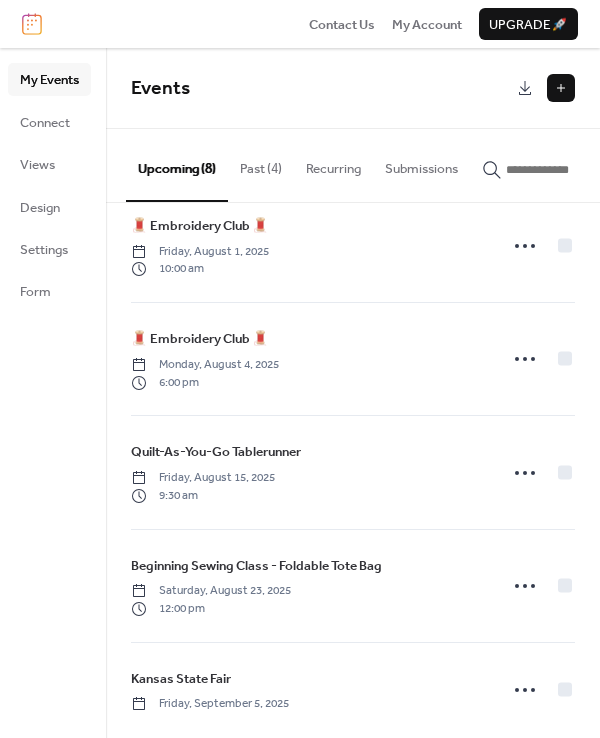 scroll, scrollTop: 367, scrollLeft: 0, axis: vertical 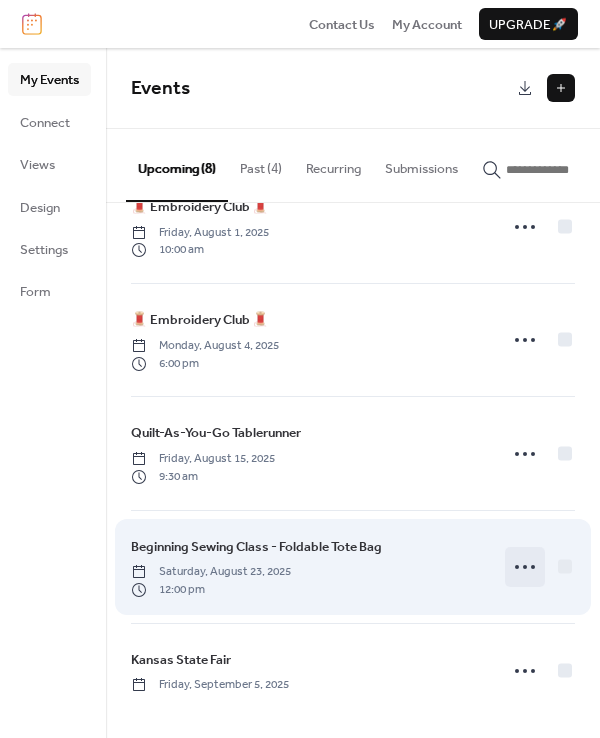 click 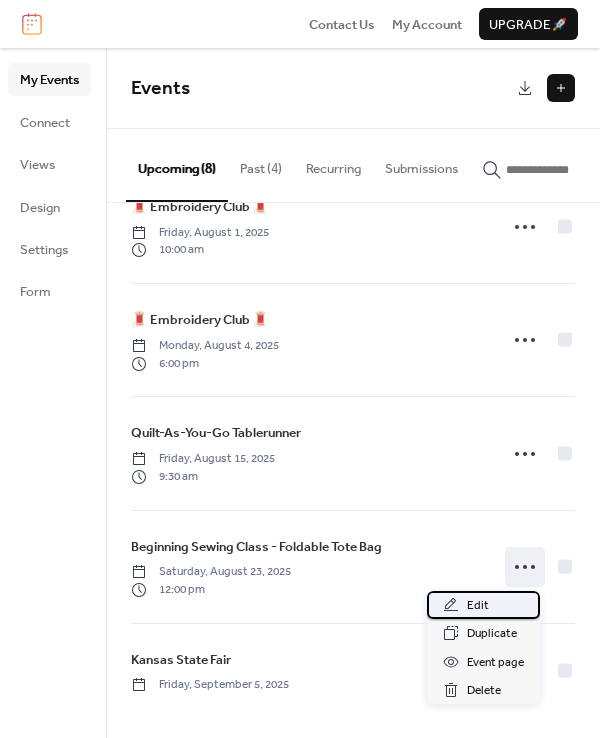 click on "Edit" at bounding box center [483, 605] 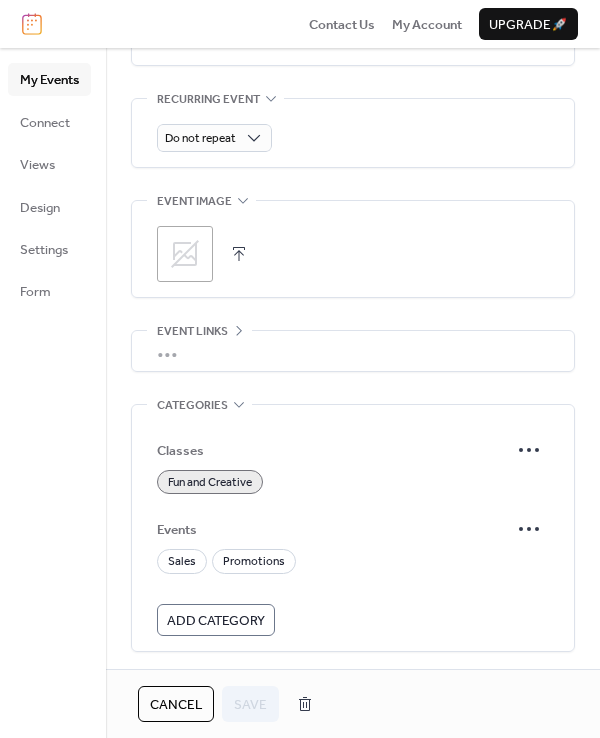 scroll, scrollTop: 903, scrollLeft: 0, axis: vertical 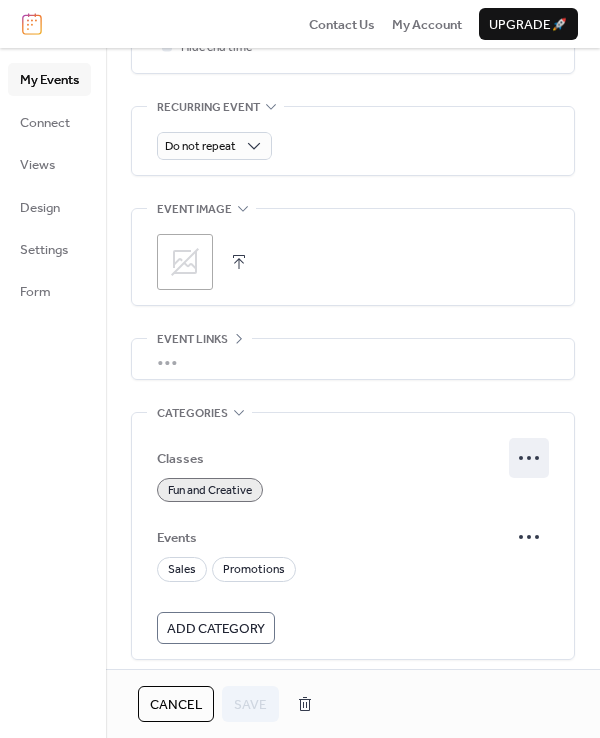 click 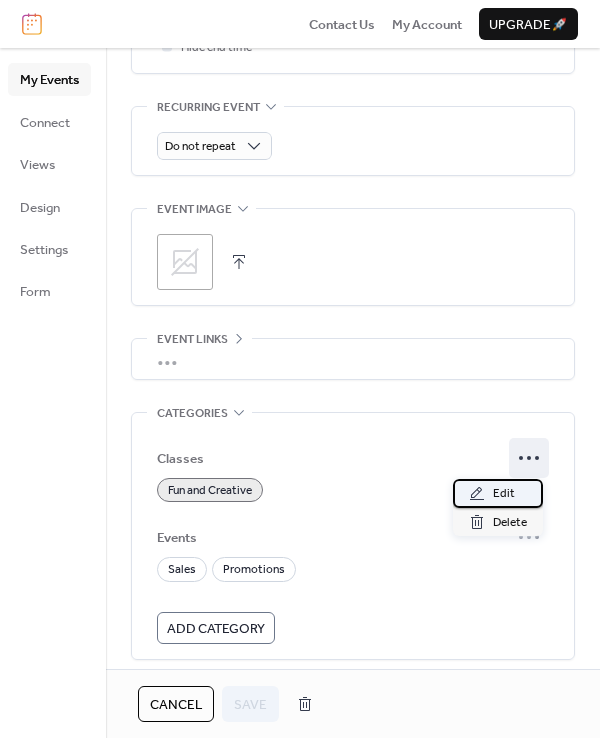 click on "Edit" at bounding box center [504, 494] 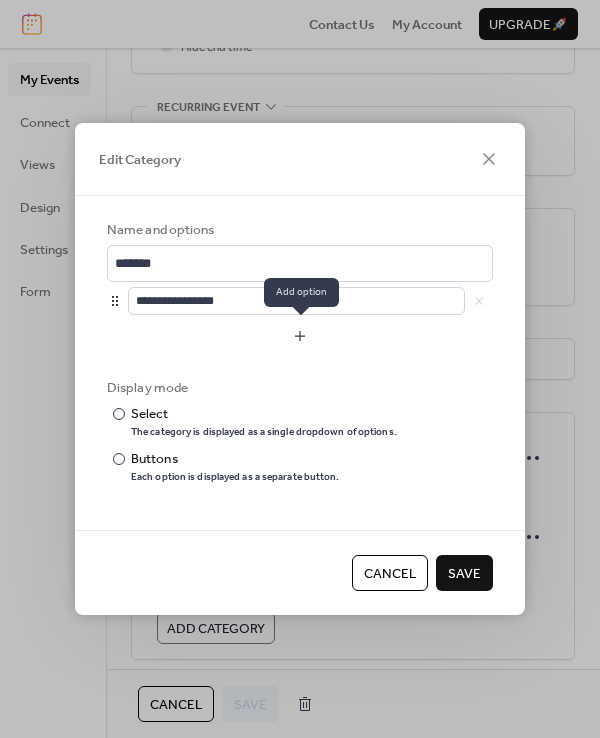 click at bounding box center [300, 336] 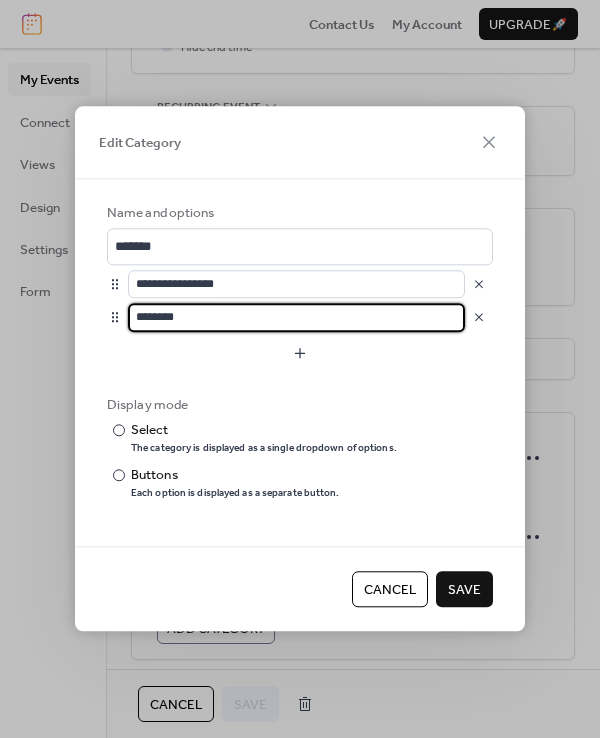 click on "********" at bounding box center (296, 317) 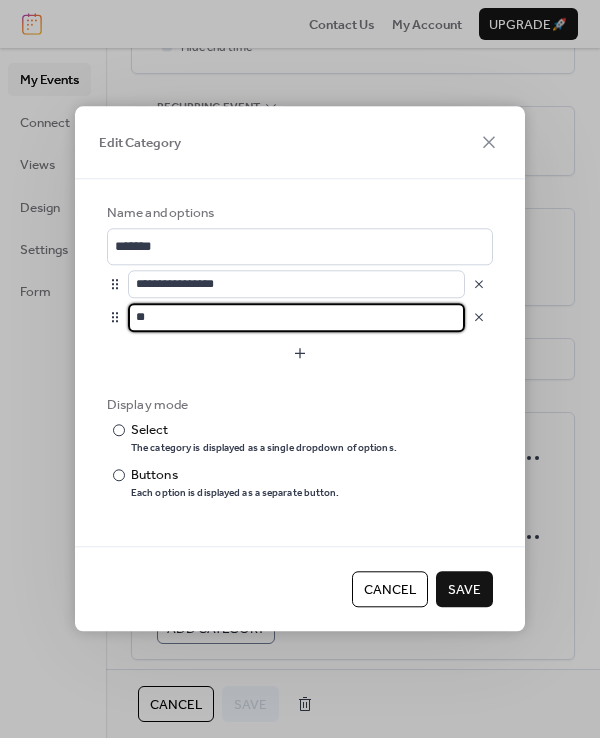 type on "*" 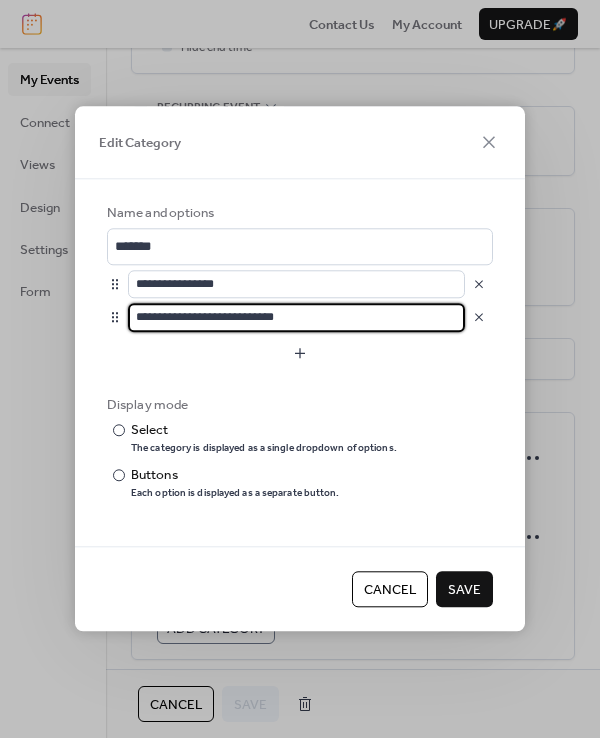 type on "**********" 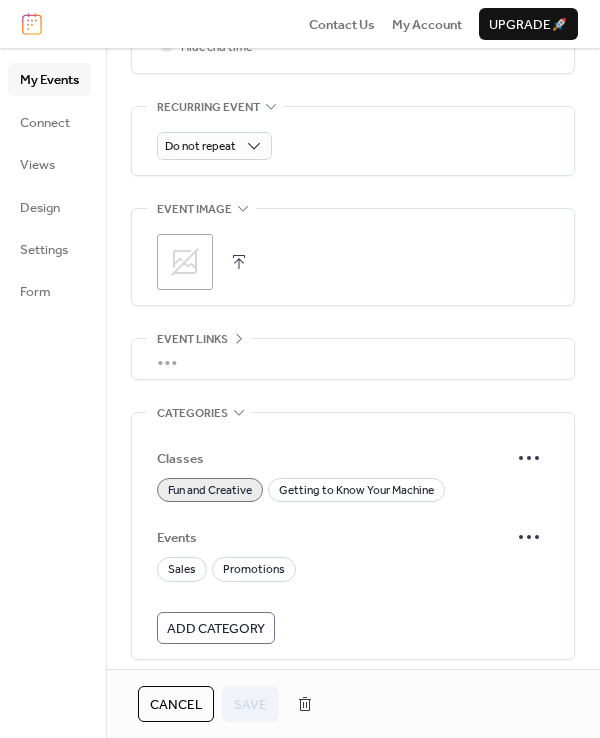 click on "My Events" at bounding box center (49, 80) 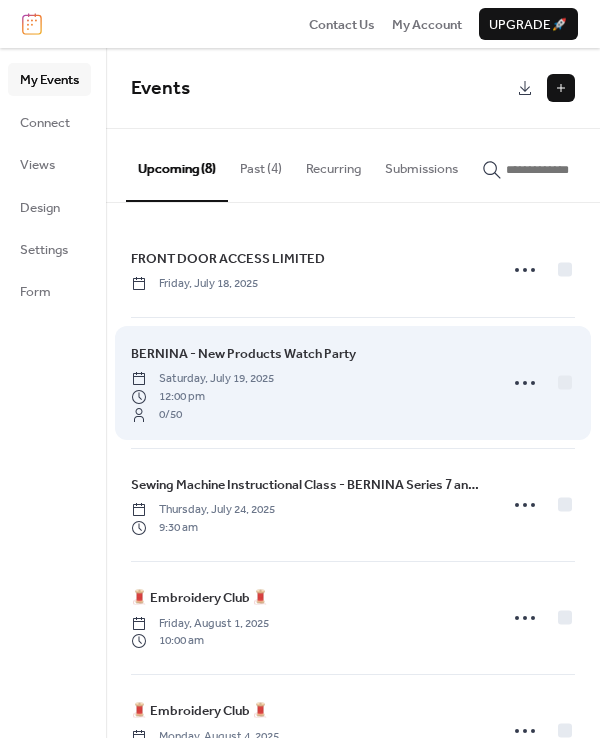 click on "BERNINA - New Products Watch Party" at bounding box center [243, 354] 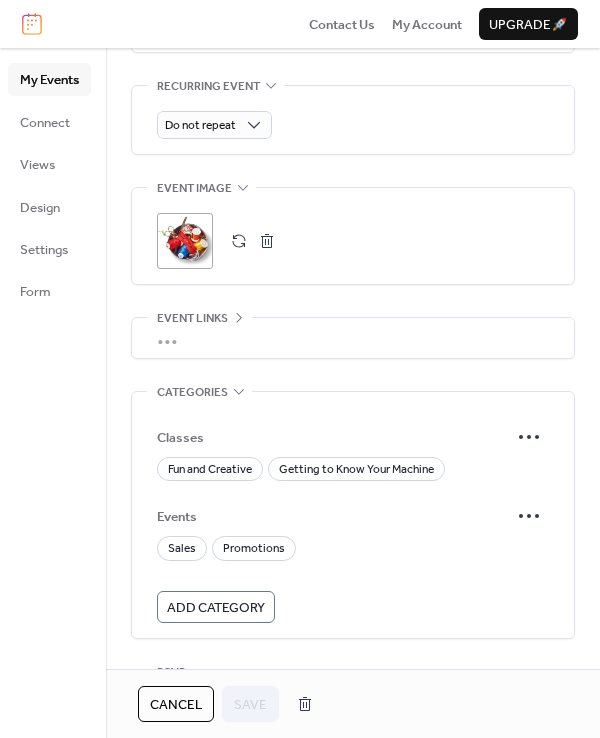 scroll, scrollTop: 946, scrollLeft: 0, axis: vertical 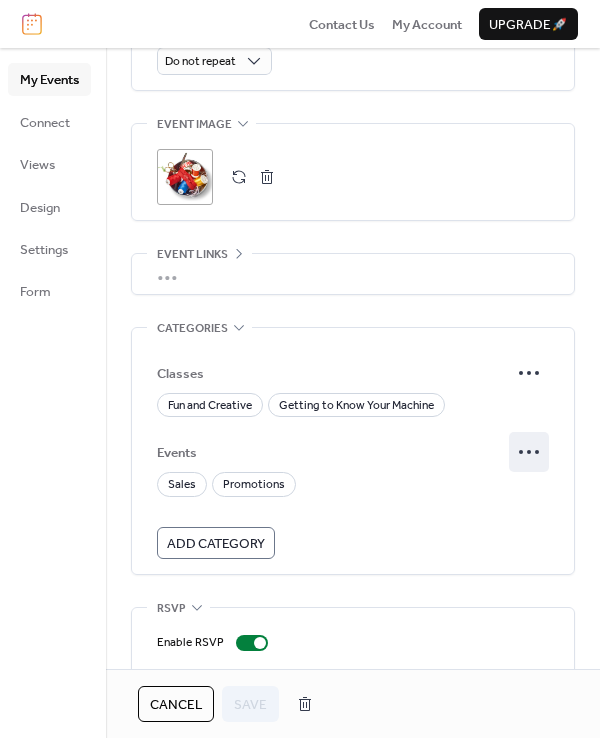click 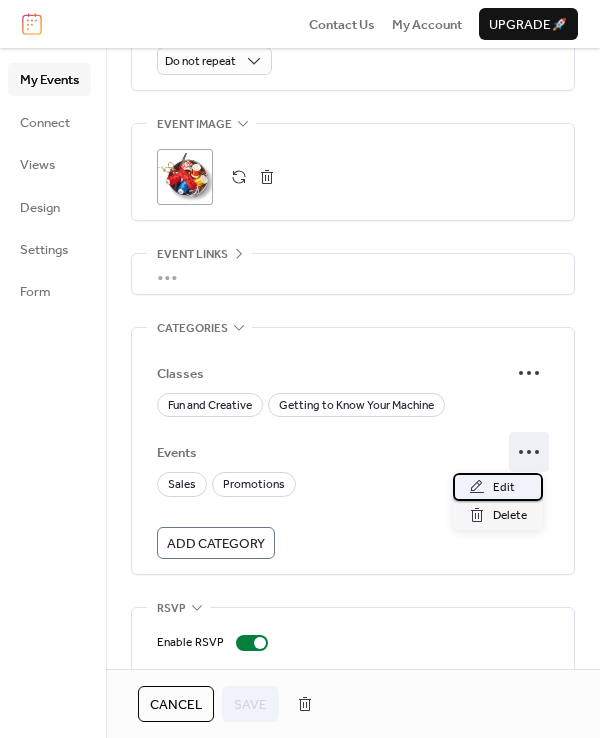 click on "Edit" at bounding box center [504, 488] 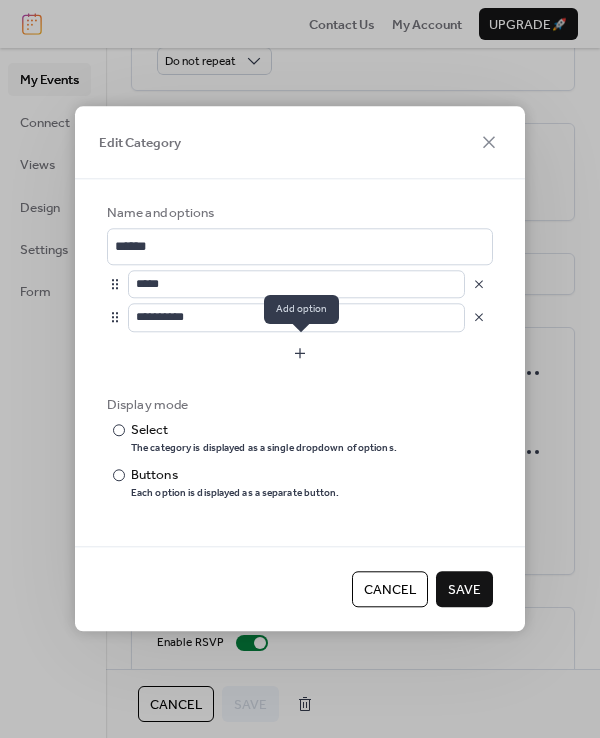 click at bounding box center [300, 353] 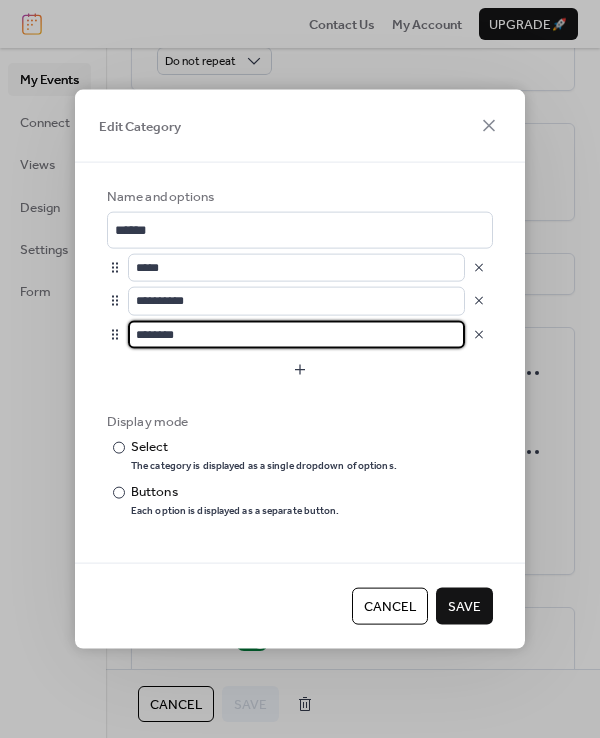 click on "********" at bounding box center [296, 334] 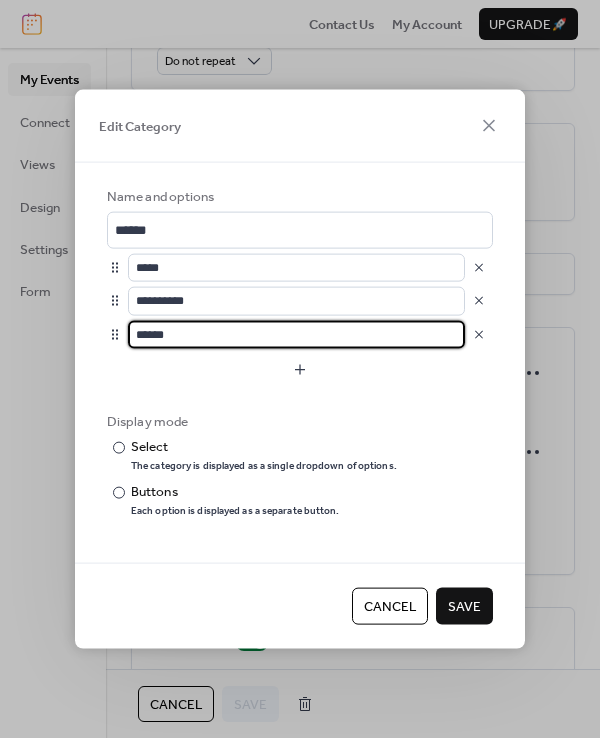 type on "*******" 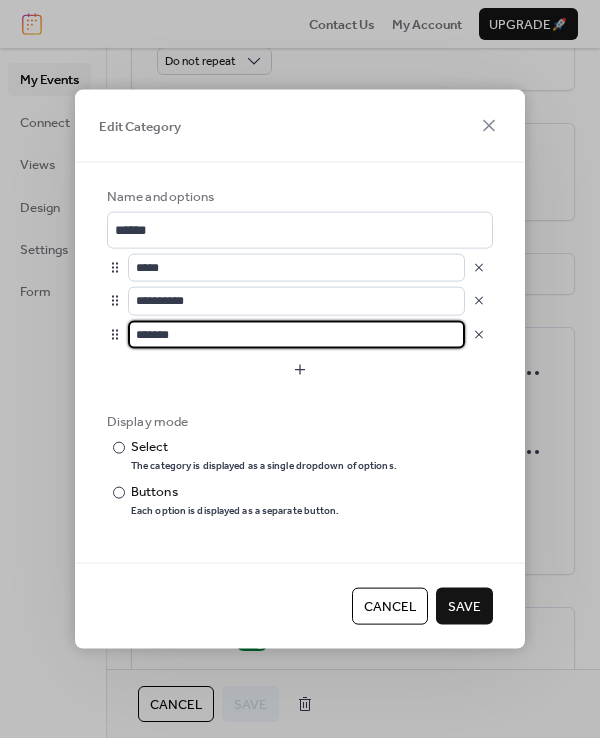 click on "*******" at bounding box center [296, 334] 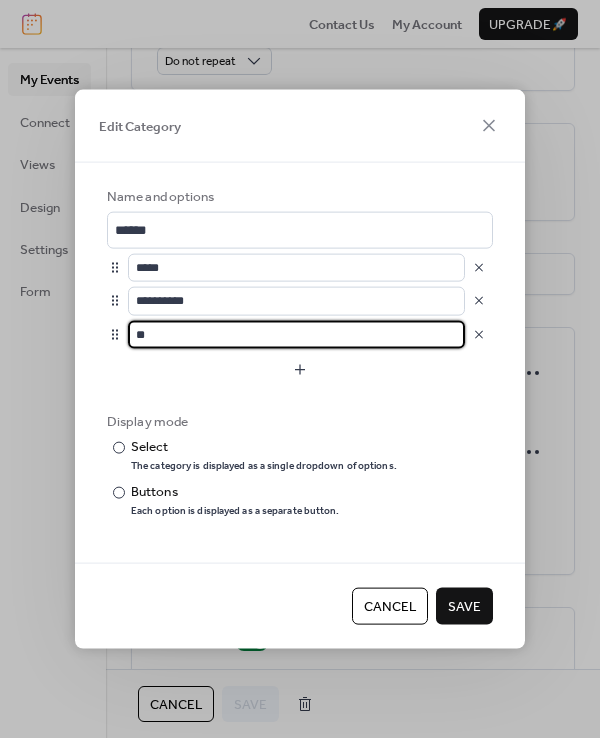 type on "*" 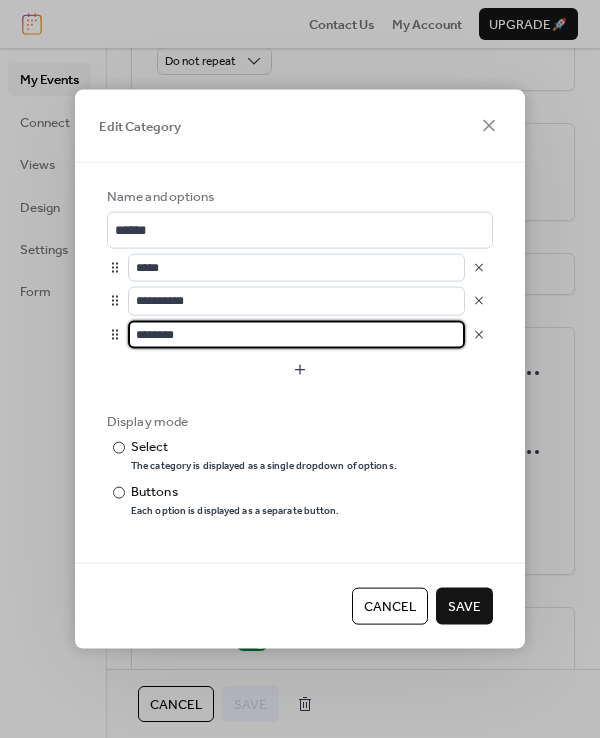 type on "********" 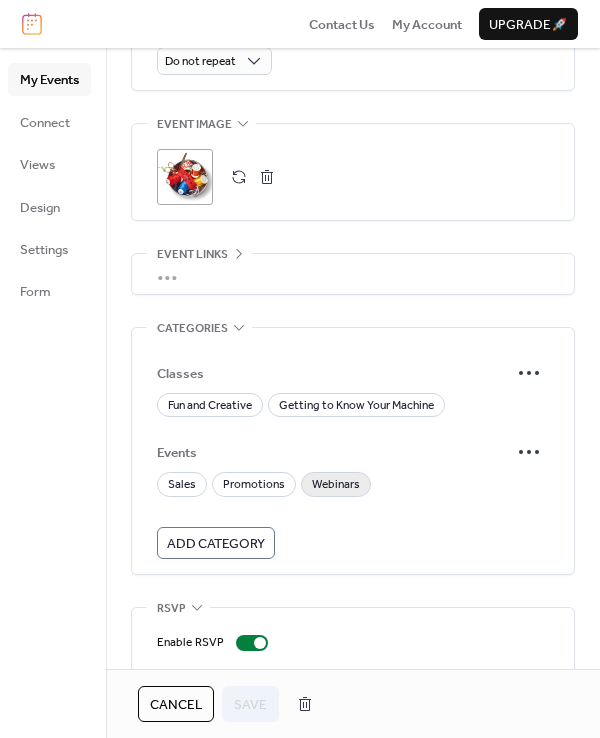 click on "Webinars" at bounding box center (336, 485) 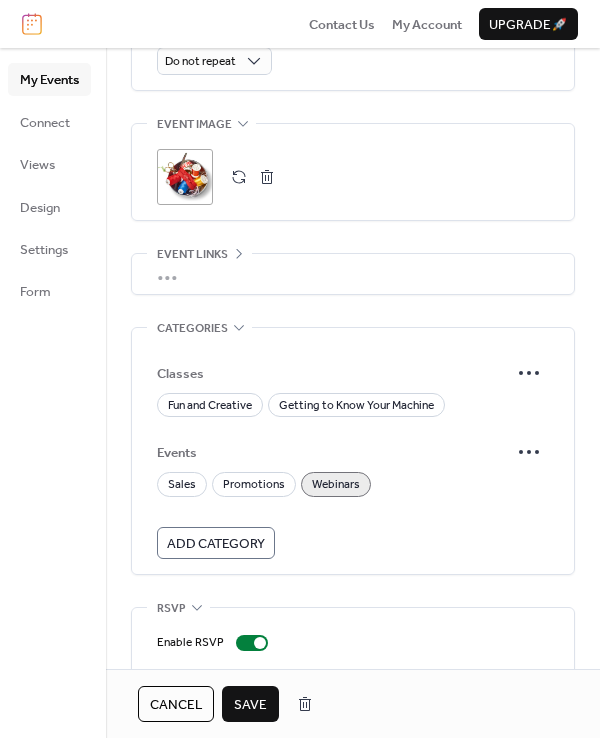 scroll, scrollTop: 1068, scrollLeft: 0, axis: vertical 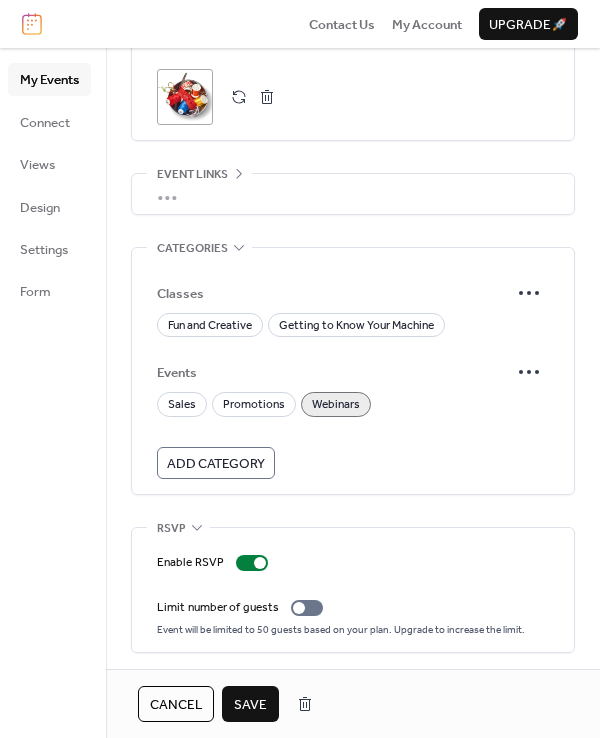 click on "Save" at bounding box center [250, 705] 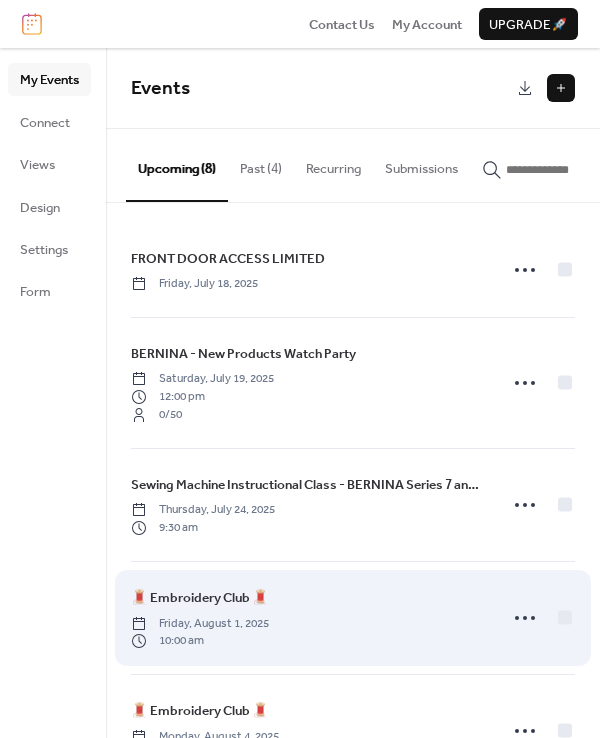 click on "🧵 Embroidery Club 🧵" at bounding box center [200, 598] 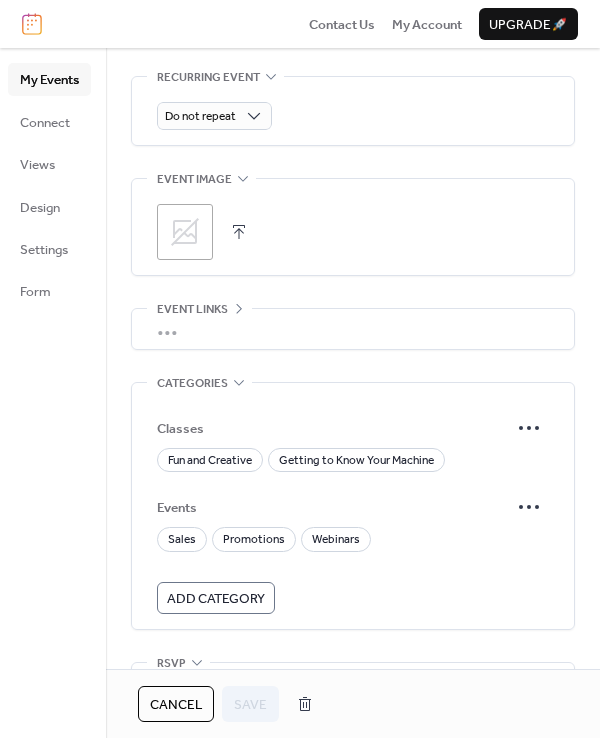 scroll, scrollTop: 942, scrollLeft: 0, axis: vertical 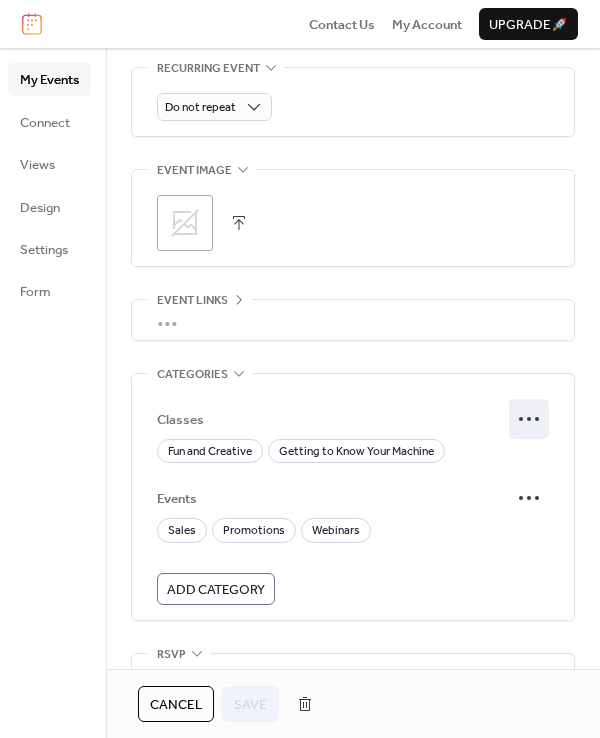 click 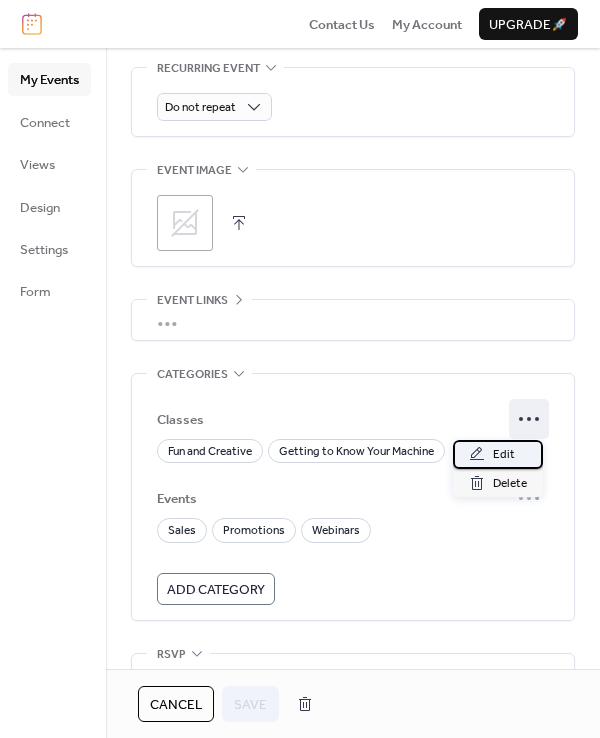 click on "Edit" at bounding box center (504, 455) 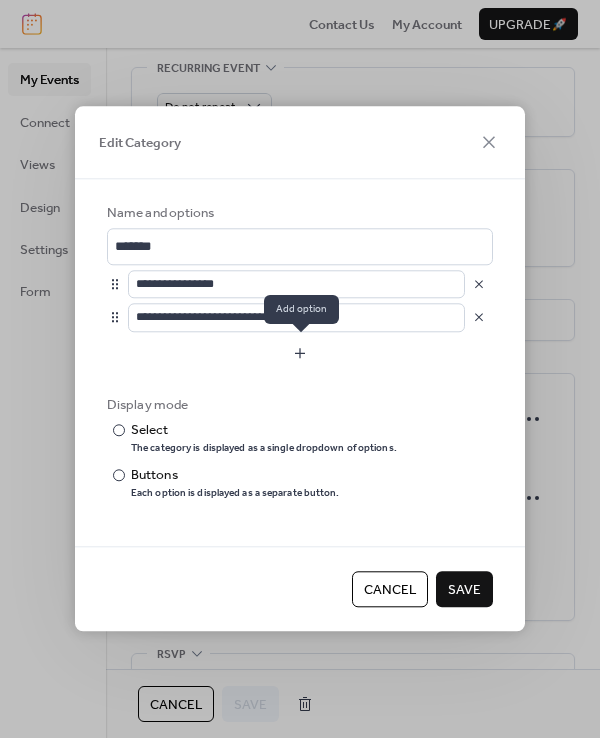 click at bounding box center [300, 353] 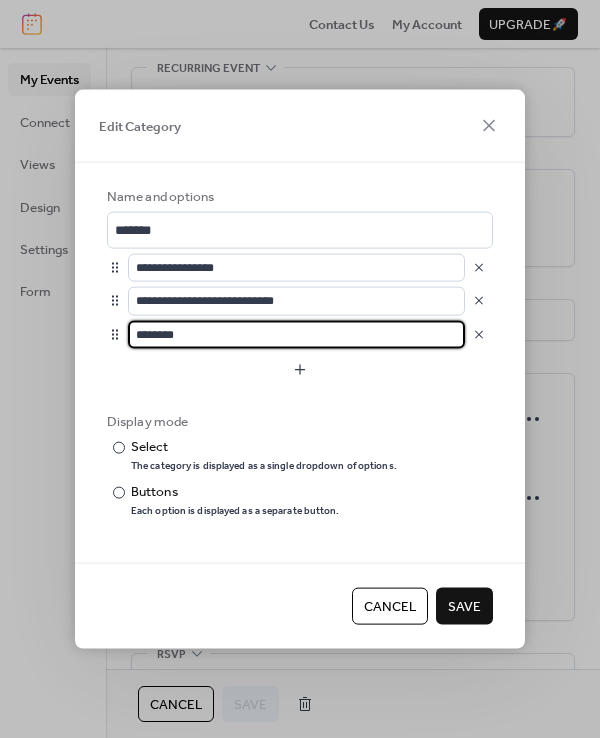 click on "********" at bounding box center [296, 334] 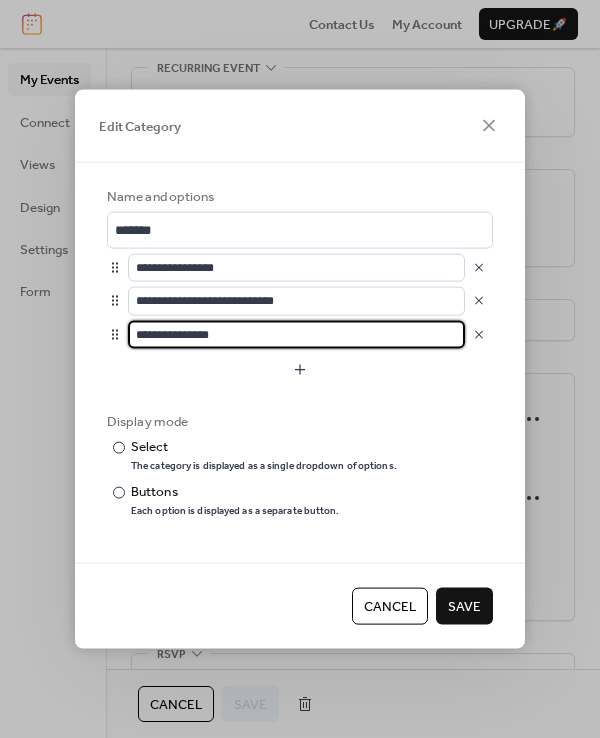 type on "**********" 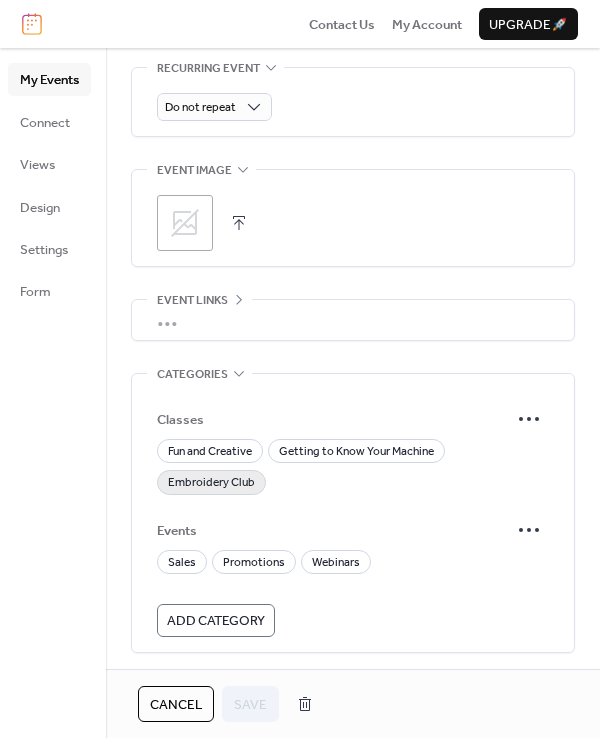 click on "Embroidery Club" at bounding box center [211, 483] 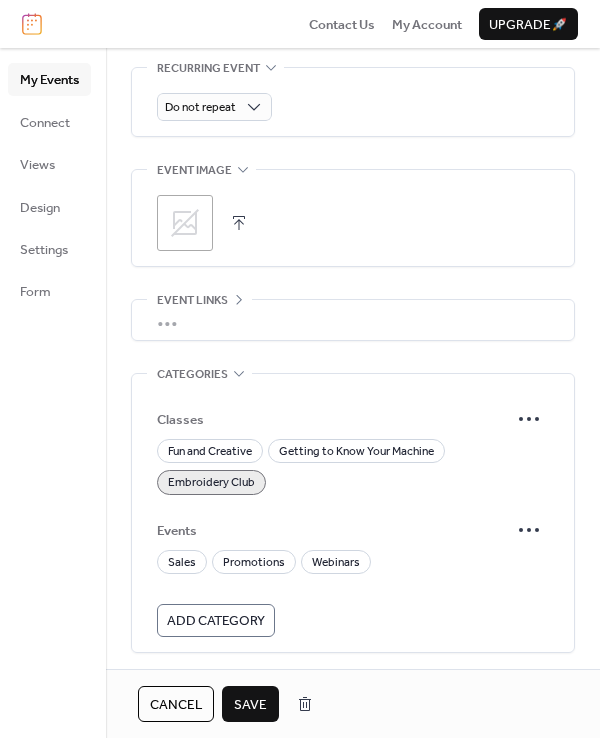 click on "Save" at bounding box center [250, 705] 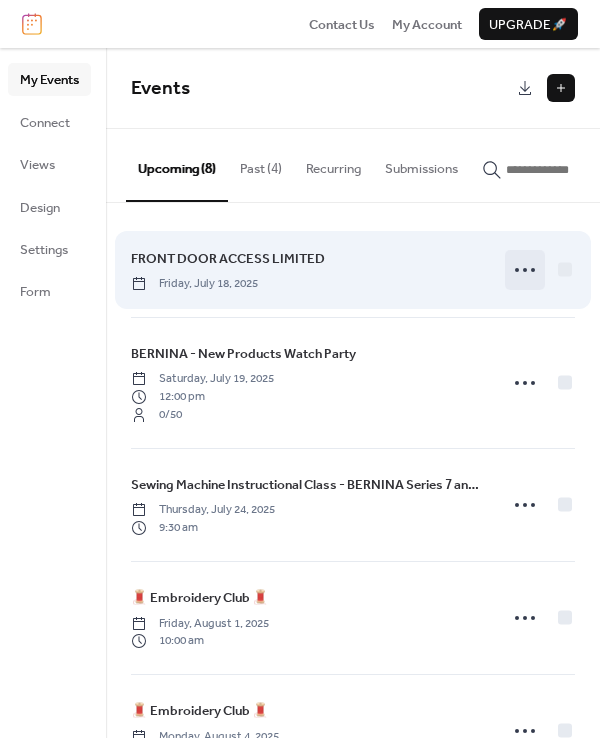 click 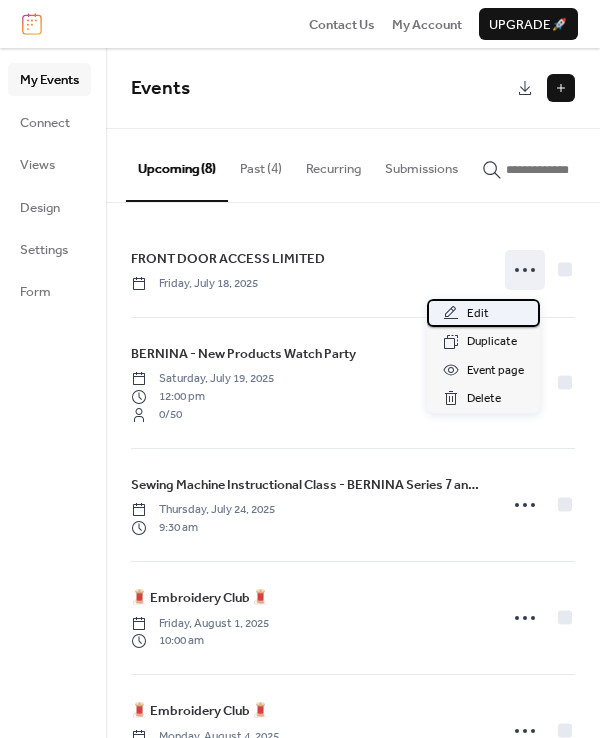 click on "Edit" at bounding box center [478, 314] 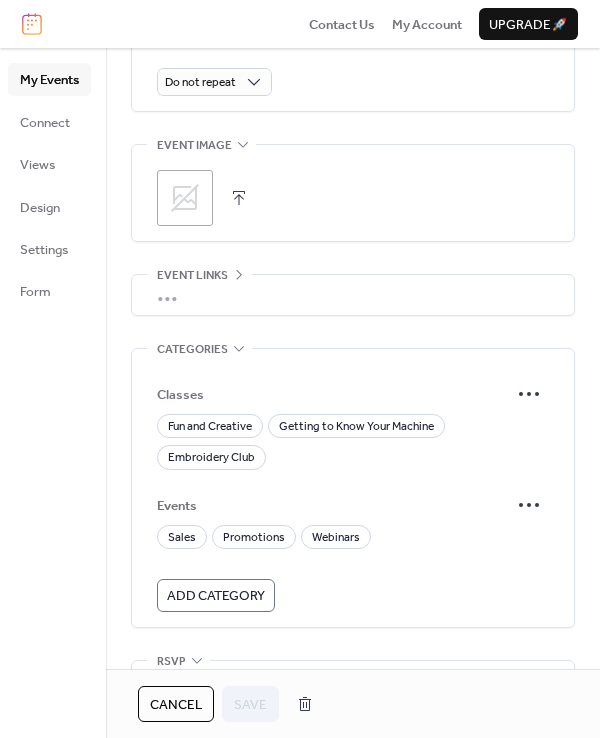 scroll, scrollTop: 971, scrollLeft: 0, axis: vertical 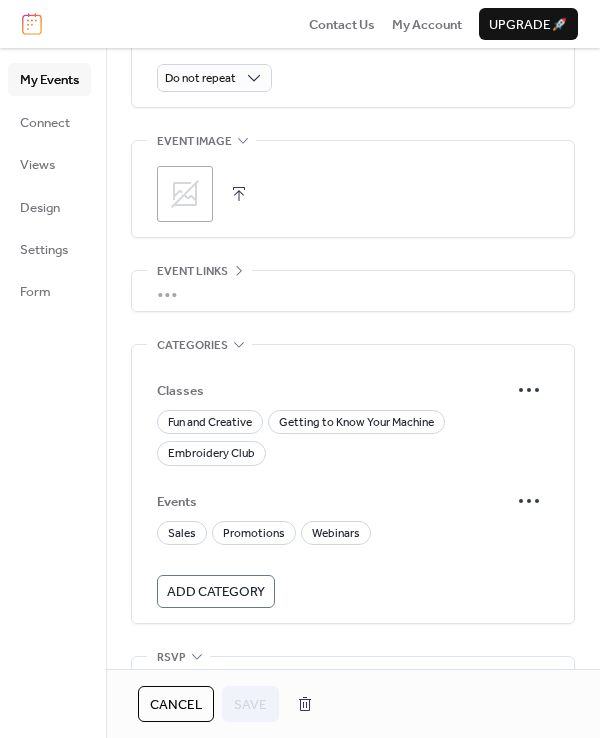 click on "Add Category" at bounding box center (216, 592) 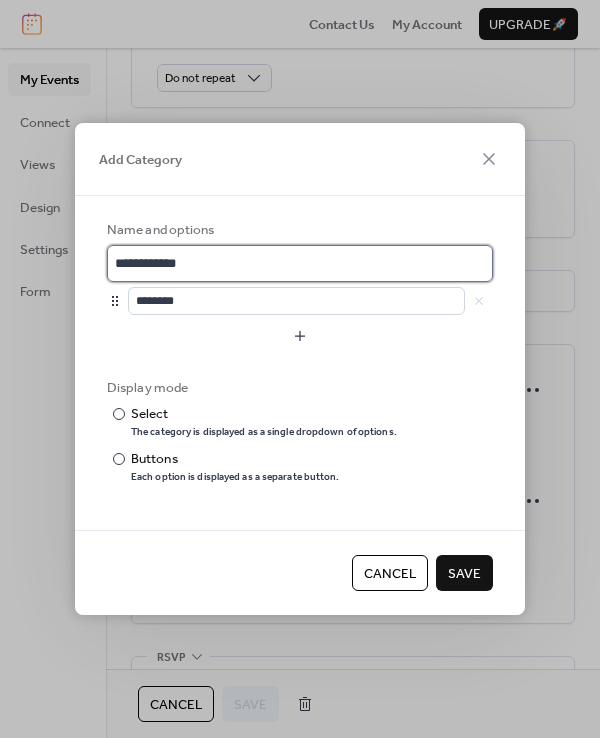 click on "**********" at bounding box center (300, 263) 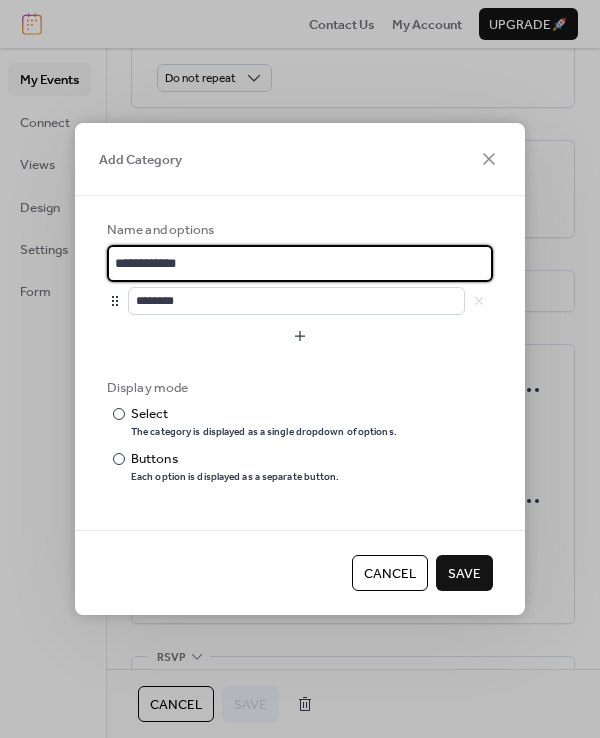 click on "**********" at bounding box center (300, 263) 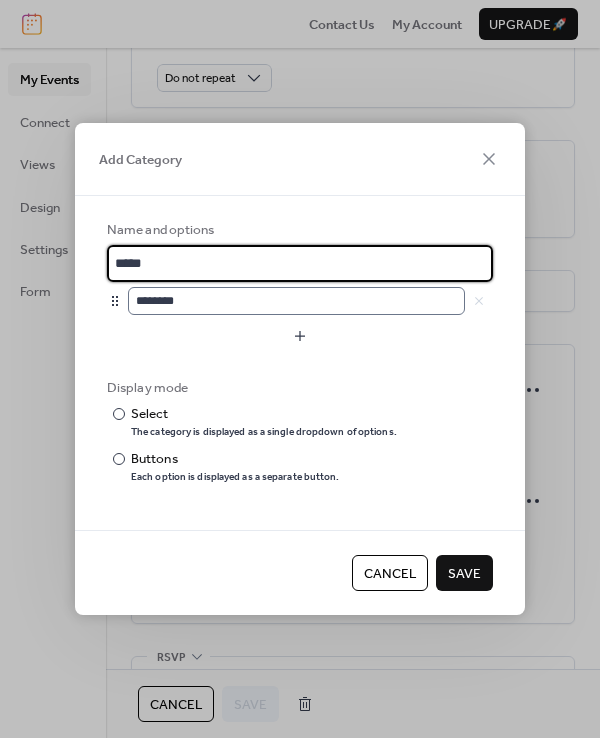 type on "*****" 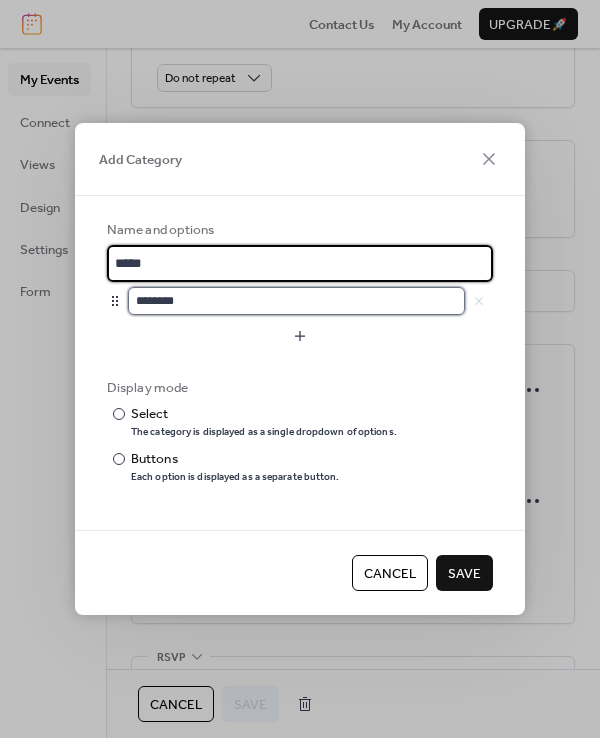 click on "********" at bounding box center [296, 301] 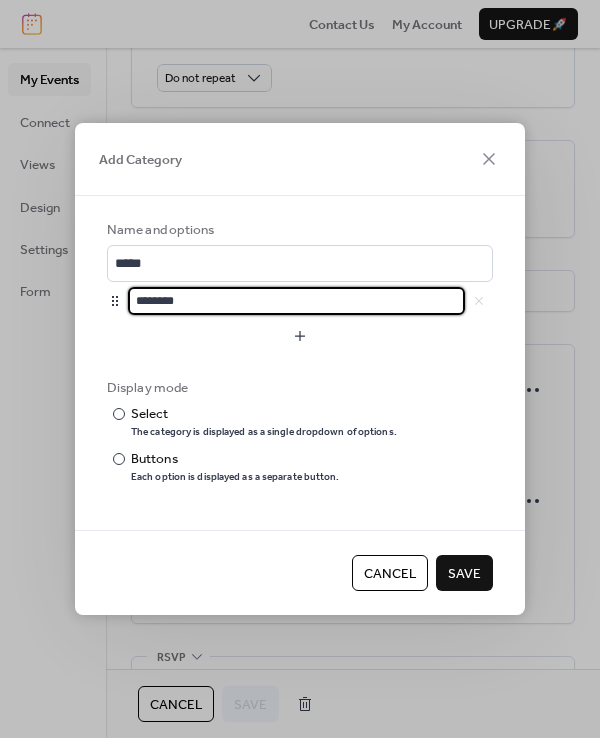 click on "********" at bounding box center (296, 301) 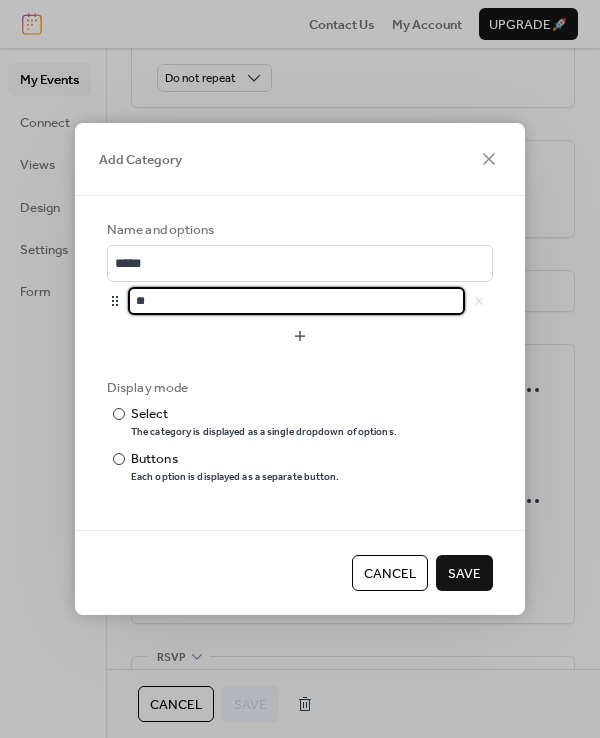 type on "*" 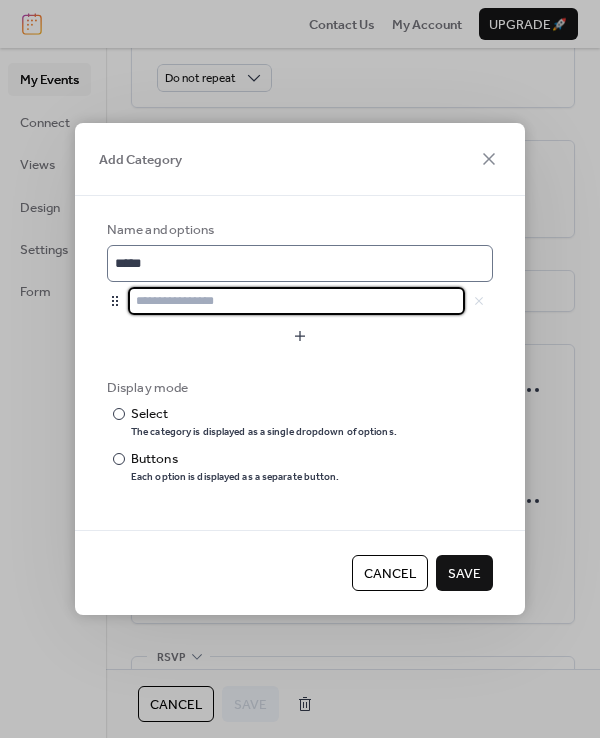 type 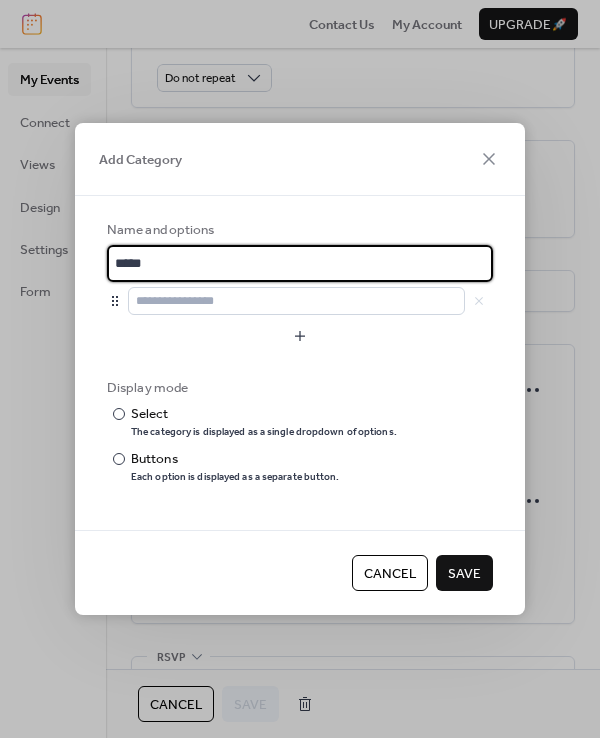 click on "*****" at bounding box center (300, 263) 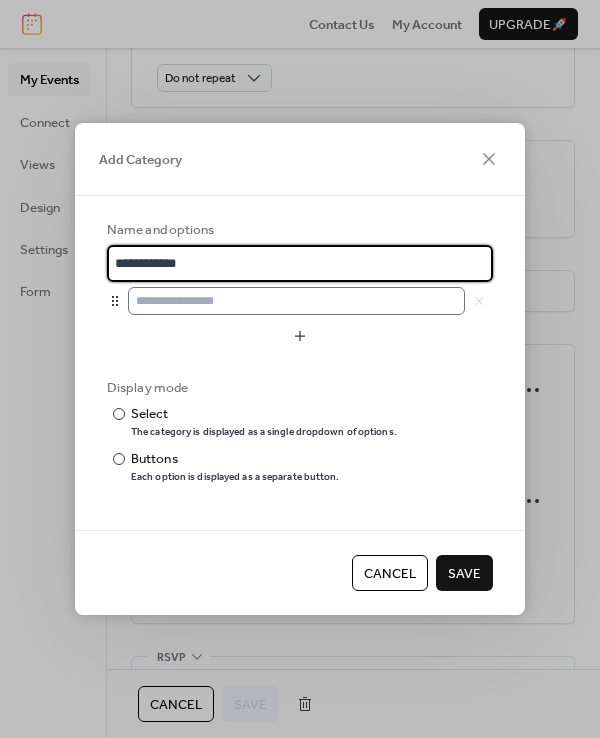 type on "**********" 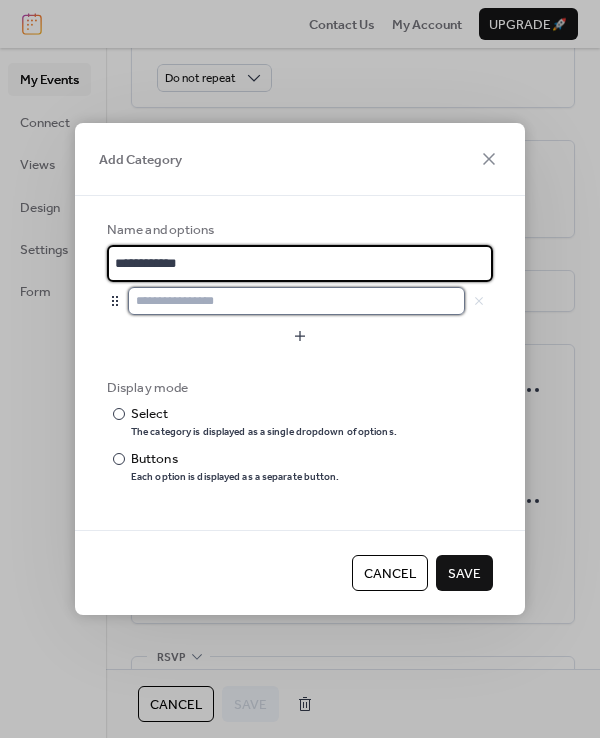 click at bounding box center (296, 301) 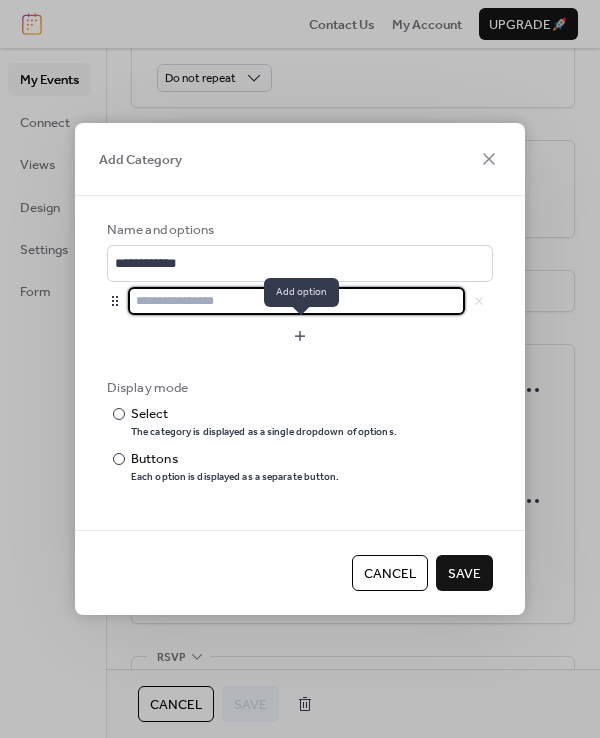 click at bounding box center (300, 336) 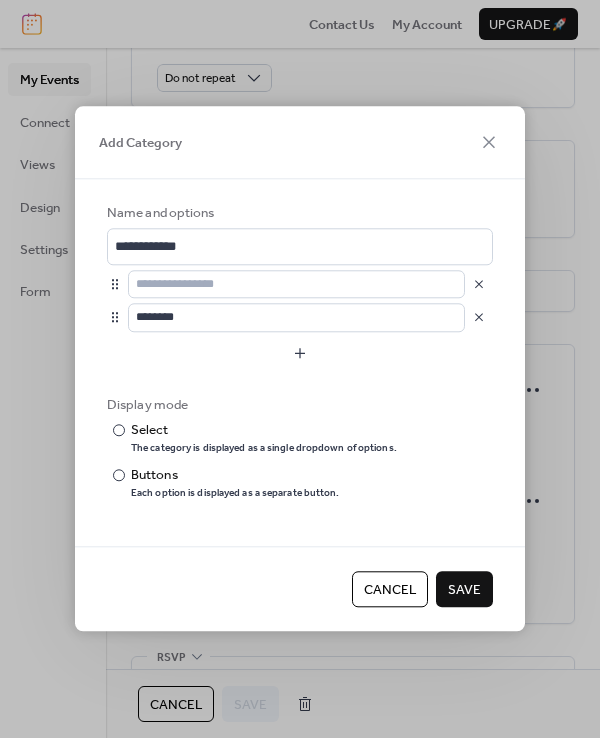 click at bounding box center (479, 318) 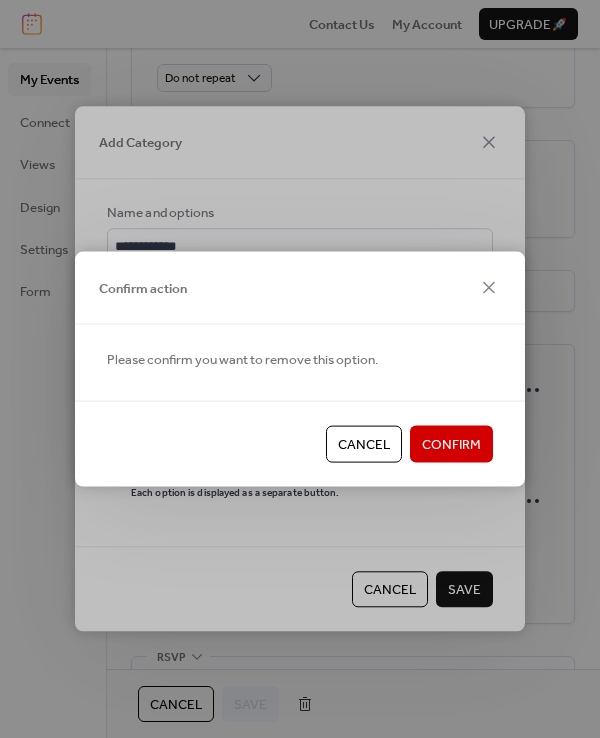 click on "Confirm" at bounding box center (451, 445) 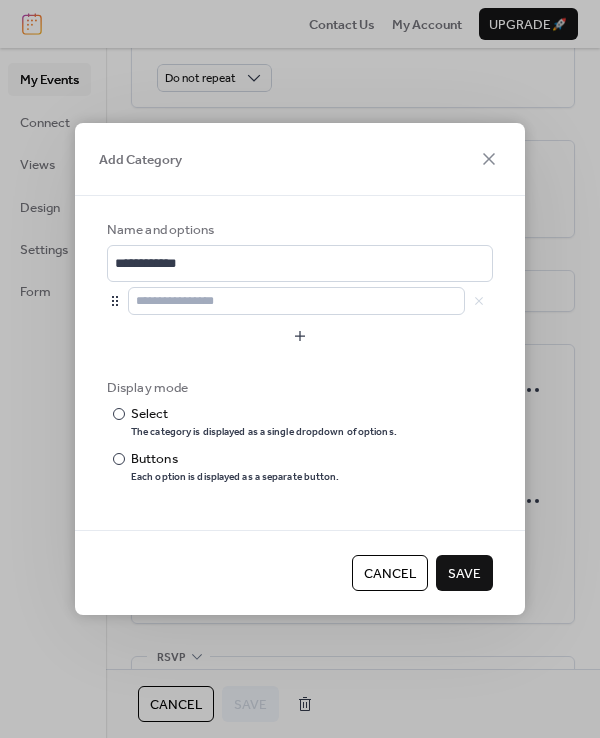 click on "Save" at bounding box center [464, 574] 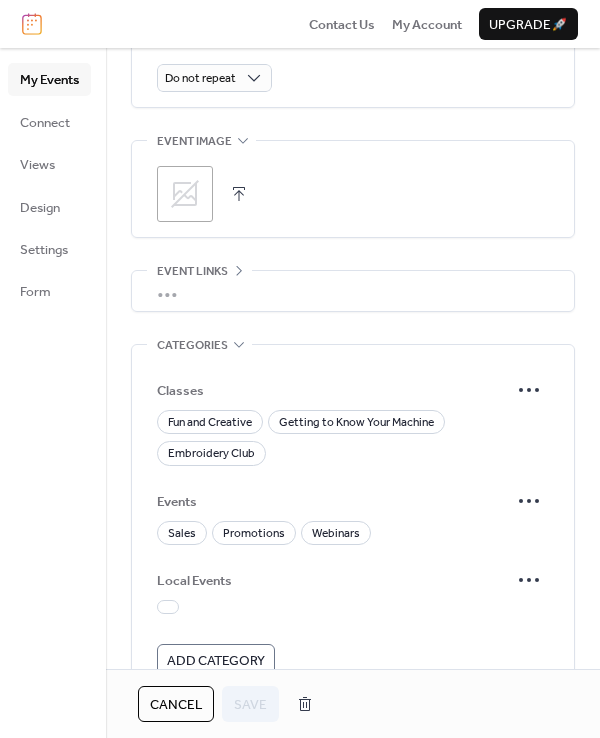 click on "Local Events" at bounding box center [333, 581] 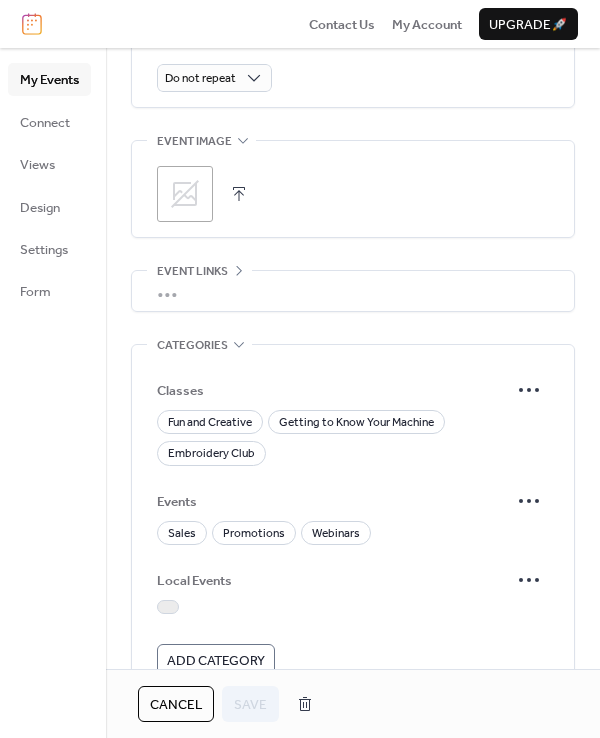 click at bounding box center [168, 607] 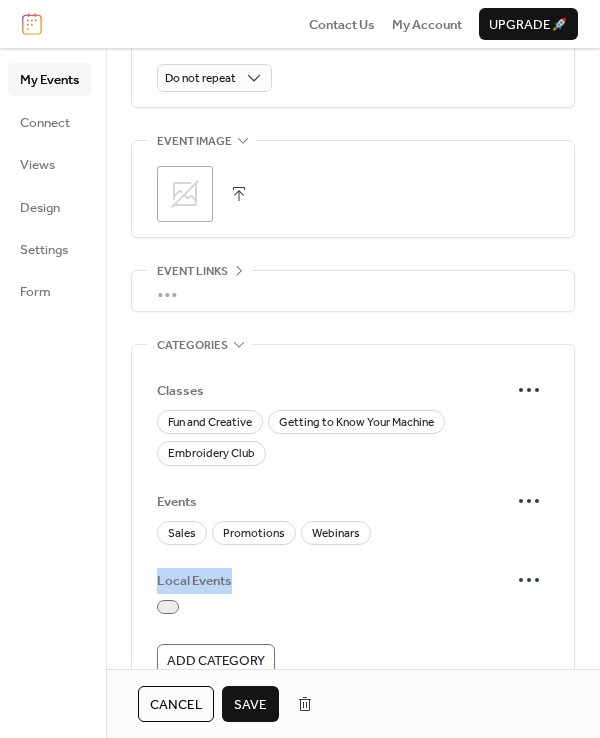 drag, startPoint x: 593, startPoint y: 566, endPoint x: 602, endPoint y: 535, distance: 32.280025 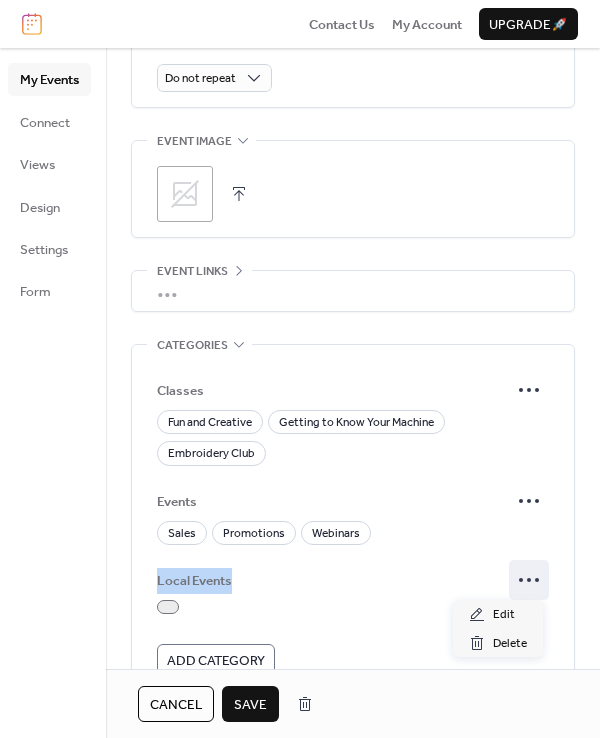 click 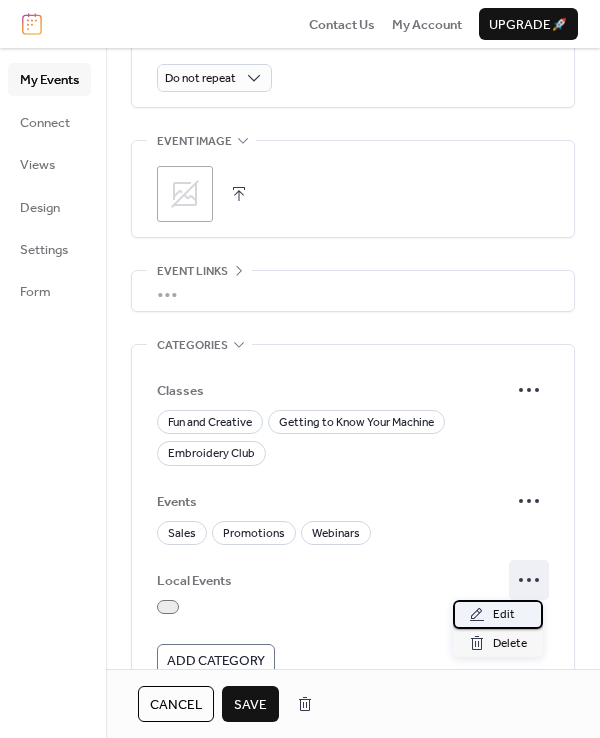 click on "Edit" at bounding box center (504, 615) 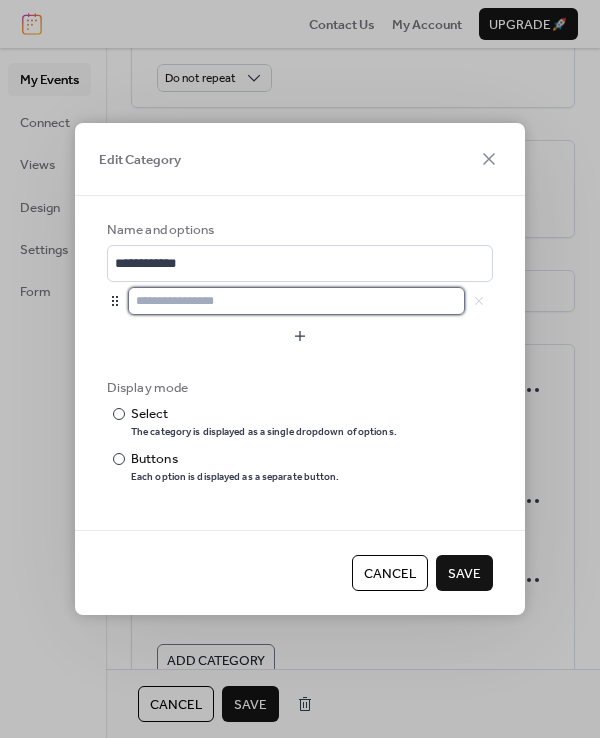 click at bounding box center (296, 301) 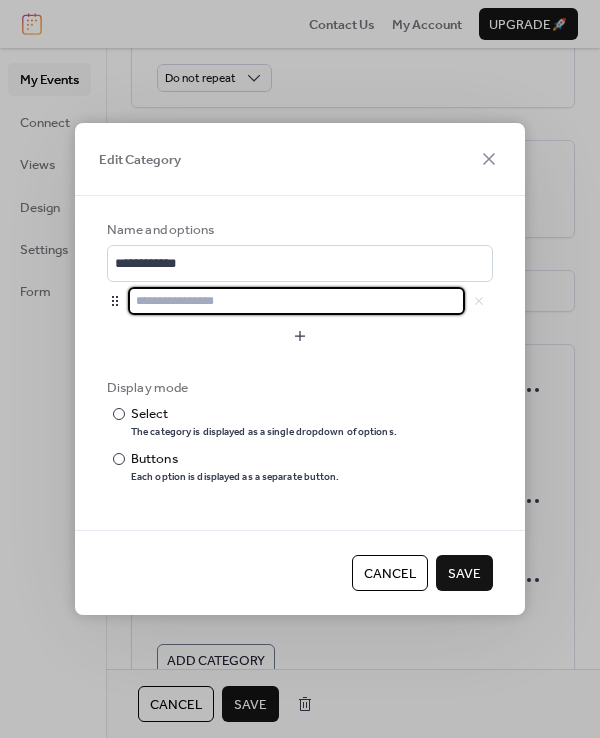 click on "Cancel" at bounding box center (390, 574) 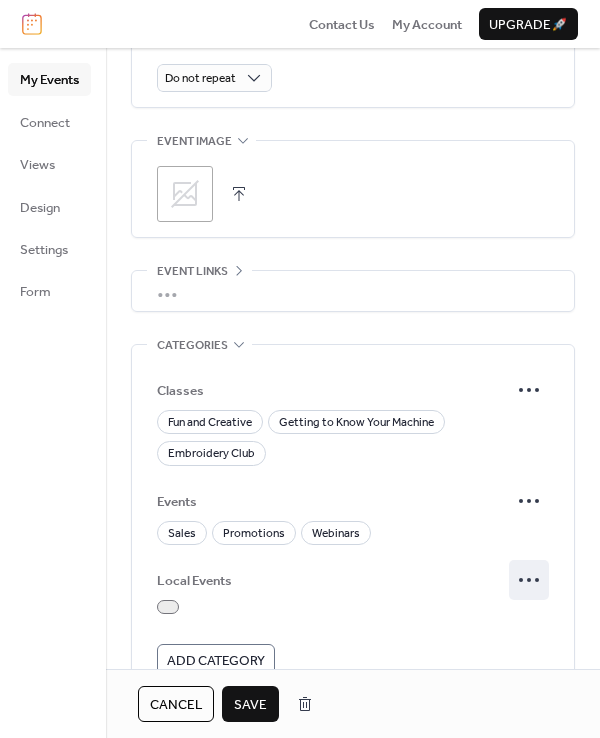 click 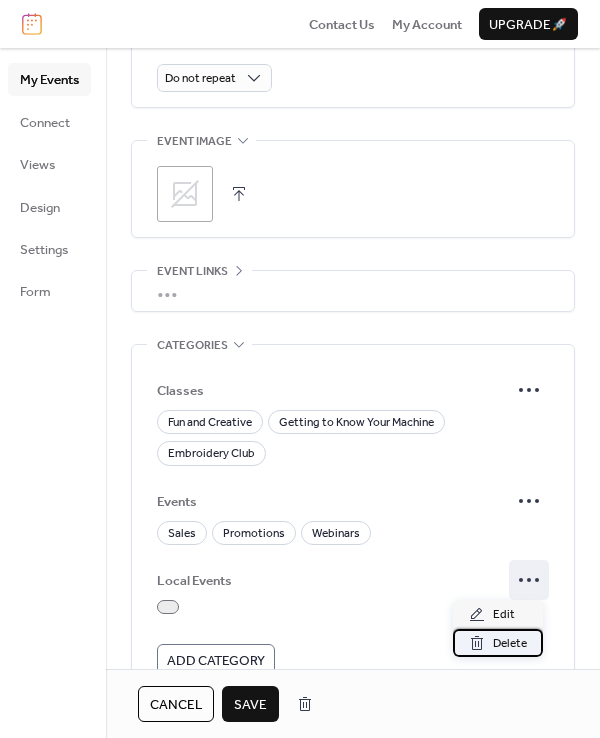 click on "Delete" at bounding box center [510, 644] 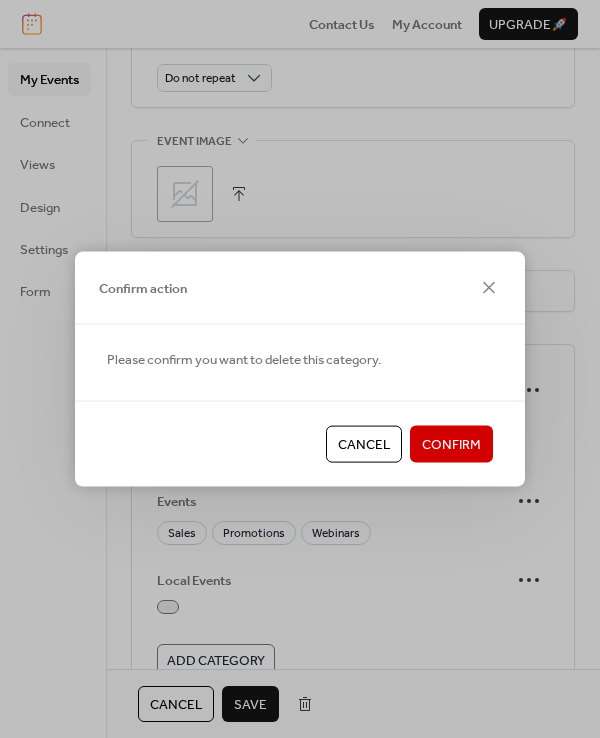 click on "Confirm" at bounding box center [451, 445] 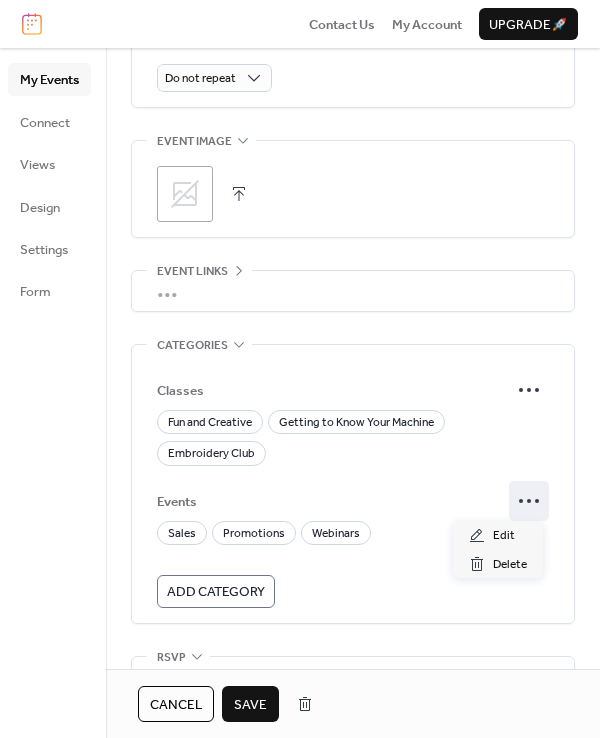 click 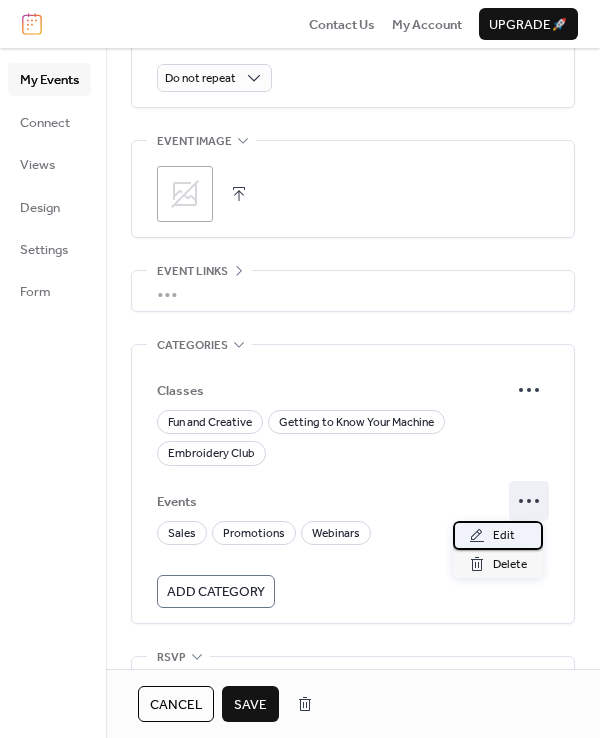 click on "Edit" at bounding box center [504, 536] 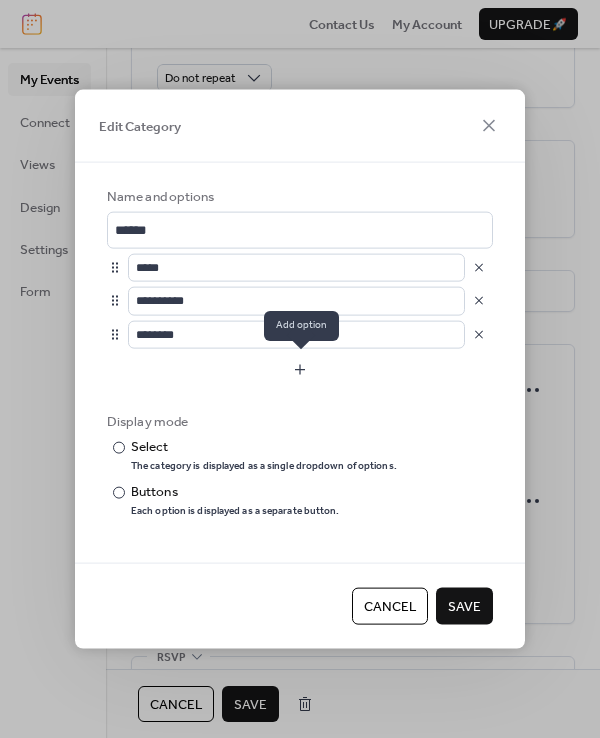 click at bounding box center (300, 370) 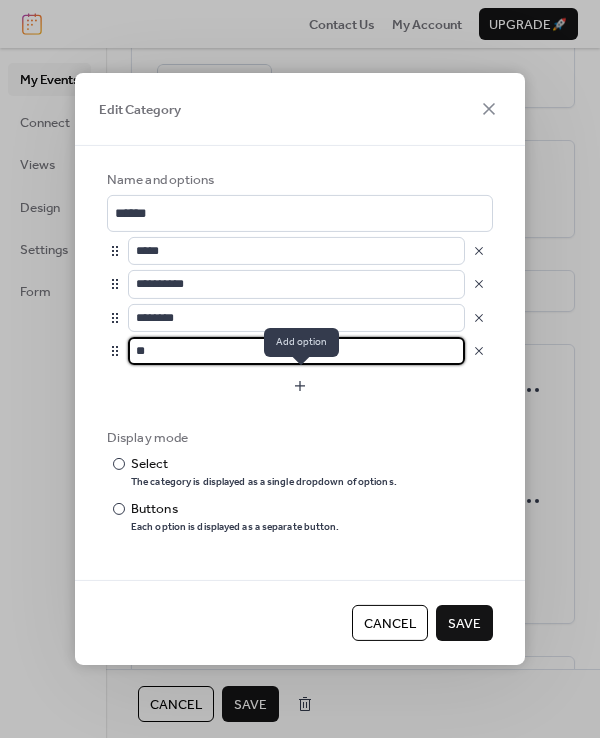 type on "*" 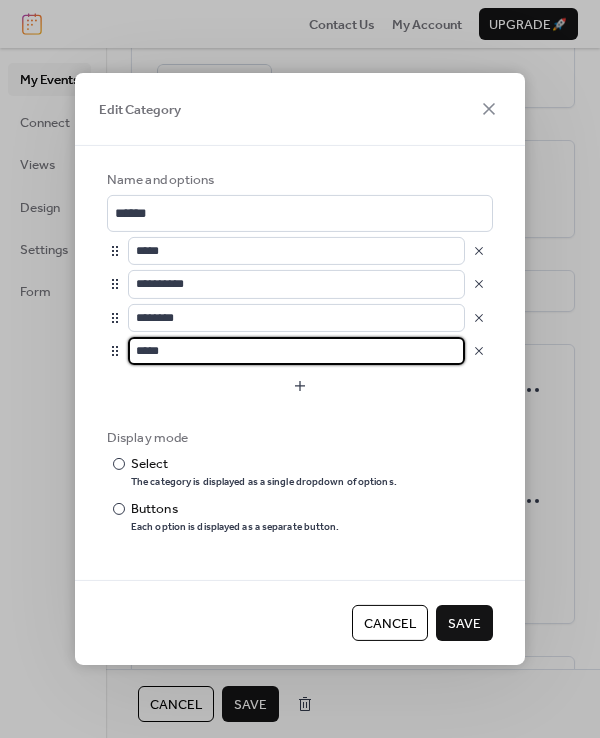 type on "*****" 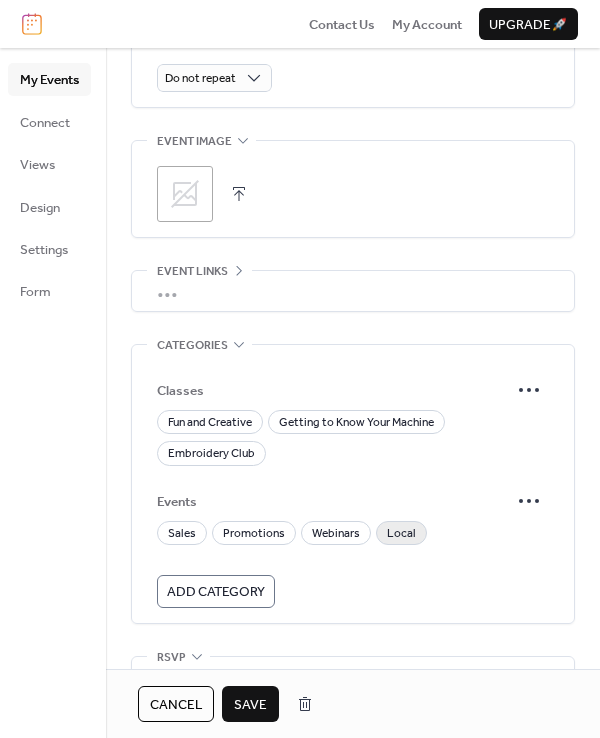 click on "Local" at bounding box center (401, 534) 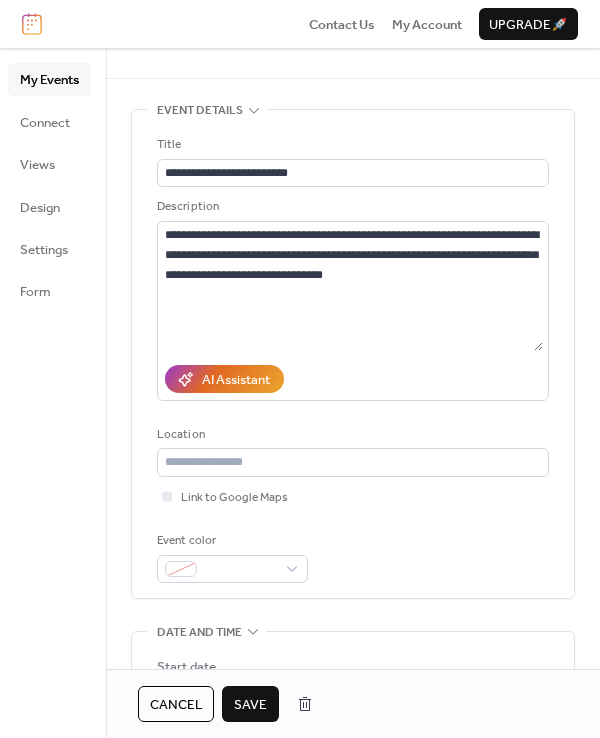 scroll, scrollTop: 0, scrollLeft: 0, axis: both 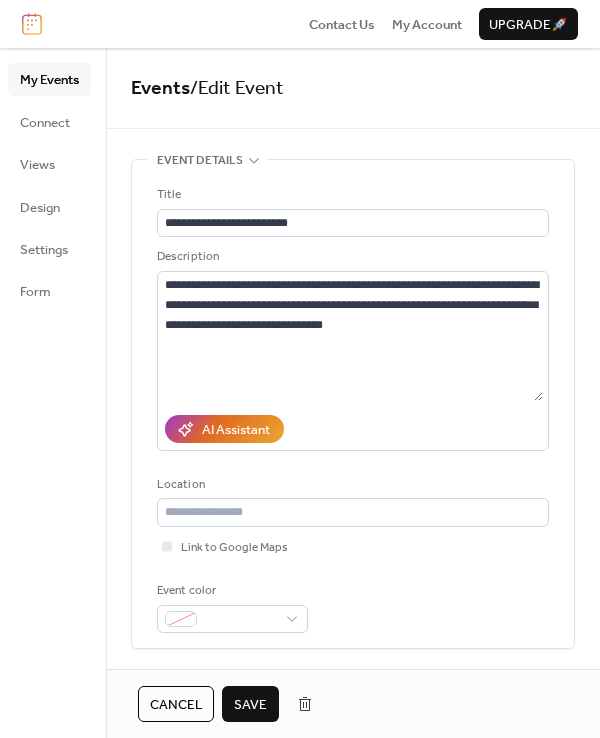 click on "Save" at bounding box center [250, 704] 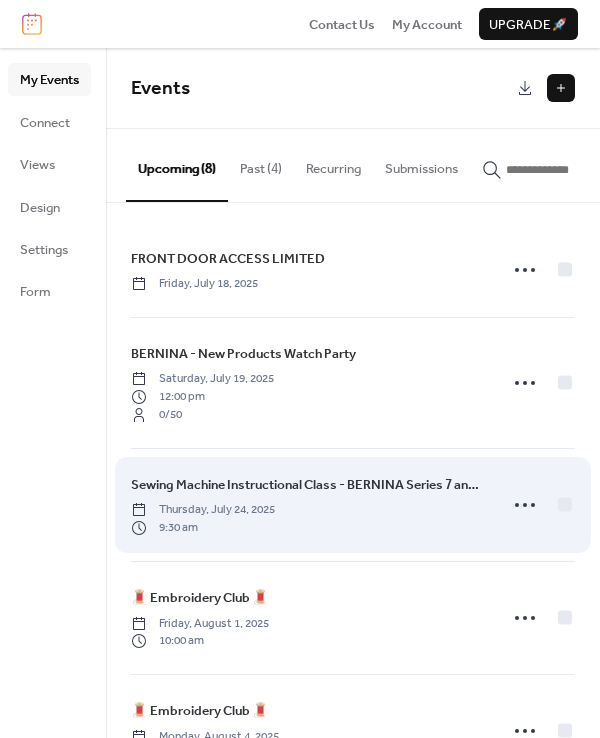 click on "Sewing Machine Instructional Class - BERNINA Series 7 and NEW Series 4 & 5" at bounding box center [308, 485] 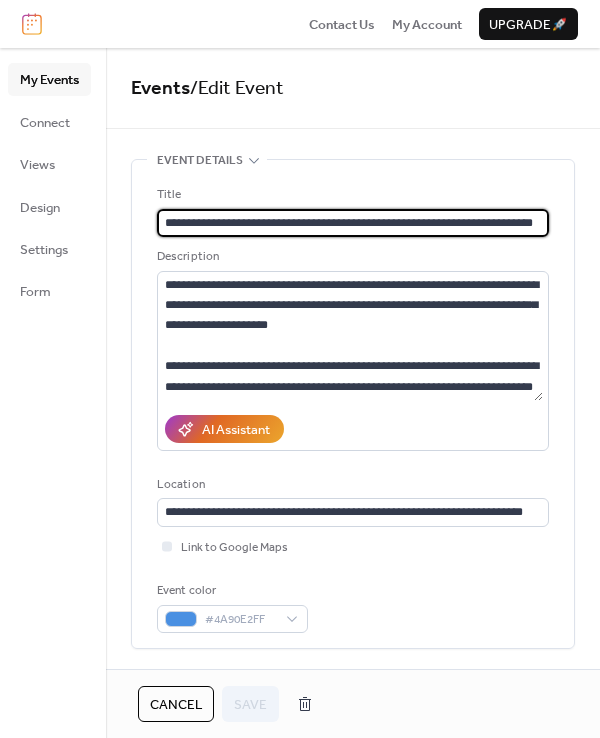 scroll, scrollTop: 0, scrollLeft: 20, axis: horizontal 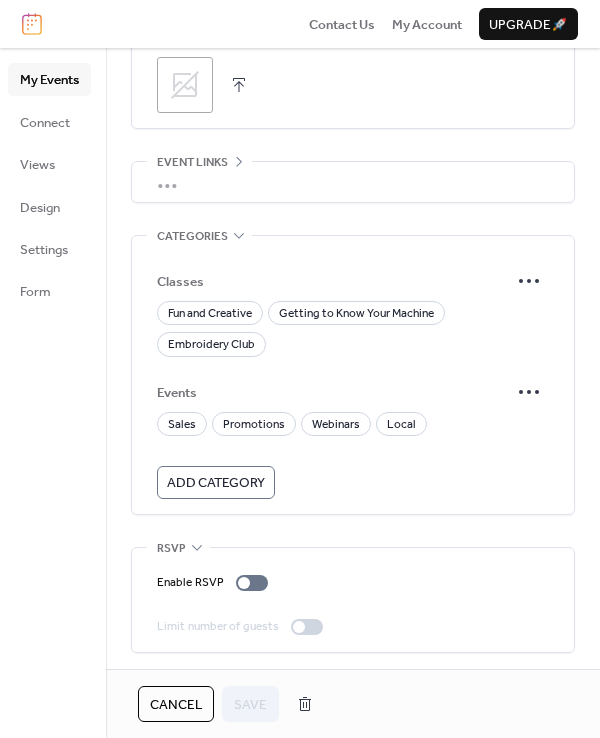 click on "My Events" at bounding box center (49, 80) 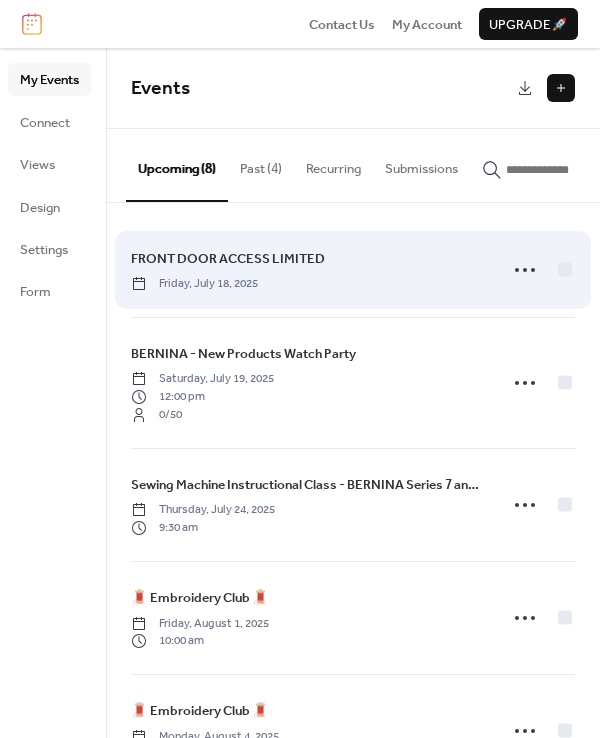 click on "FRONT DOOR ACCESS LIMITED" at bounding box center (228, 259) 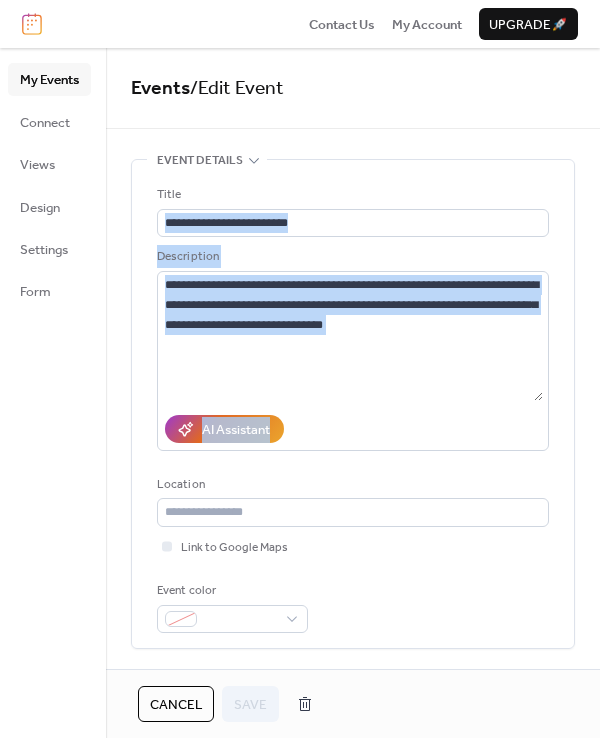 drag, startPoint x: 593, startPoint y: 224, endPoint x: 595, endPoint y: 271, distance: 47.042534 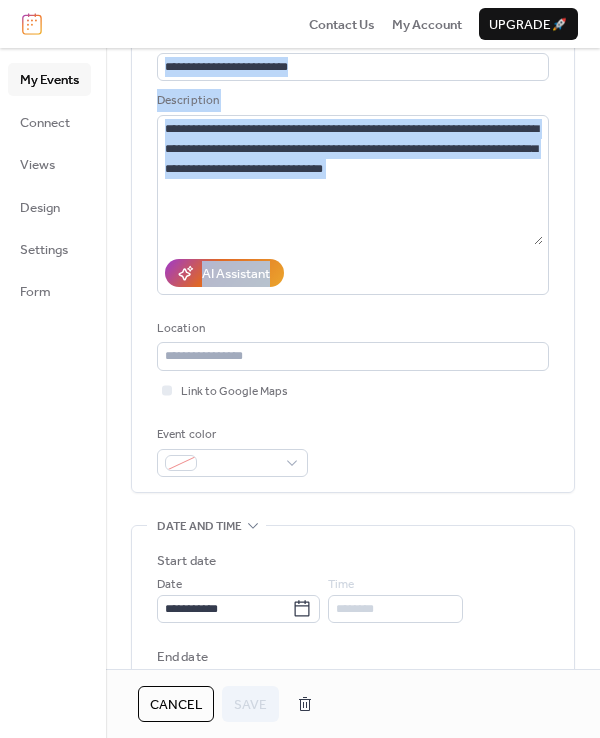 scroll, scrollTop: 280, scrollLeft: 0, axis: vertical 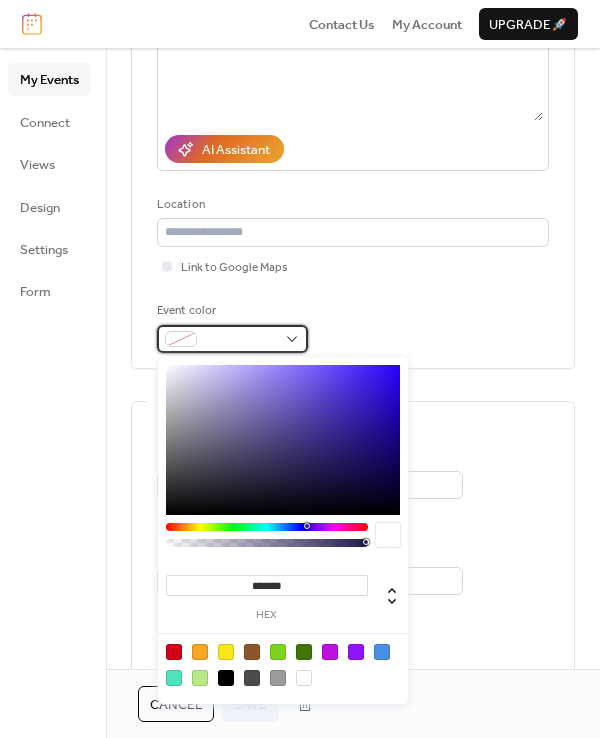 click at bounding box center [240, 340] 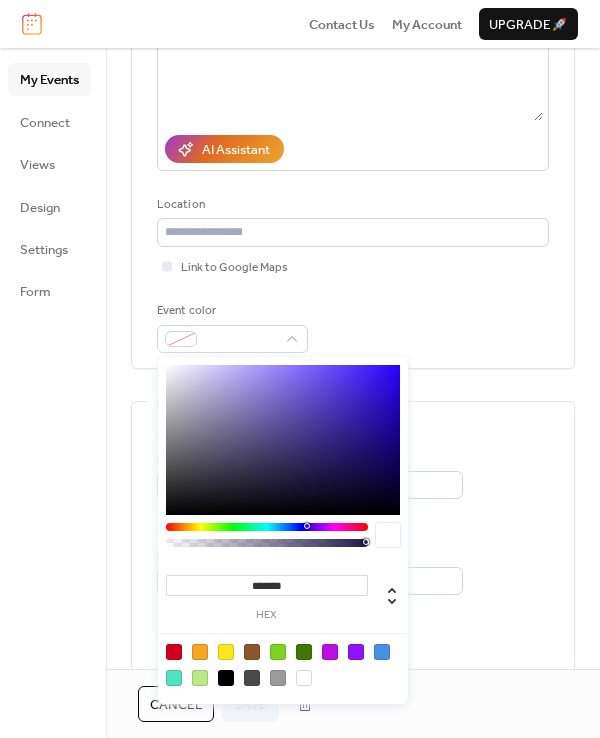 click at bounding box center (174, 652) 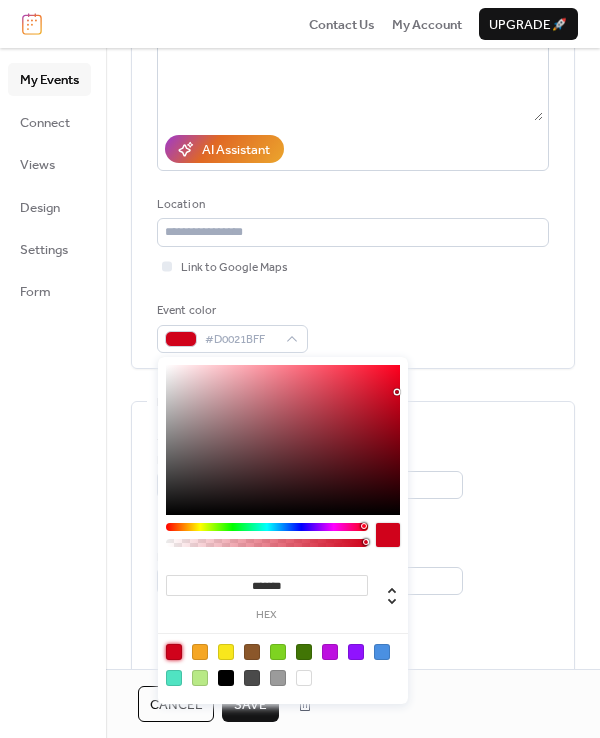 click on "**********" at bounding box center [353, 676] 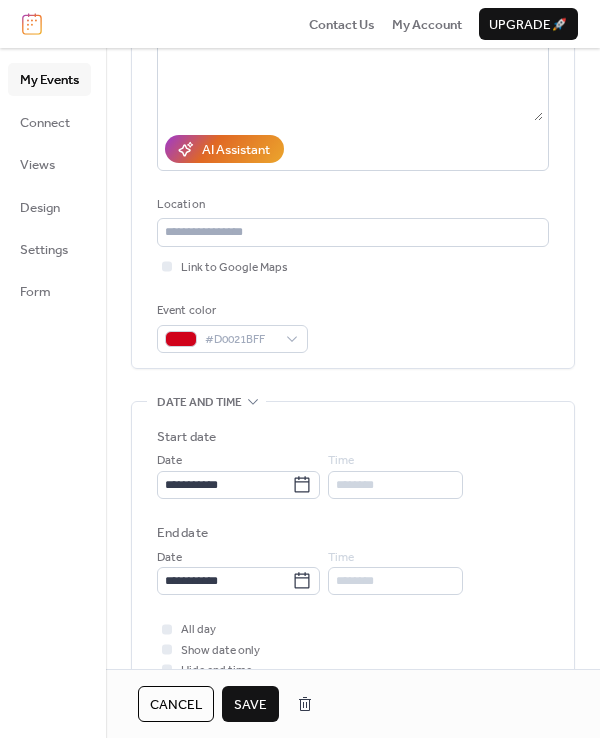 click on "Save" at bounding box center (250, 705) 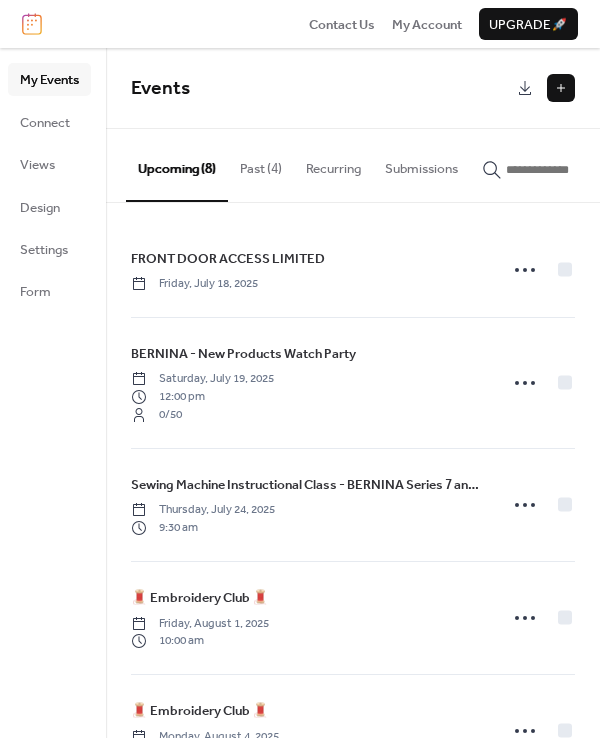 drag, startPoint x: 593, startPoint y: 350, endPoint x: 594, endPoint y: 382, distance: 32.01562 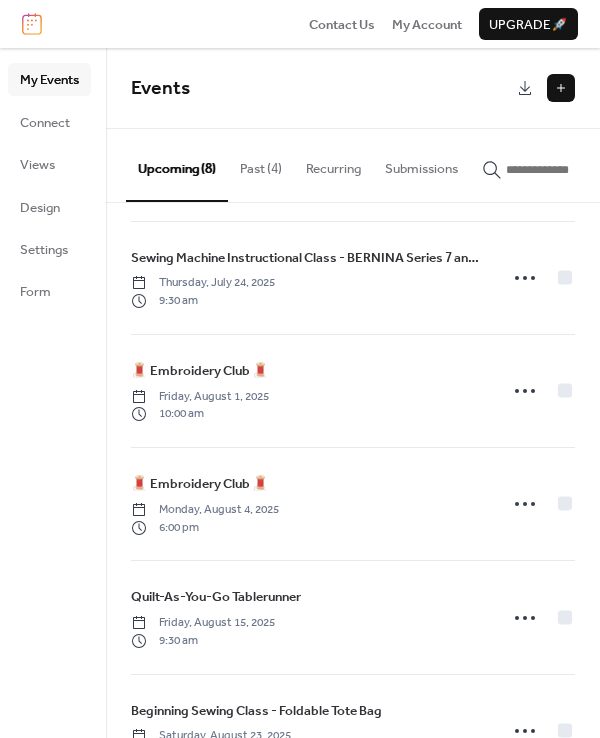 scroll, scrollTop: 246, scrollLeft: 0, axis: vertical 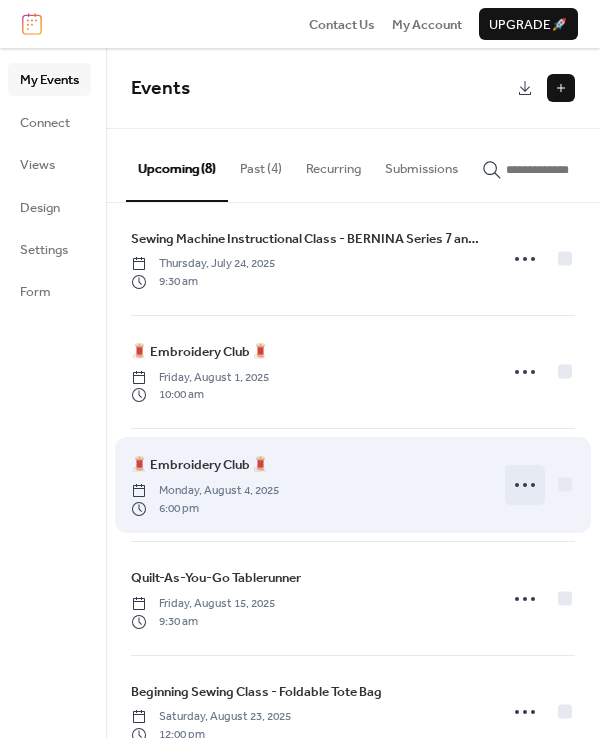 click 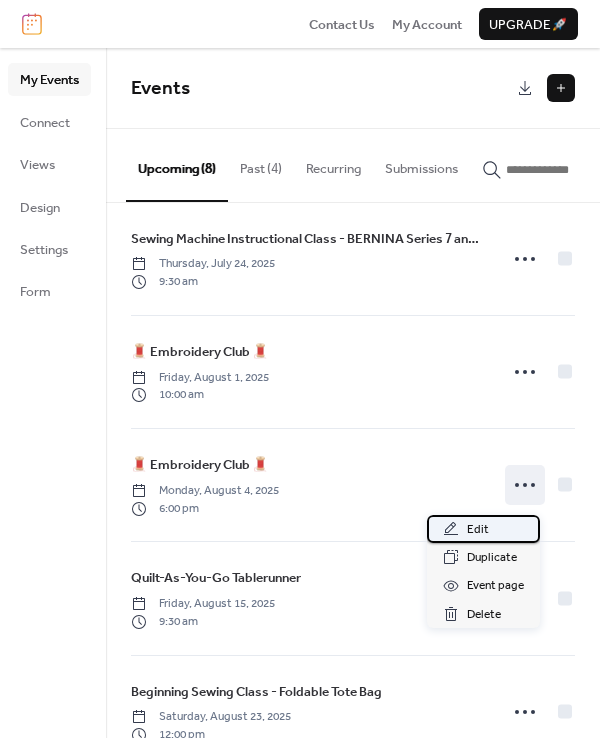 click on "Edit" at bounding box center (483, 529) 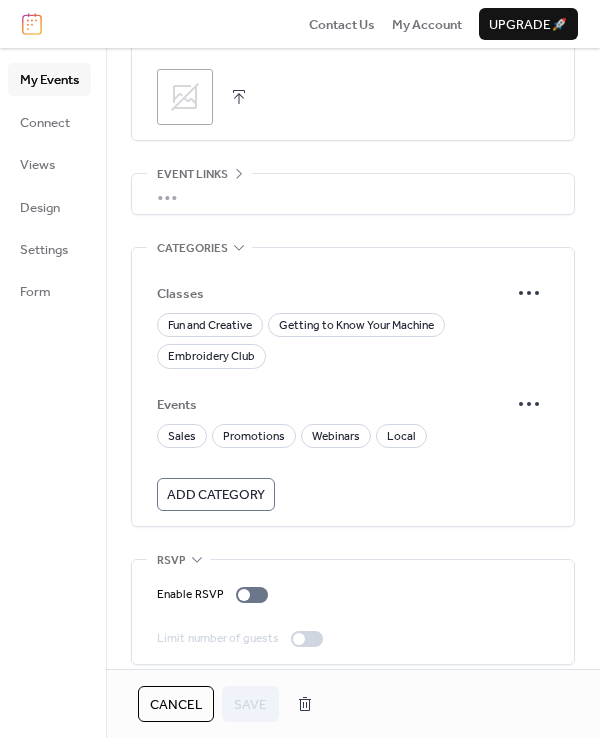 scroll, scrollTop: 1072, scrollLeft: 0, axis: vertical 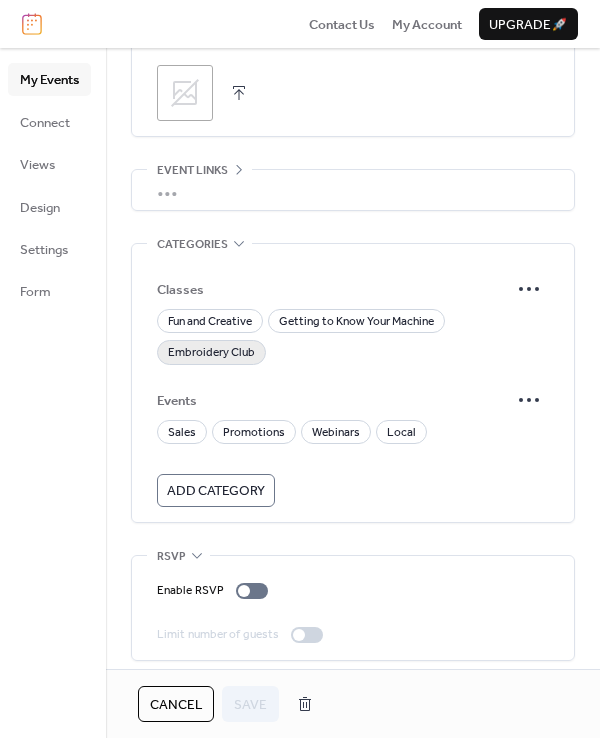 click on "Embroidery Club" at bounding box center [211, 353] 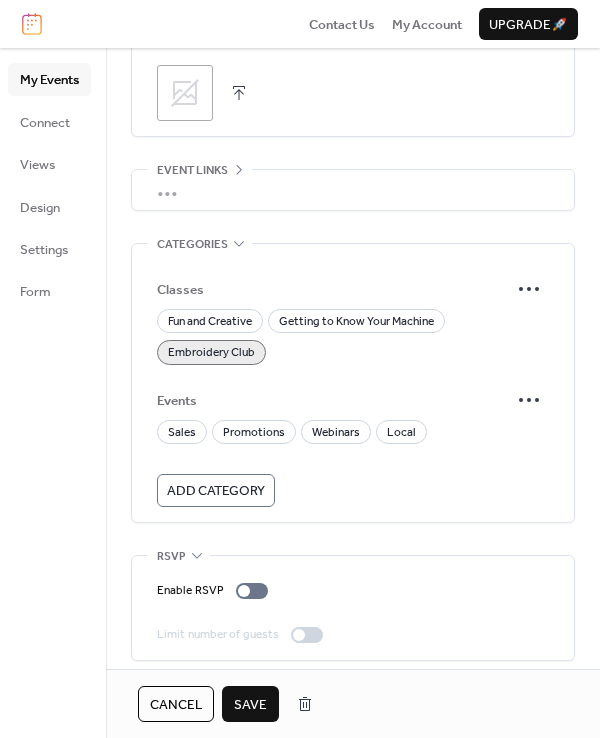 click on "Save" at bounding box center [250, 705] 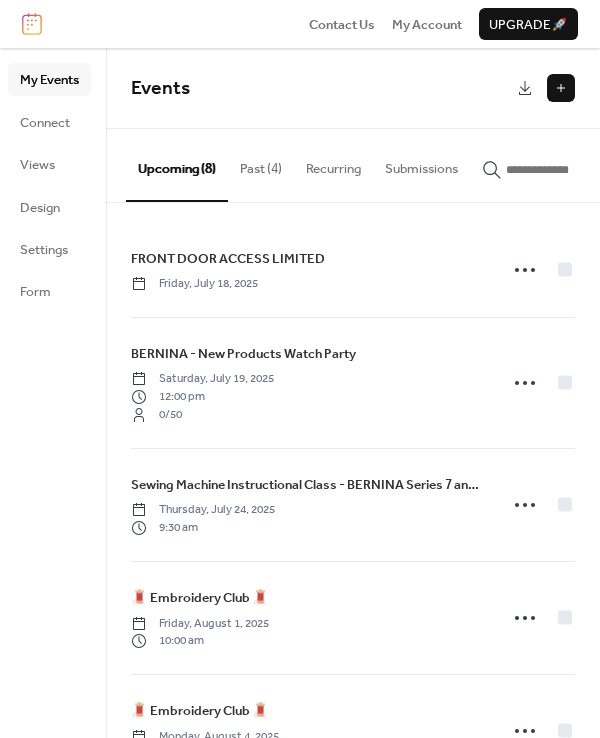drag, startPoint x: 593, startPoint y: 466, endPoint x: 596, endPoint y: 507, distance: 41.109608 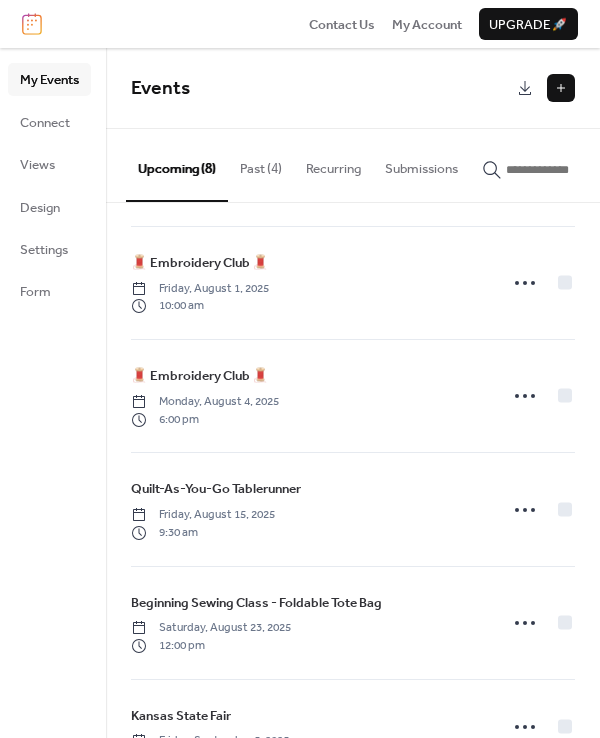 scroll, scrollTop: 360, scrollLeft: 0, axis: vertical 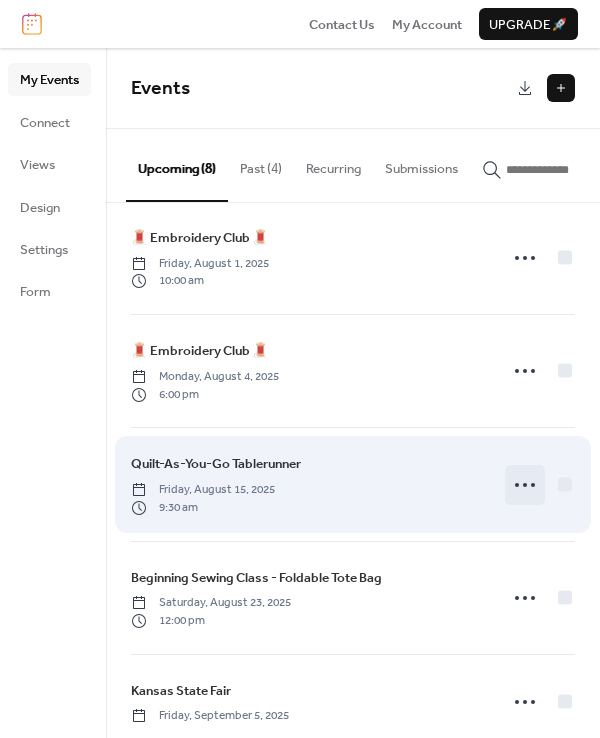 click 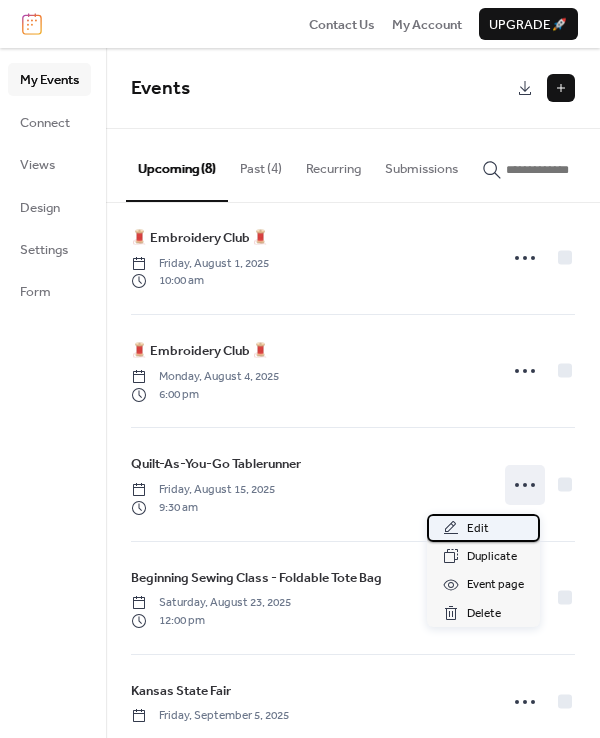 click on "Edit" at bounding box center (483, 528) 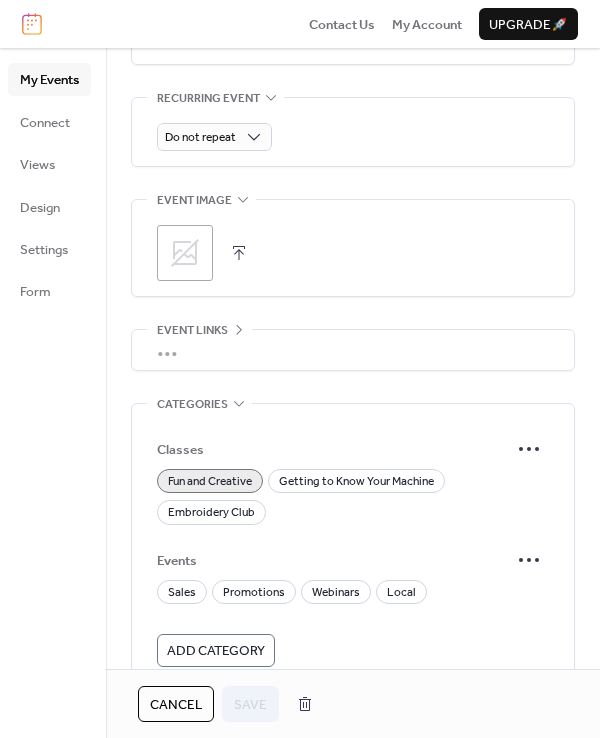 scroll, scrollTop: 933, scrollLeft: 0, axis: vertical 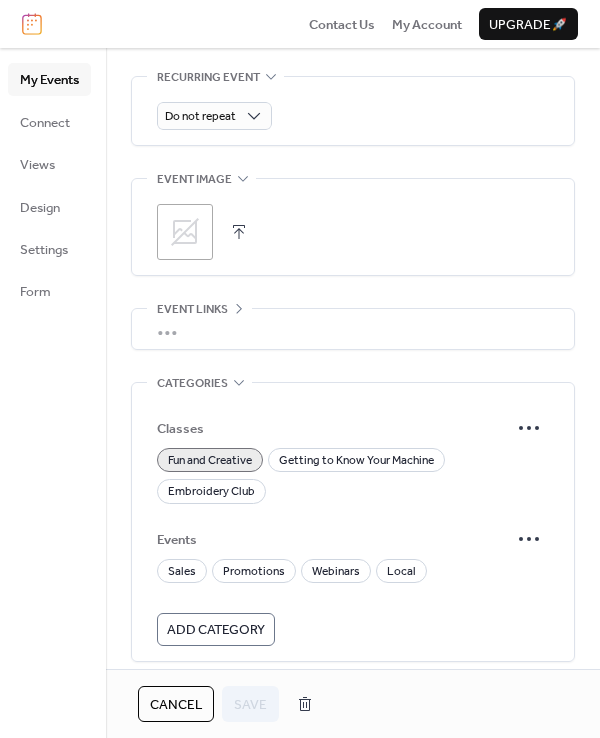 click on "Cancel" at bounding box center (176, 705) 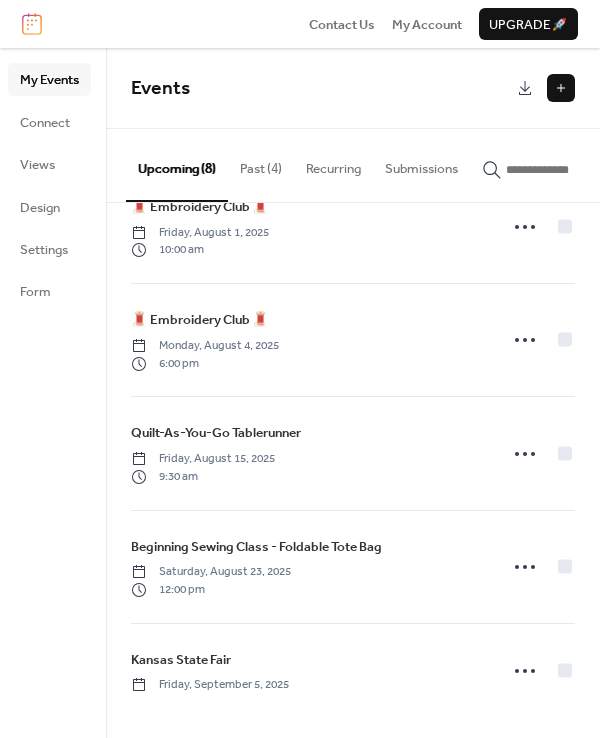 scroll, scrollTop: 396, scrollLeft: 0, axis: vertical 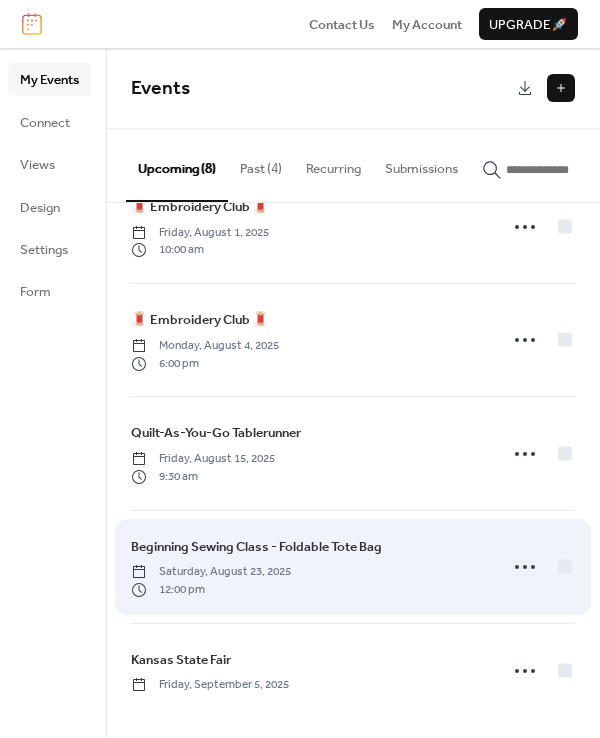 click on "Beginning Sewing Class - Foldable Tote Bag" at bounding box center [256, 547] 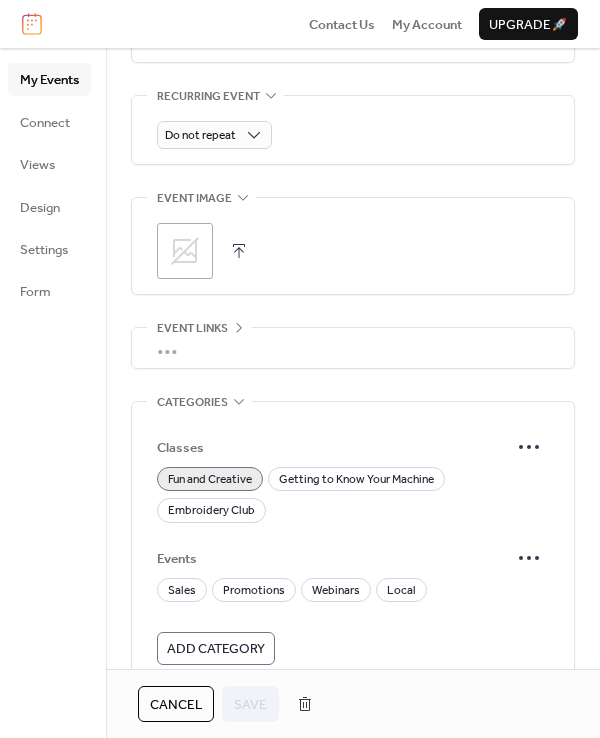 scroll, scrollTop: 927, scrollLeft: 0, axis: vertical 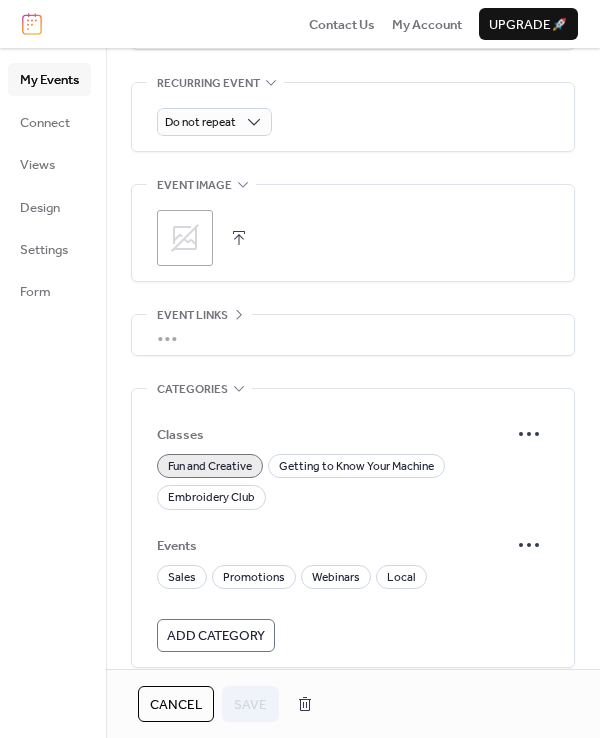 click on "Cancel" at bounding box center (176, 705) 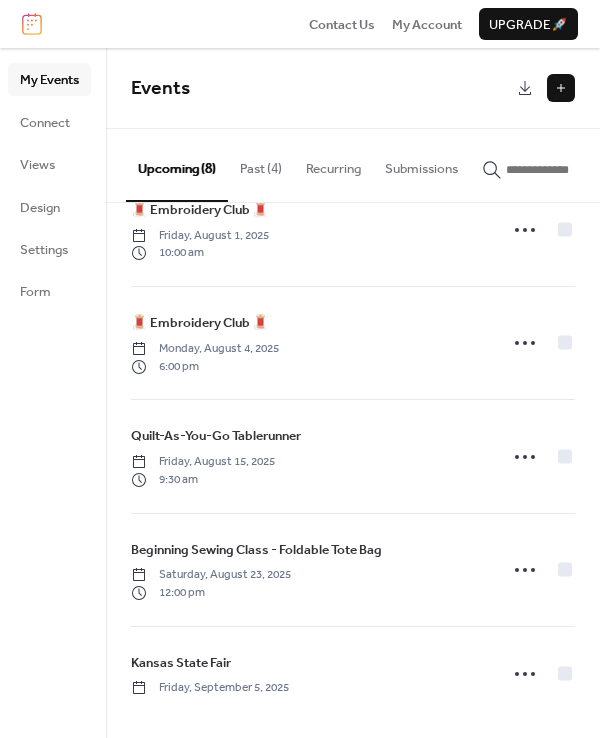 scroll, scrollTop: 396, scrollLeft: 0, axis: vertical 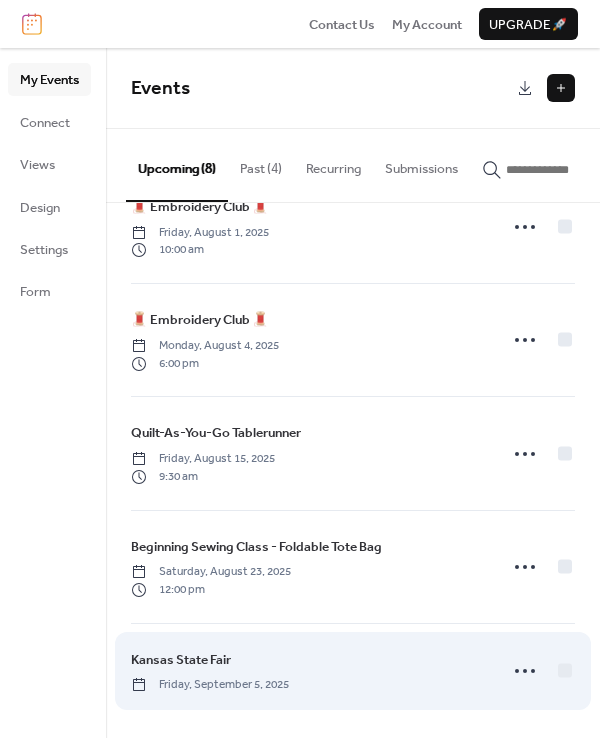 click on "Kansas State Fair" at bounding box center (181, 660) 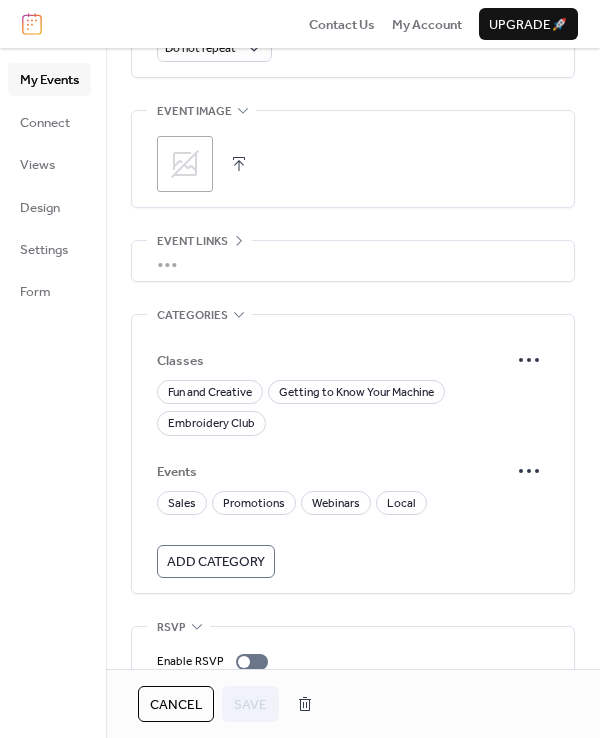 scroll, scrollTop: 1056, scrollLeft: 0, axis: vertical 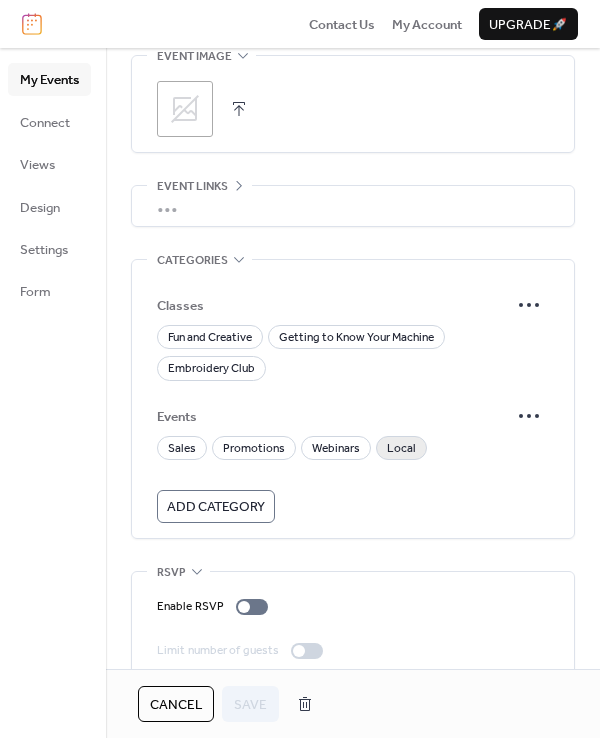 click on "Local" at bounding box center (401, 449) 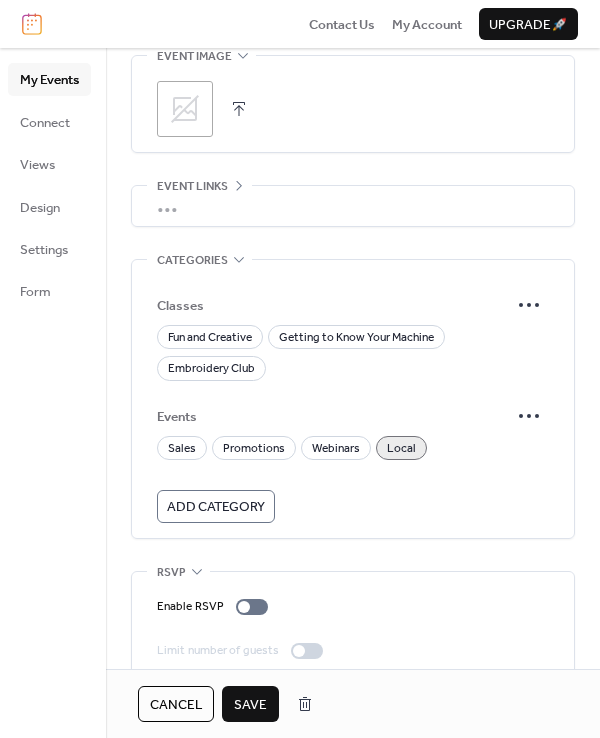 click on "Cancel Save" at bounding box center [353, 703] 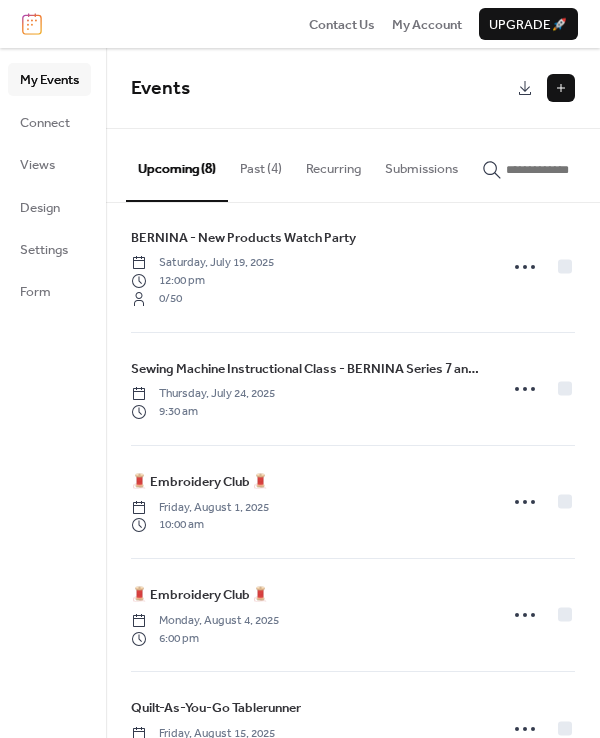 scroll, scrollTop: 0, scrollLeft: 0, axis: both 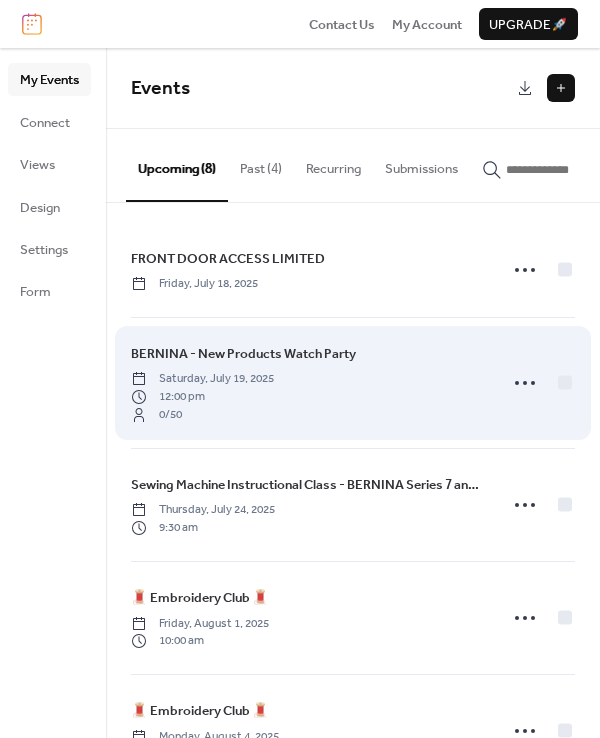 click on "BERNINA - New Products Watch Party" at bounding box center [243, 354] 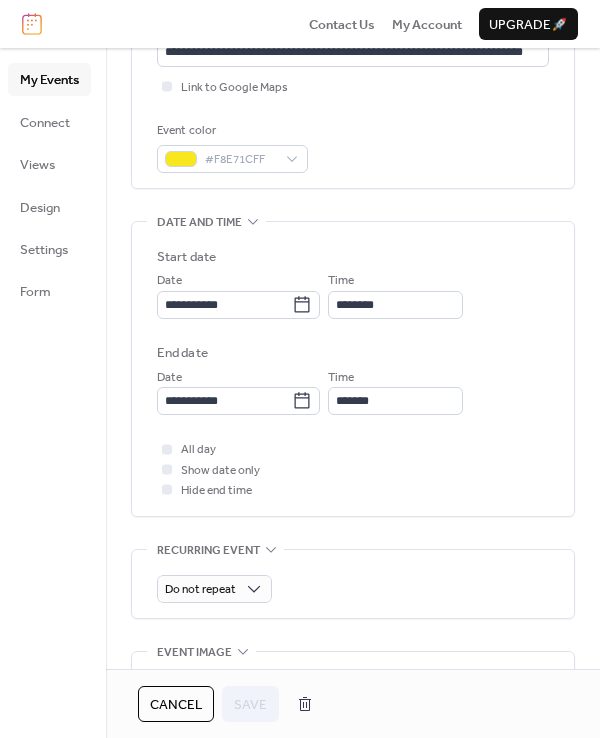 scroll, scrollTop: 445, scrollLeft: 0, axis: vertical 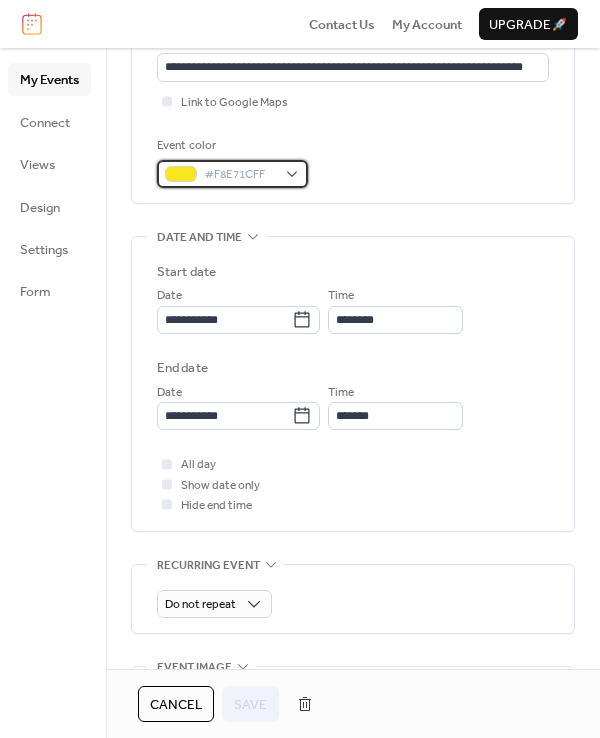 click on "#F8E71CFF" at bounding box center (232, 174) 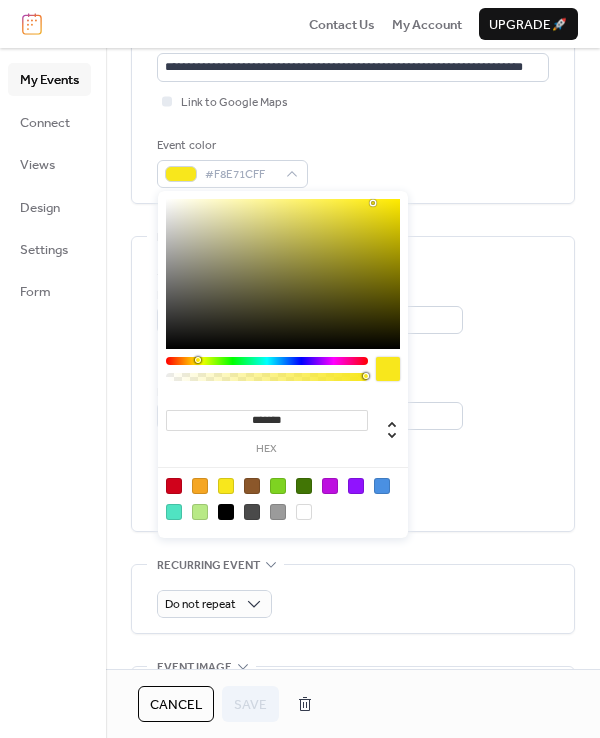 click at bounding box center [174, 486] 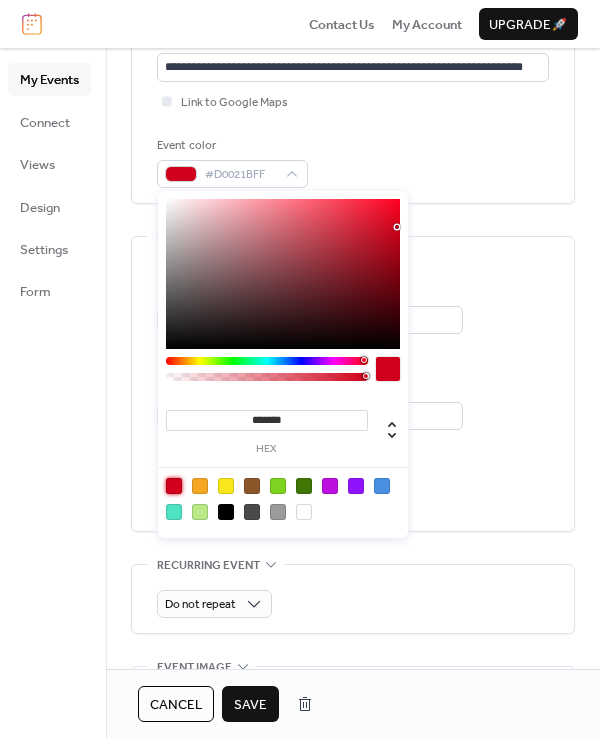 click on "Save" at bounding box center (250, 704) 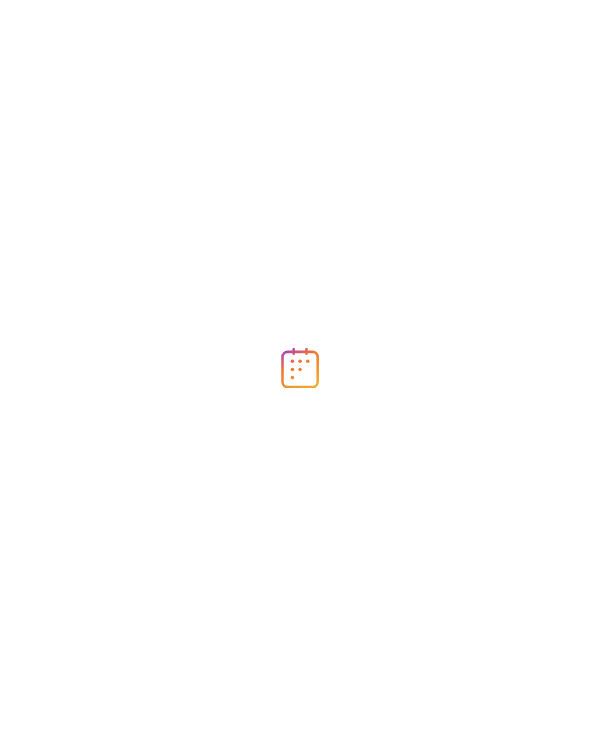 scroll, scrollTop: 0, scrollLeft: 0, axis: both 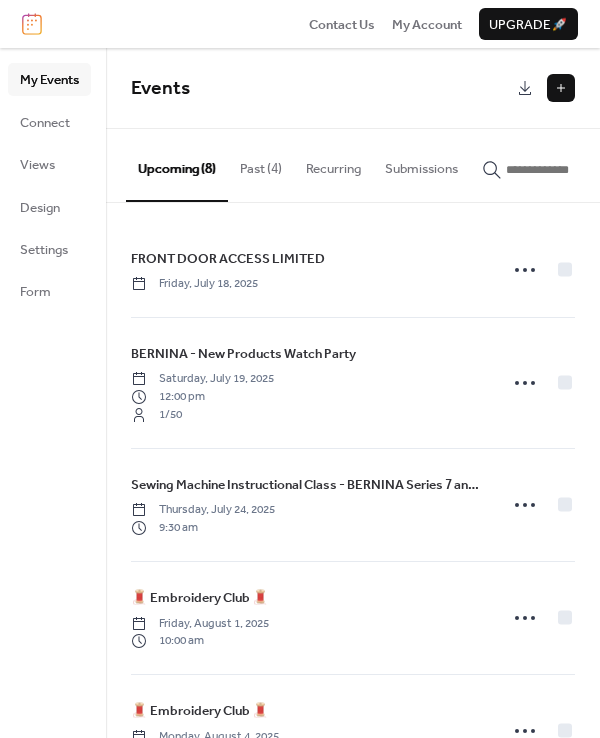 click on "Submissions" at bounding box center [421, 164] 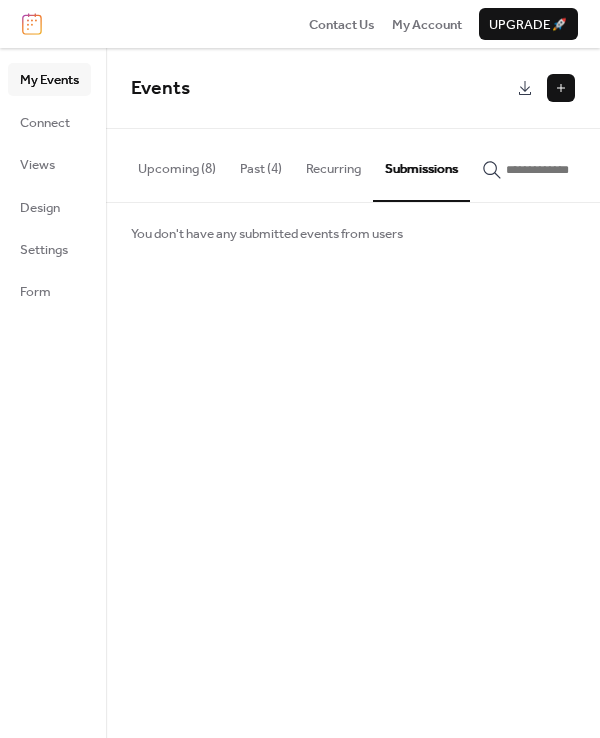 click on "Upcoming (8)" at bounding box center (177, 164) 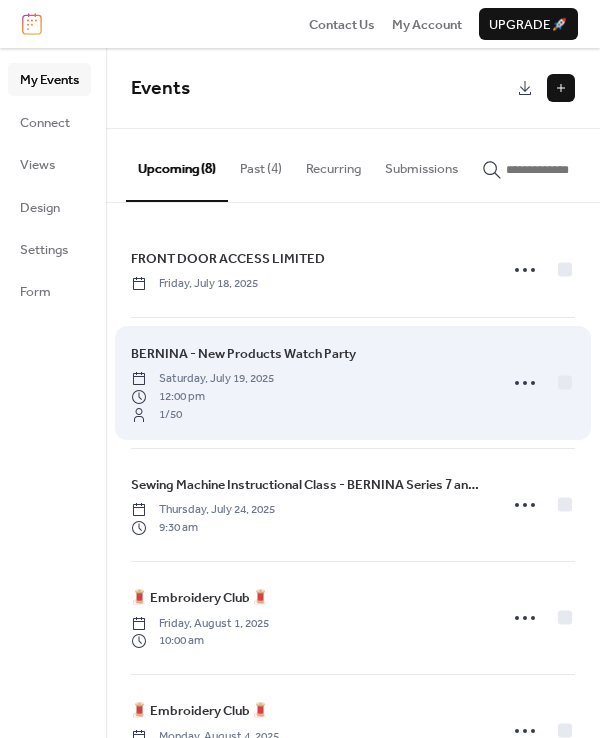 click on "BERNINA - New Products Watch Party" at bounding box center (243, 354) 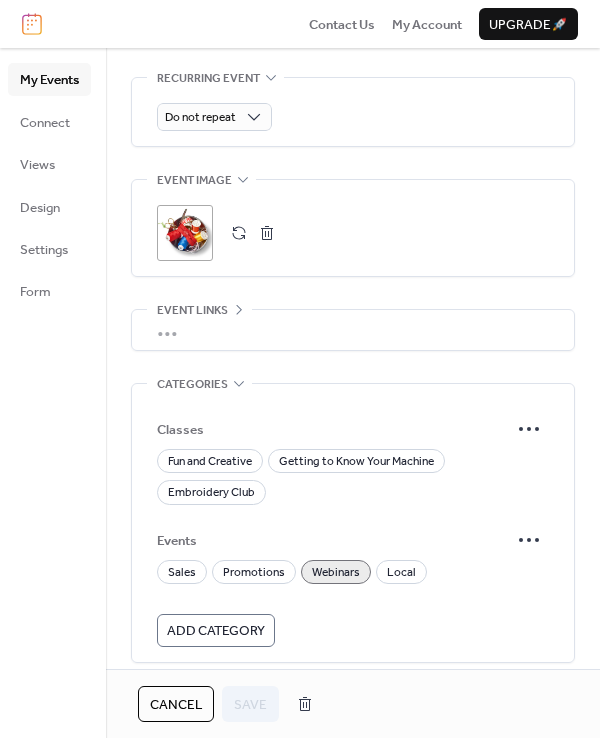 scroll, scrollTop: 1099, scrollLeft: 0, axis: vertical 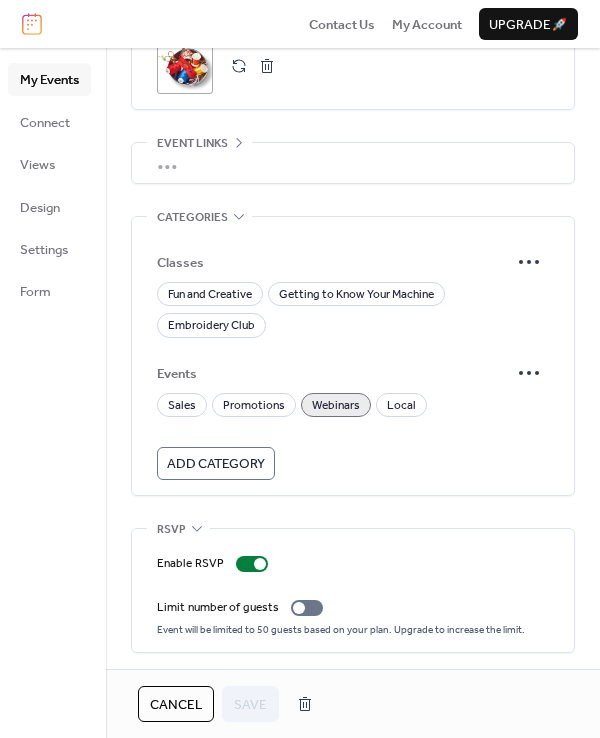 click on "Cancel" at bounding box center [176, 705] 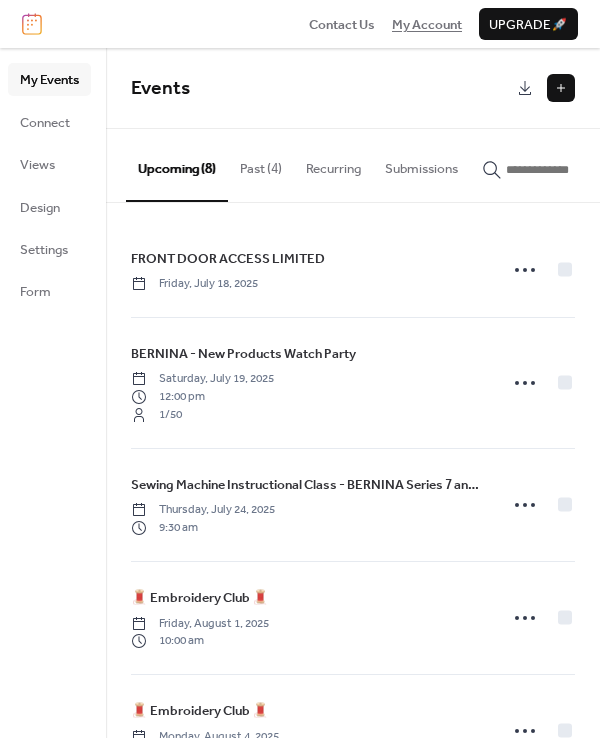click on "My Account" at bounding box center (427, 25) 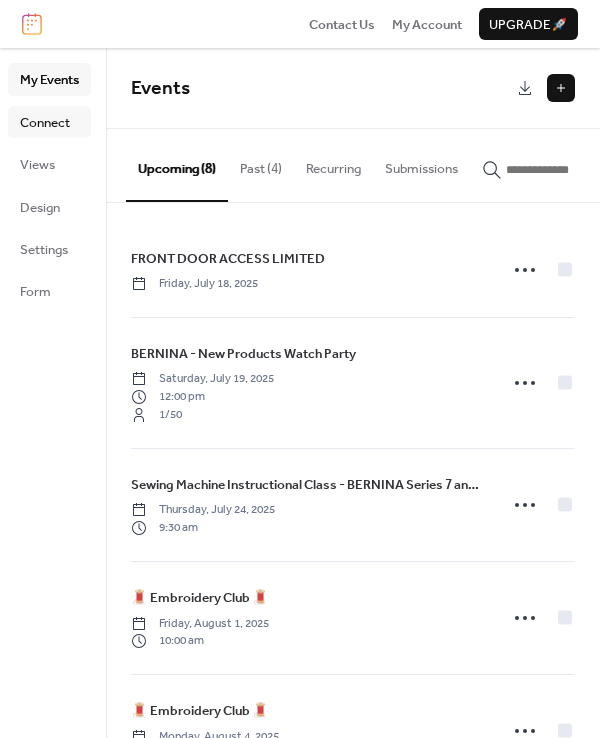 click on "Connect" at bounding box center [45, 123] 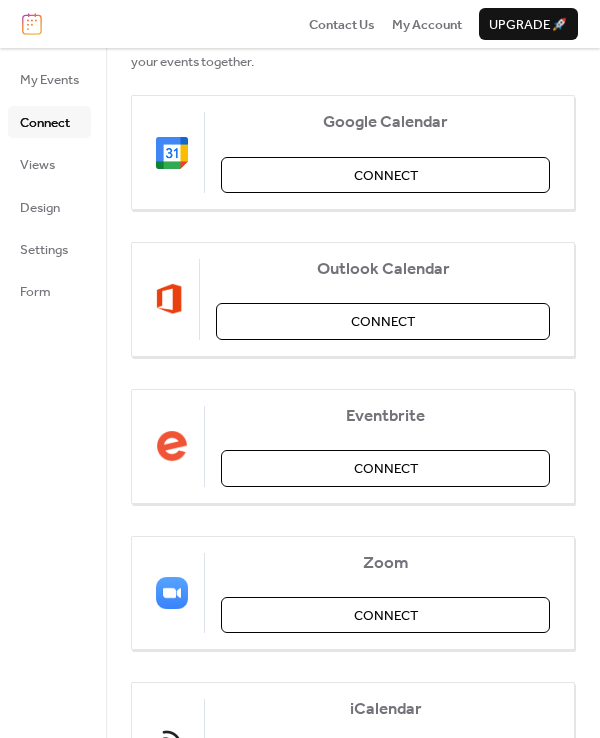 scroll, scrollTop: 245, scrollLeft: 0, axis: vertical 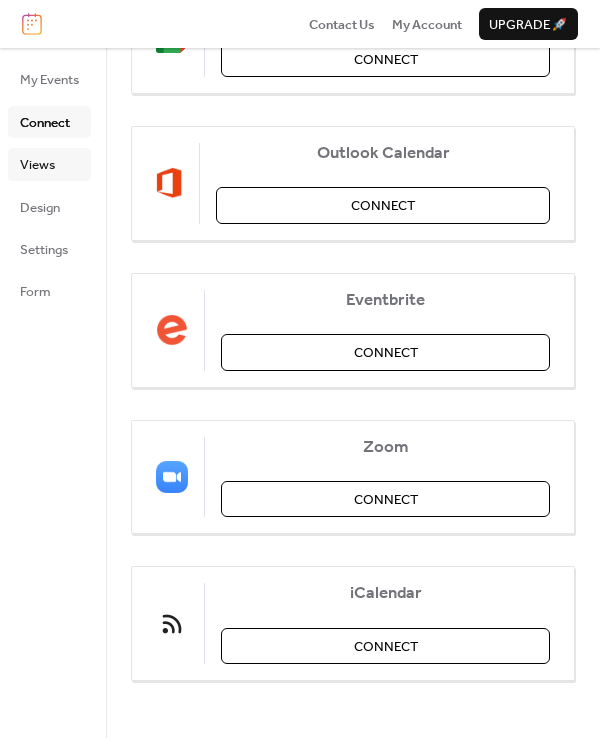 click on "Views" at bounding box center (37, 165) 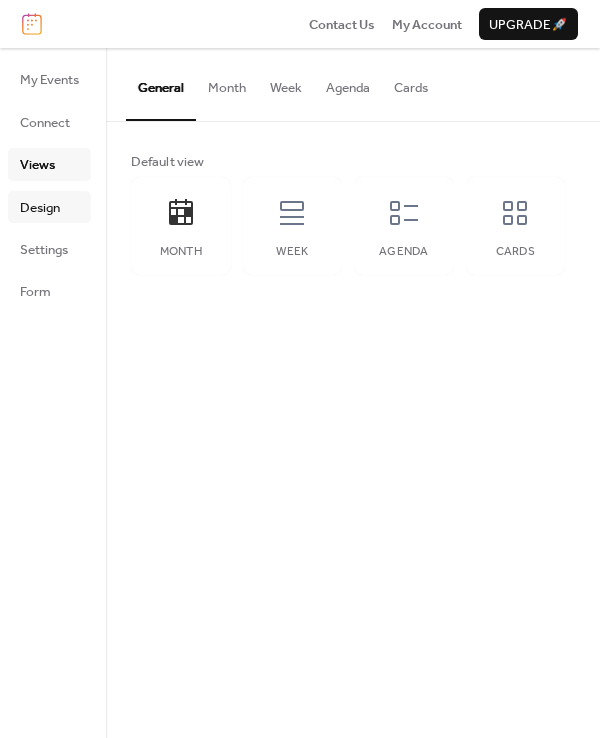 click on "Design" at bounding box center [40, 208] 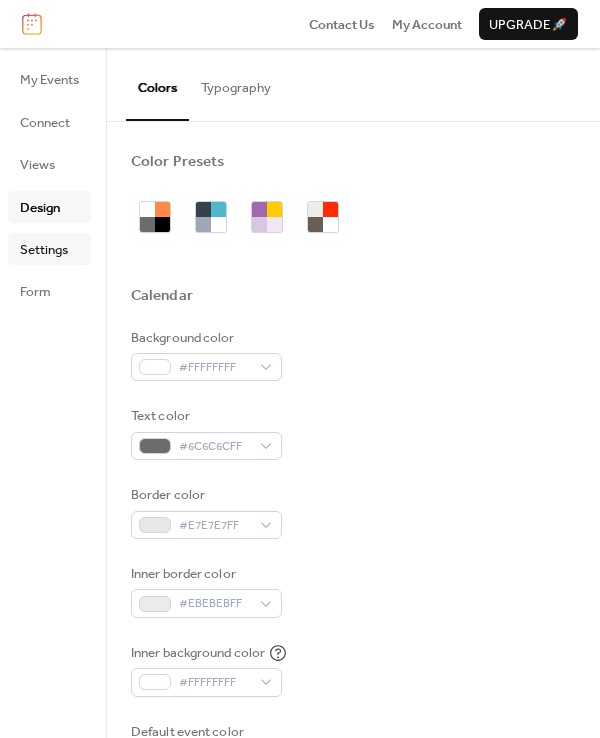 click on "Settings" at bounding box center [44, 250] 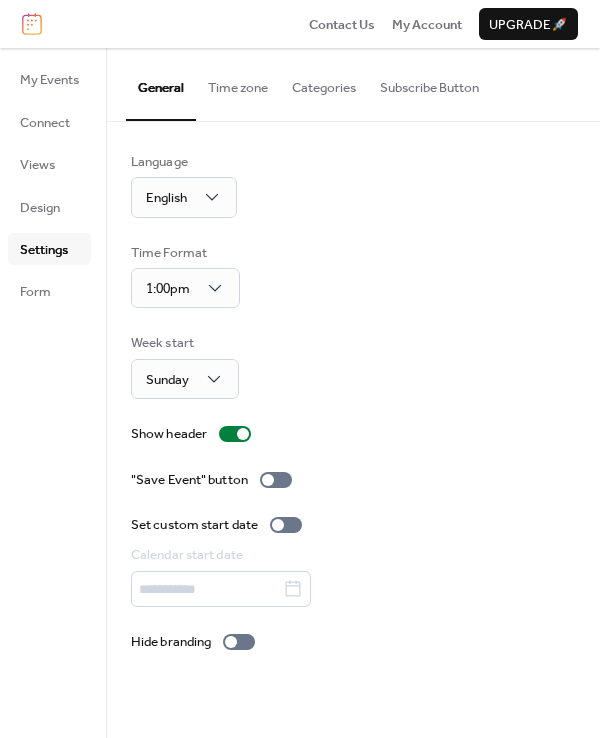 click on "Subscribe Button" at bounding box center [429, 83] 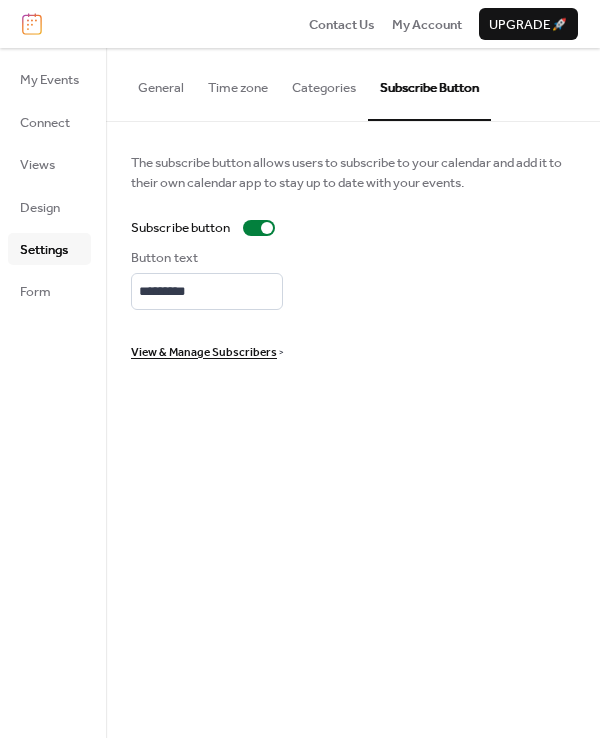 click on "Categories" at bounding box center (324, 83) 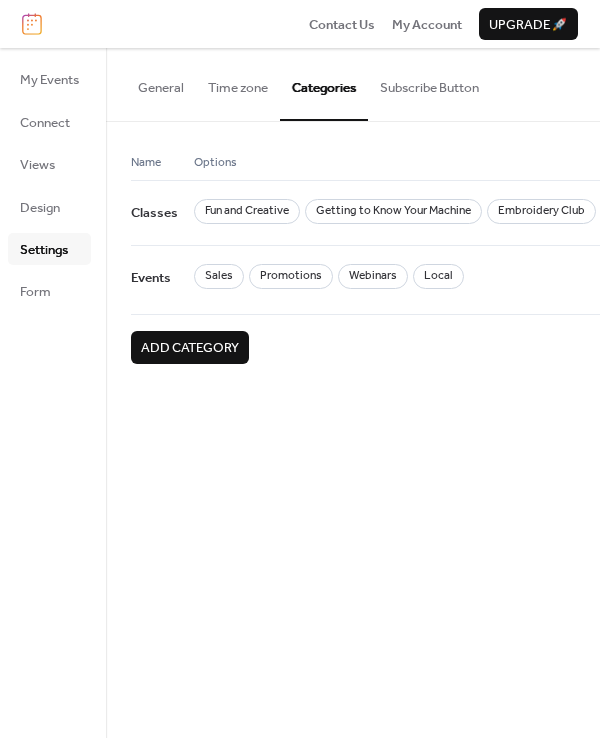 click on "Time zone" at bounding box center (238, 83) 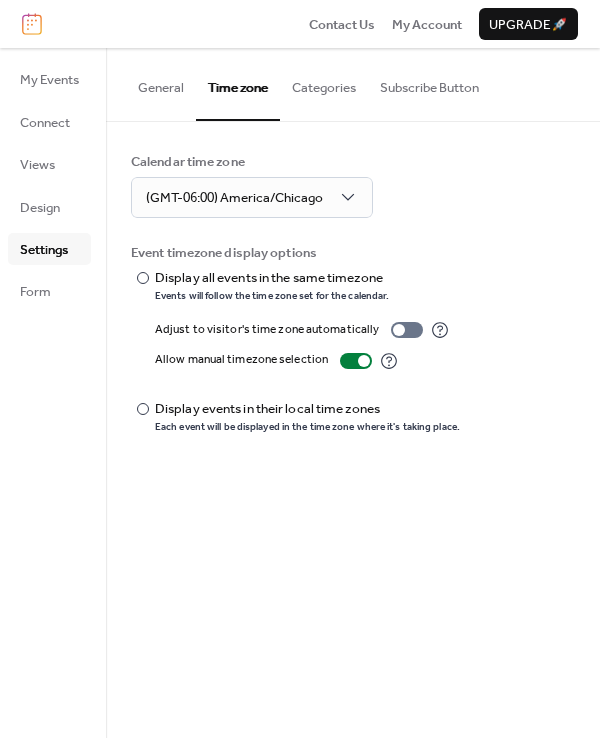 click on "General" at bounding box center (161, 83) 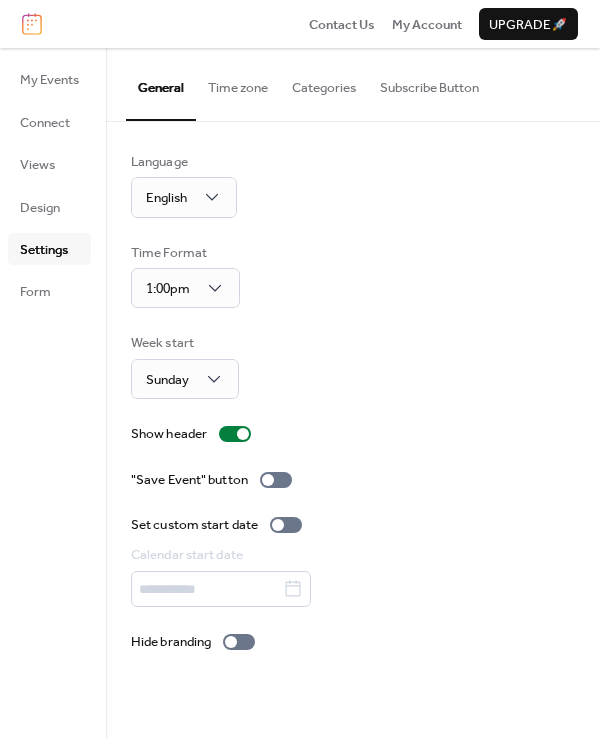 click on "My Events Connect Views Design Settings Form" at bounding box center [53, 393] 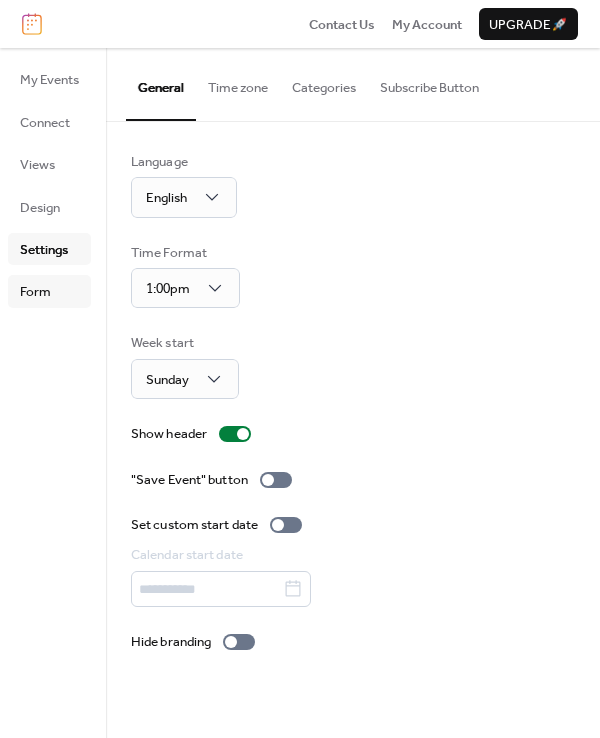 click on "Form" at bounding box center [49, 291] 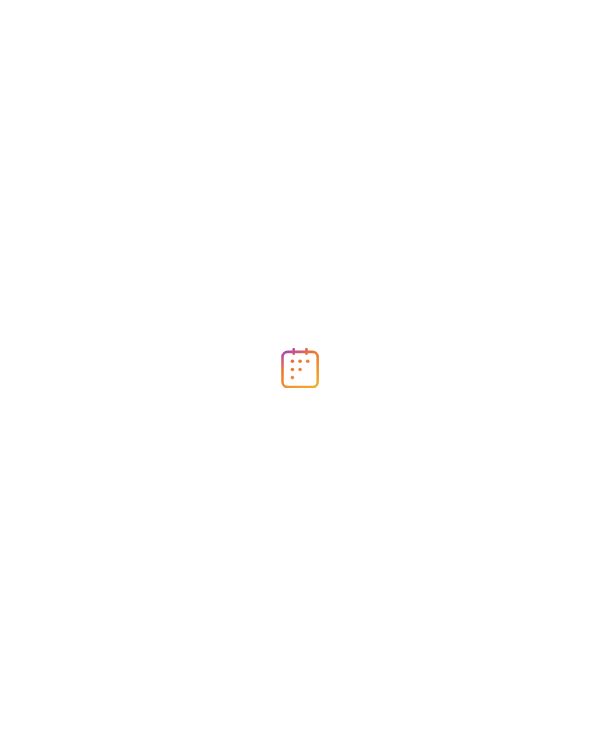 scroll, scrollTop: 0, scrollLeft: 0, axis: both 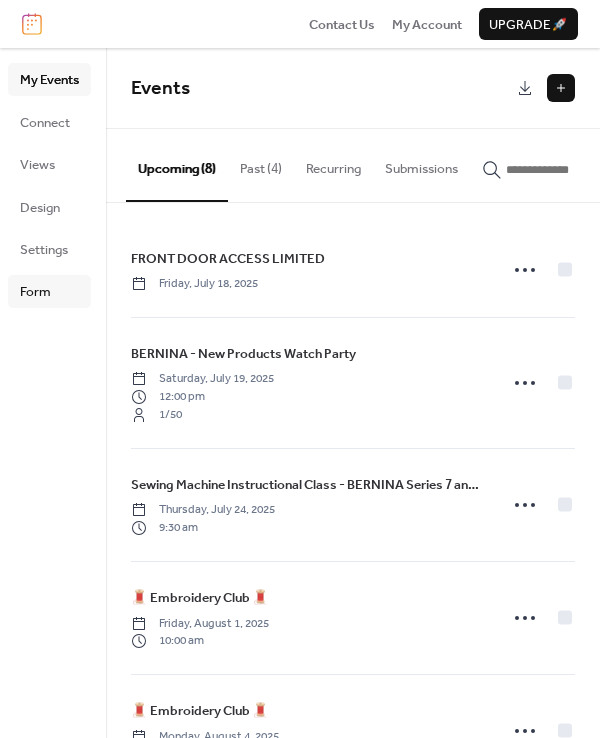 click on "Form" at bounding box center (35, 292) 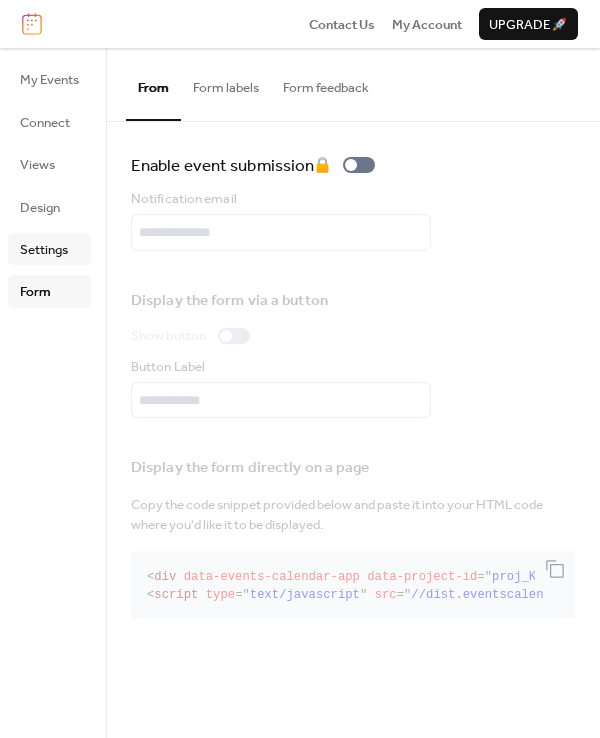 click on "Settings" at bounding box center [44, 250] 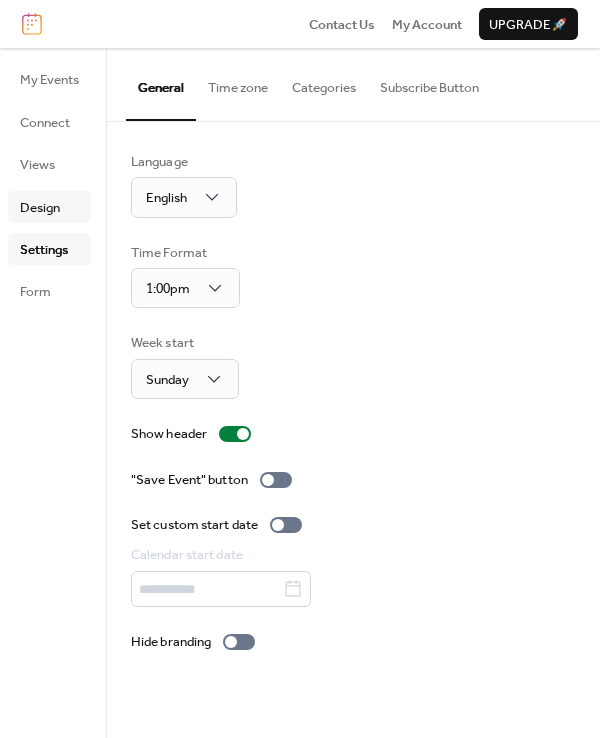 click on "Design" at bounding box center (40, 208) 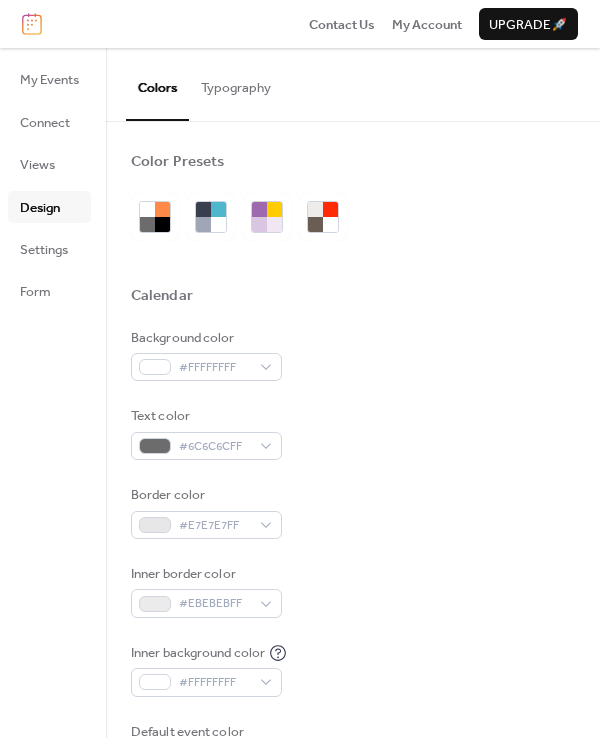 click on "Design" at bounding box center (40, 208) 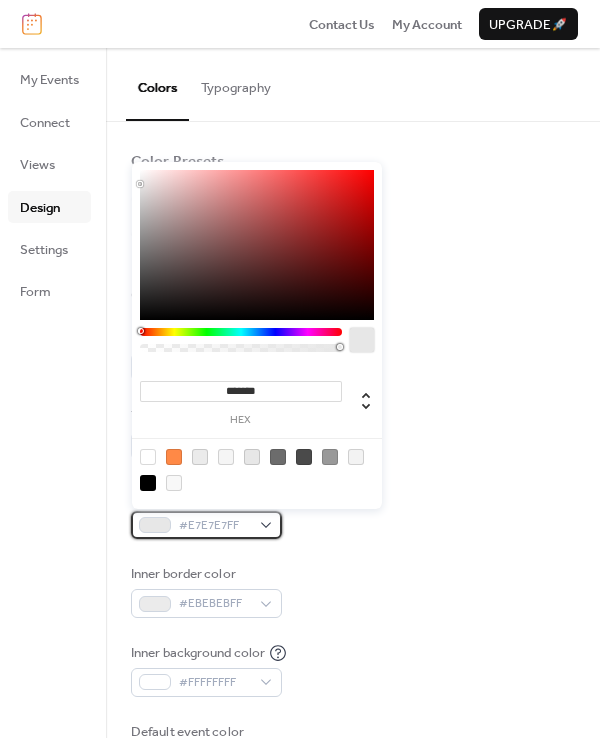 click on "#E7E7E7FF" at bounding box center [206, 525] 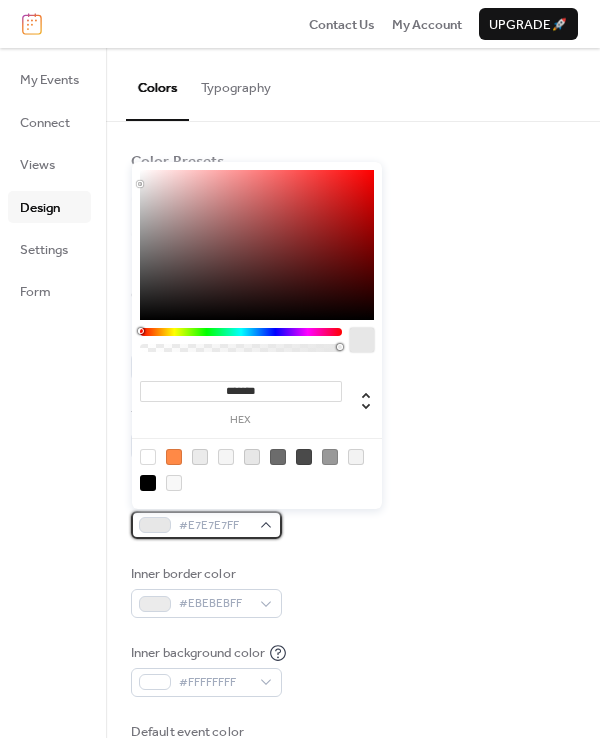 click on "#E7E7E7FF" at bounding box center [206, 525] 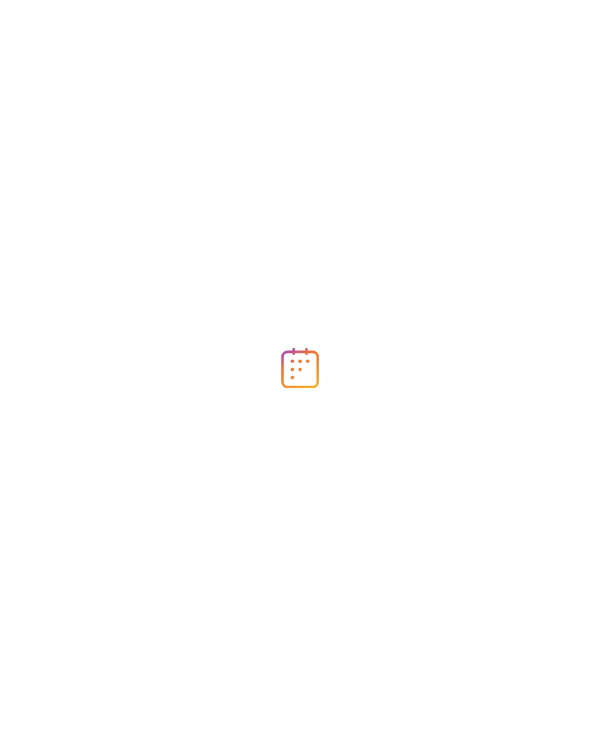 scroll, scrollTop: 0, scrollLeft: 0, axis: both 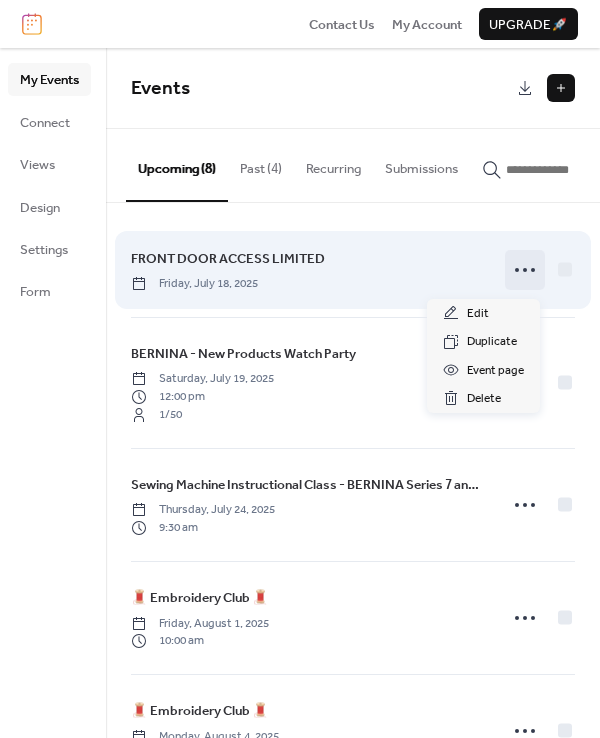 click 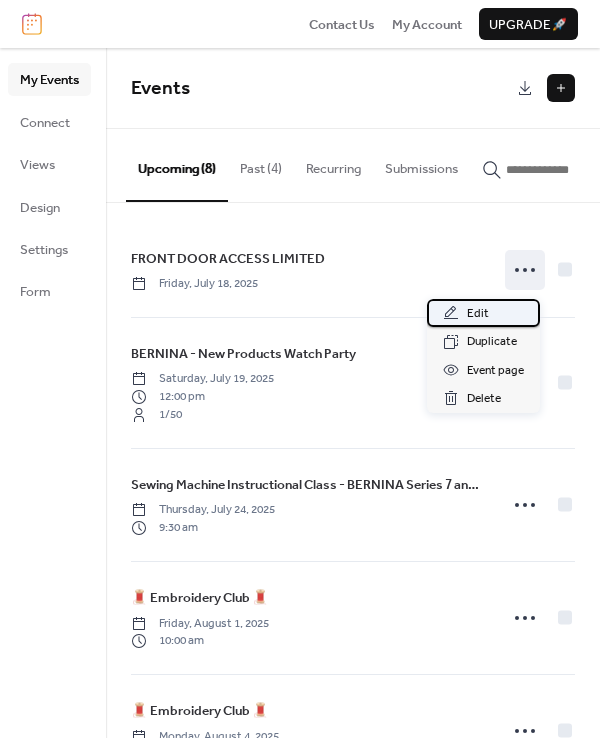 click on "Edit" at bounding box center [483, 313] 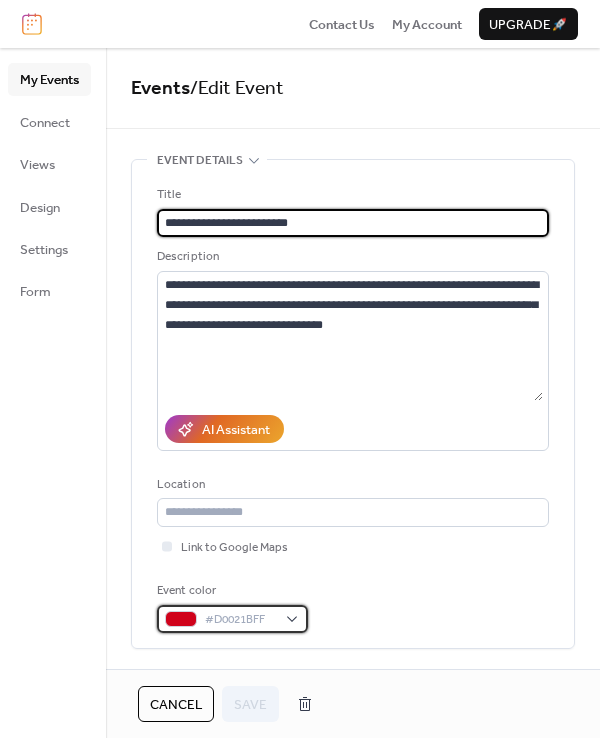 click on "#D0021BFF" at bounding box center (240, 620) 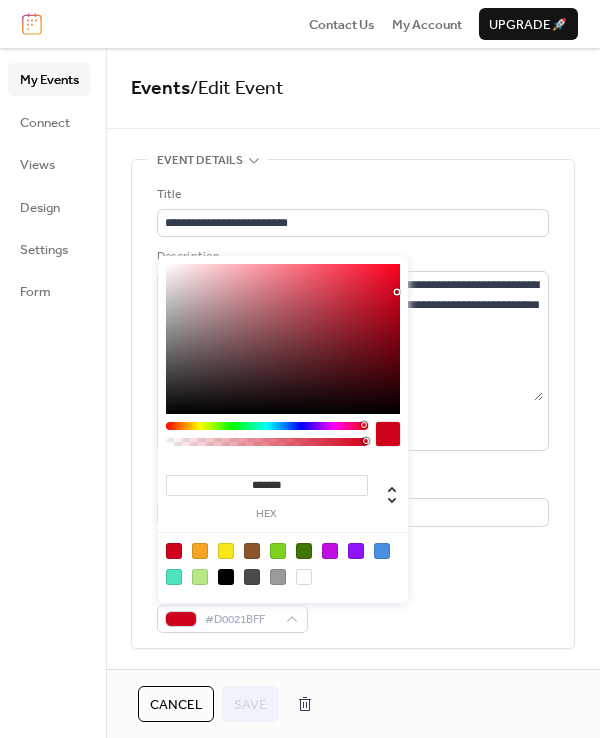 click on "*******" at bounding box center [267, 485] 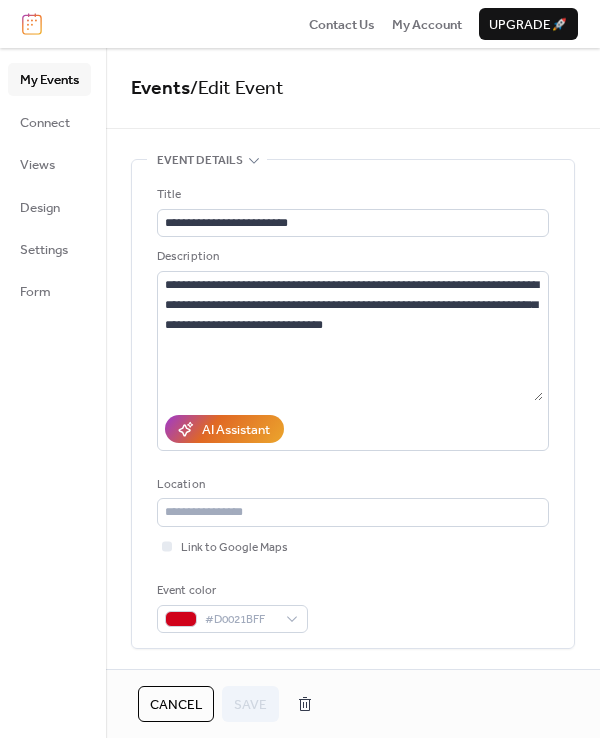 click on "My Events Connect Views Design Settings Form" at bounding box center [49, 185] 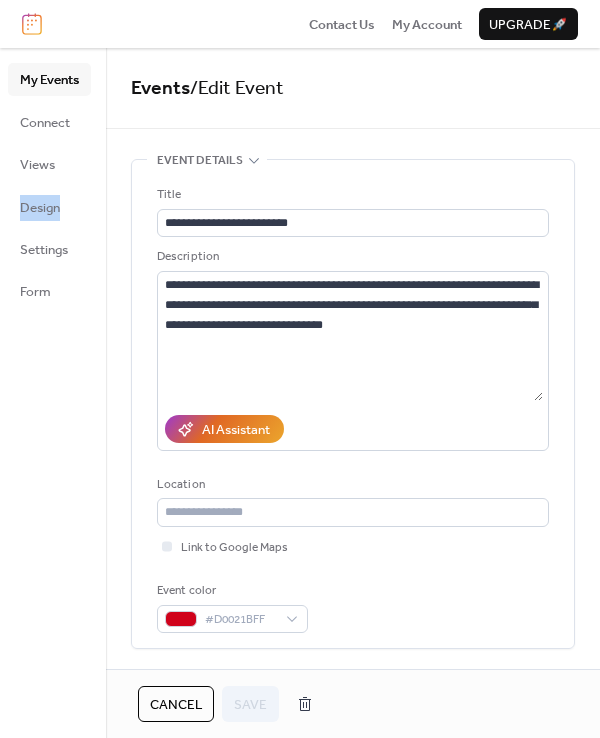 click on "My Events Connect Views Design Settings Form" at bounding box center (49, 185) 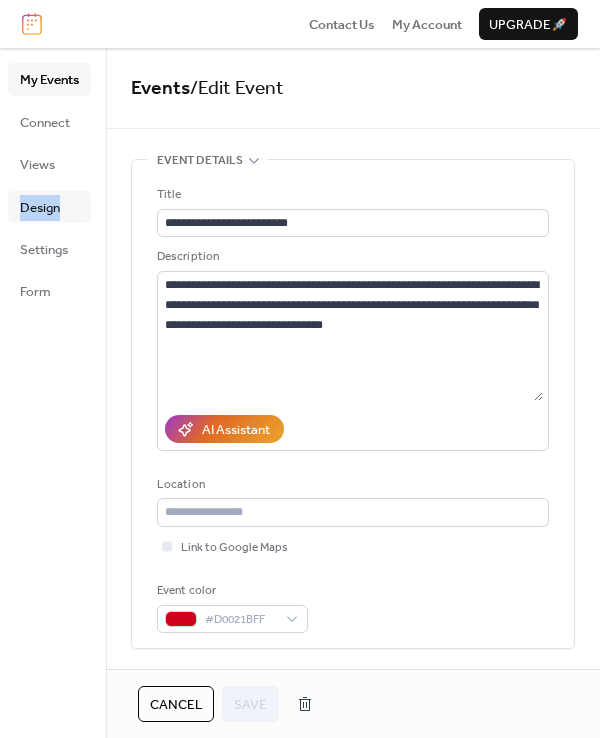 click on "Design" at bounding box center [40, 208] 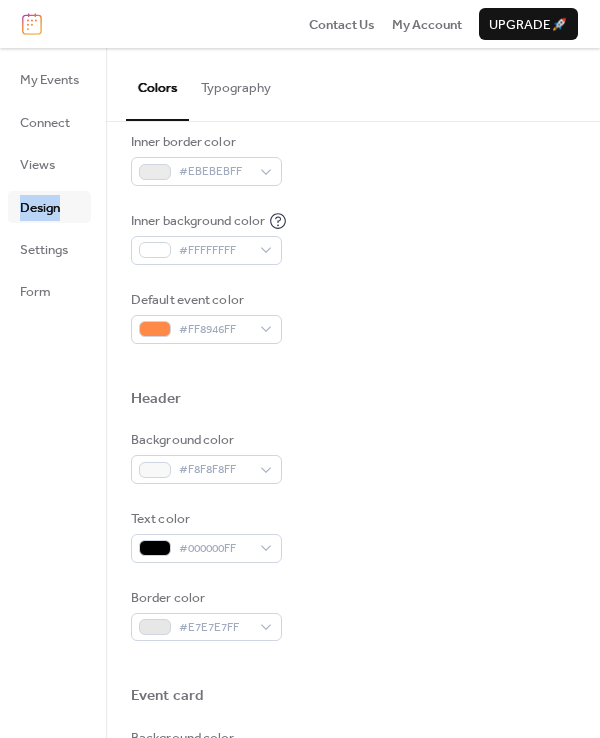 scroll, scrollTop: 444, scrollLeft: 0, axis: vertical 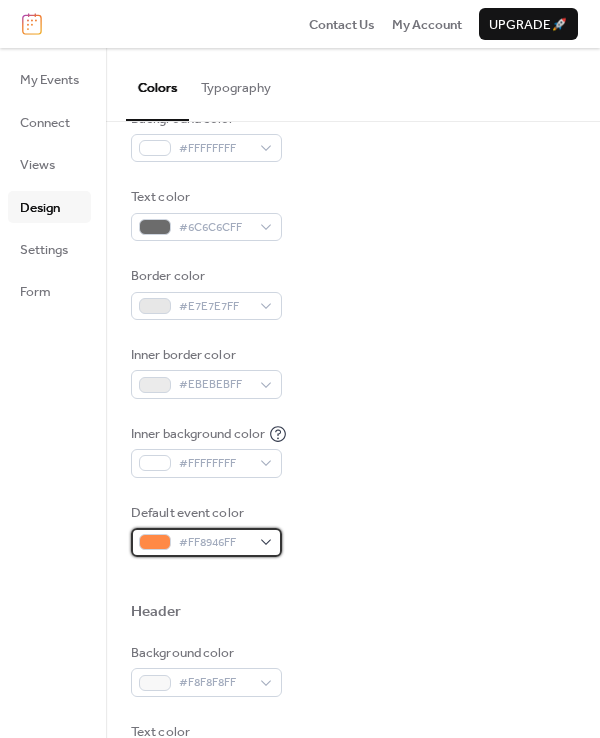 click on "#FF8946FF" at bounding box center [206, 542] 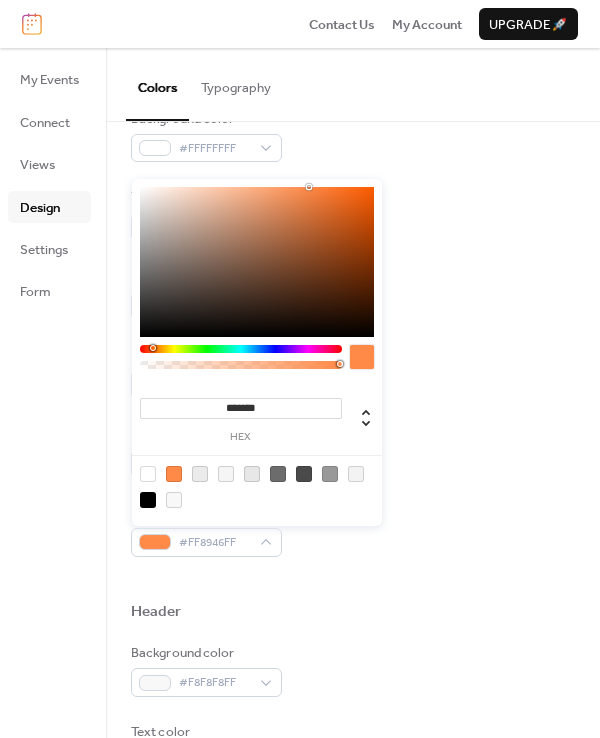 click at bounding box center (148, 474) 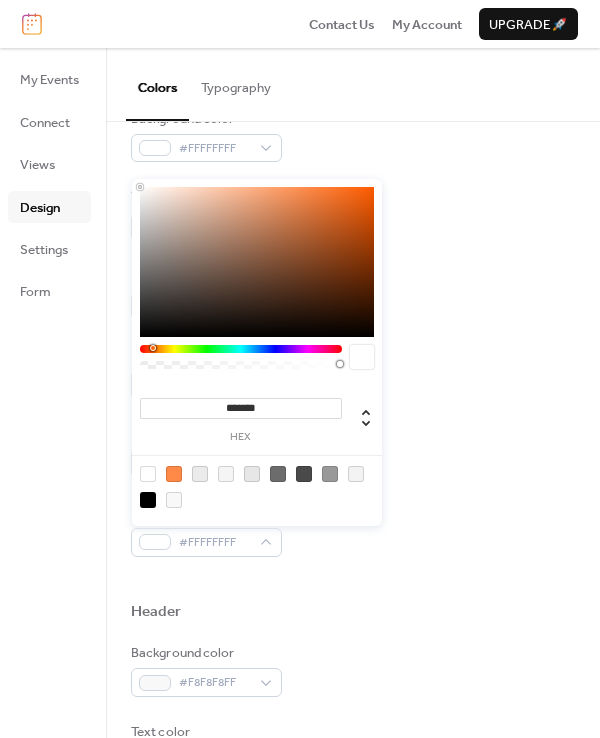 click at bounding box center [353, 635] 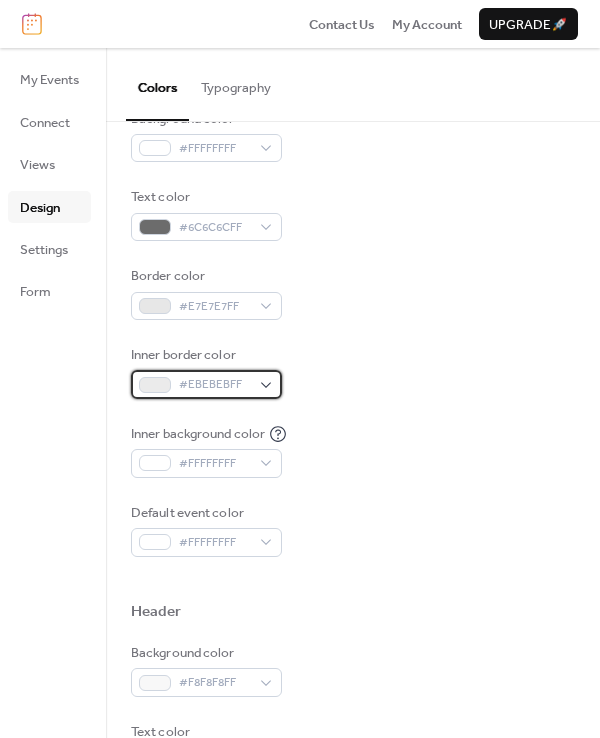 click on "#EBEBEBFF" at bounding box center (206, 384) 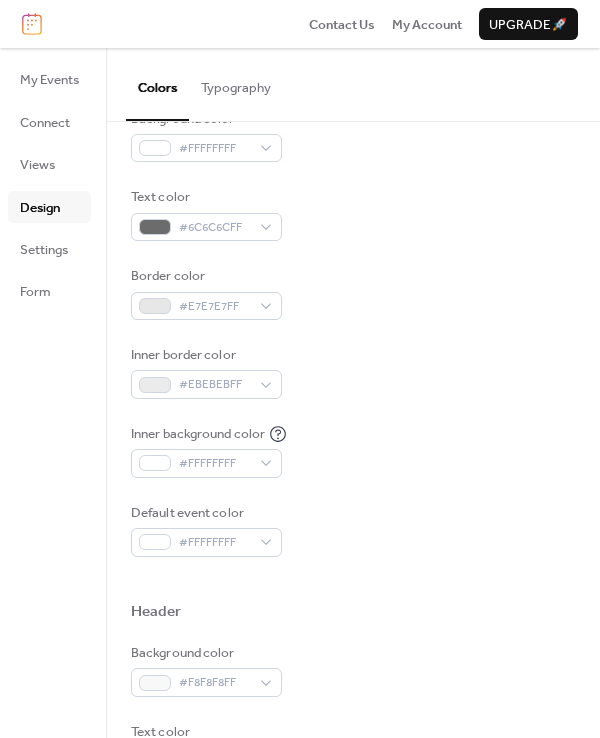 click on "Inner background color #FFFFFFFF" at bounding box center [353, 451] 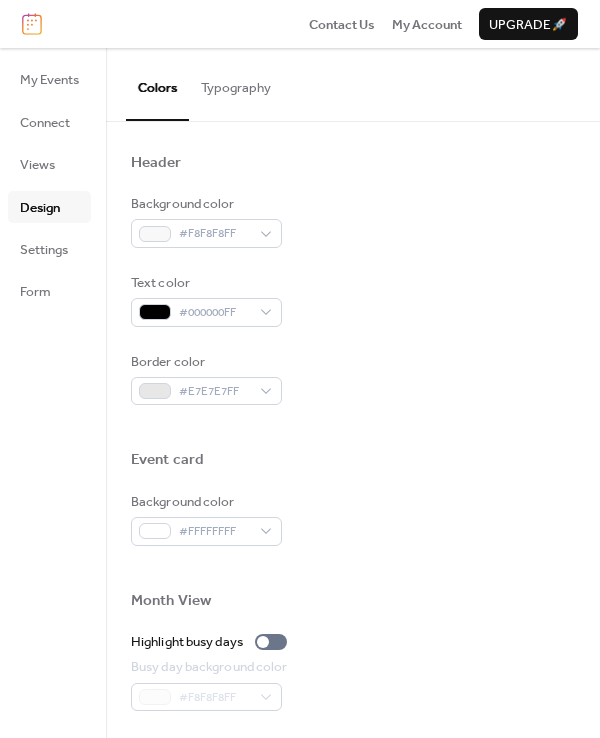 scroll, scrollTop: 685, scrollLeft: 0, axis: vertical 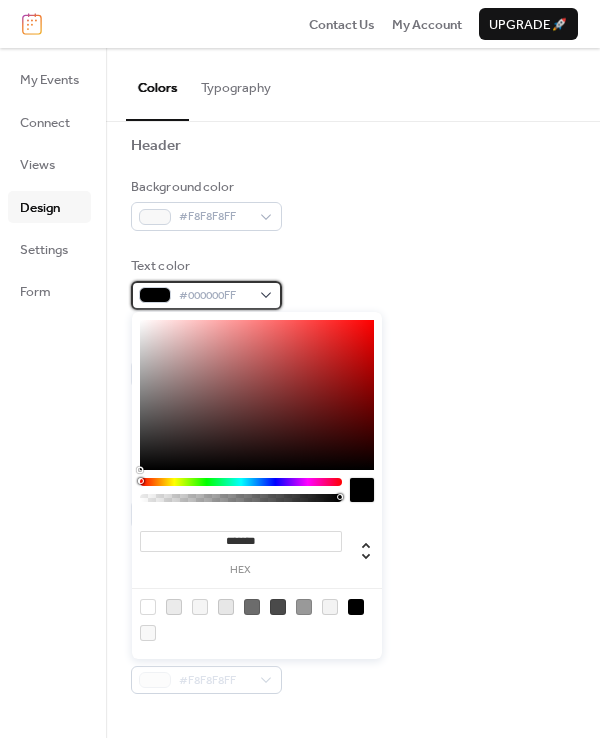 click on "#000000FF" at bounding box center [206, 295] 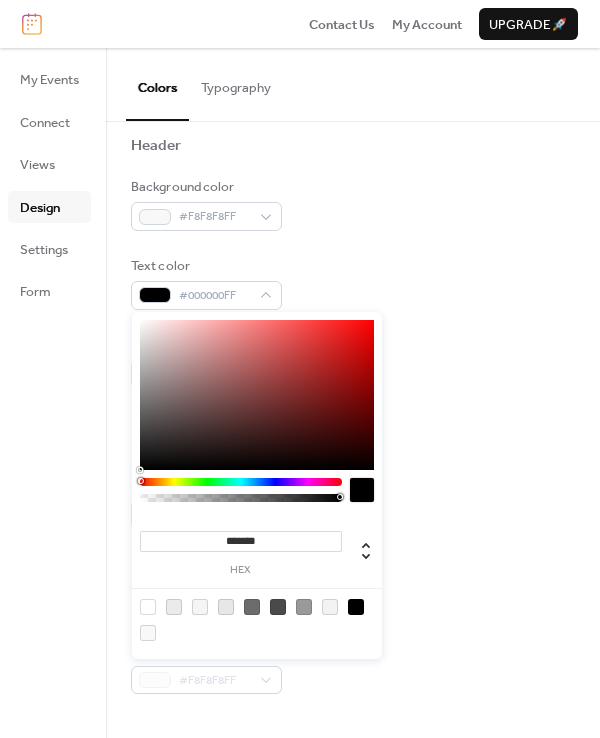 click on "*******" at bounding box center [241, 541] 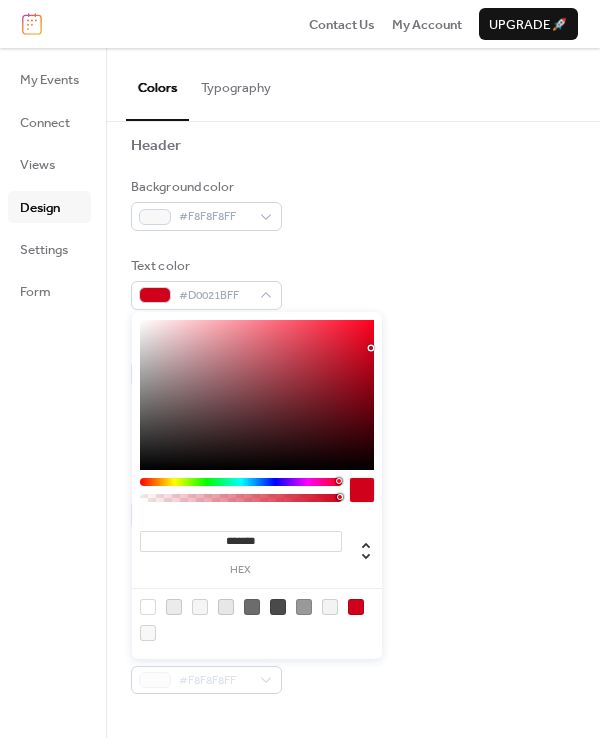 click at bounding box center (353, 551) 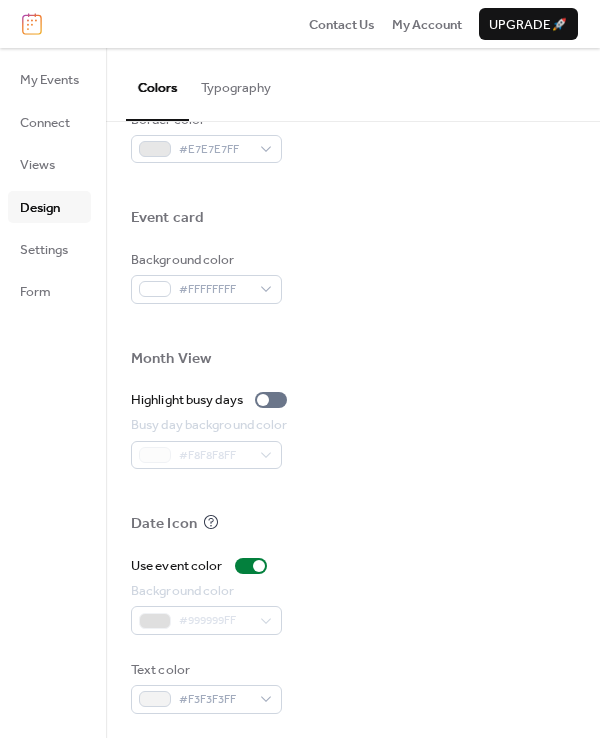 scroll, scrollTop: 914, scrollLeft: 0, axis: vertical 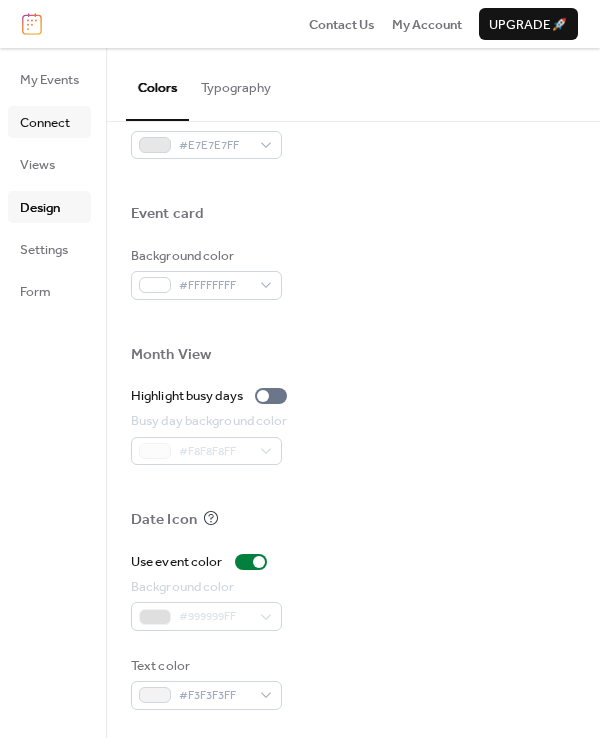 click on "Connect" at bounding box center (45, 123) 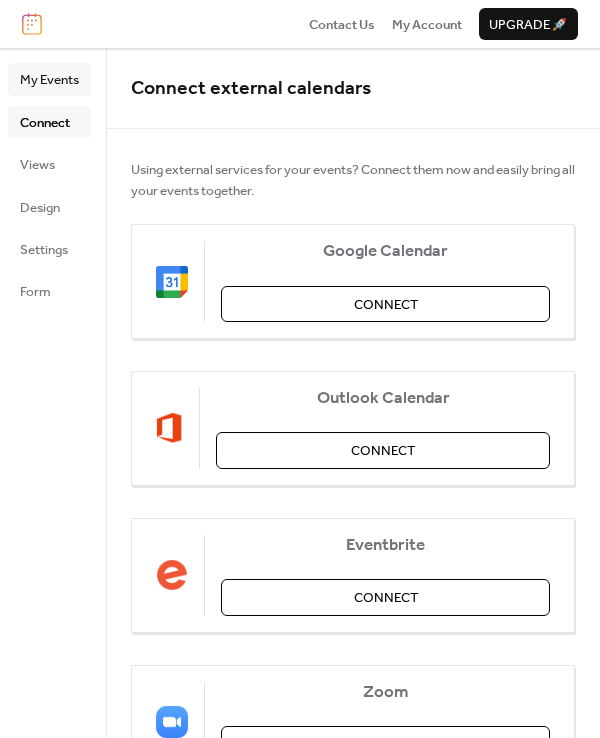 click on "My Events" at bounding box center [49, 80] 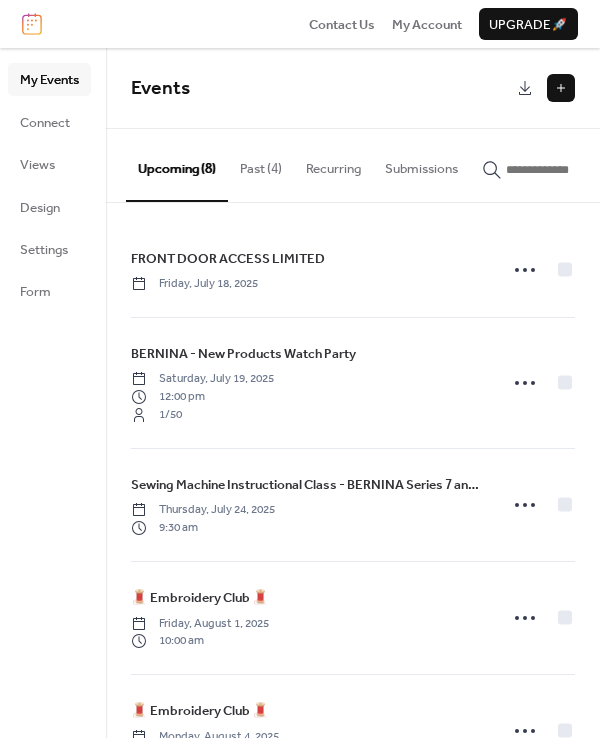 click at bounding box center [32, 24] 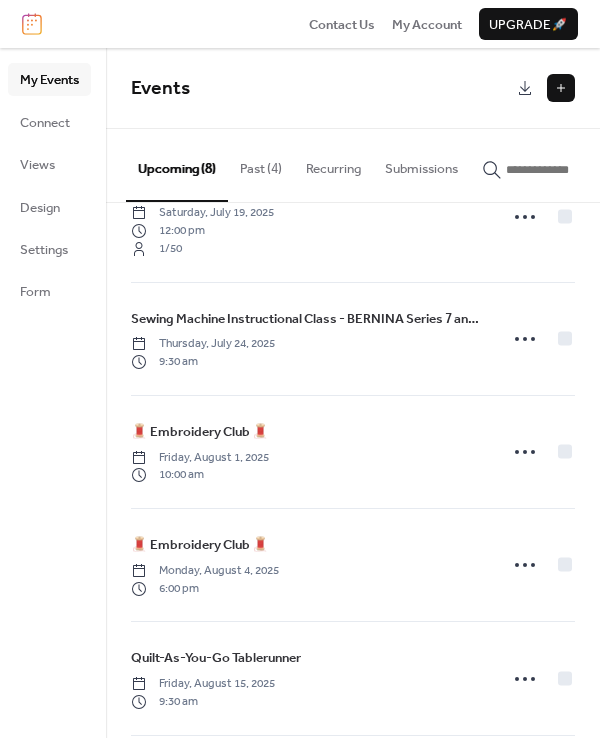 scroll, scrollTop: 152, scrollLeft: 0, axis: vertical 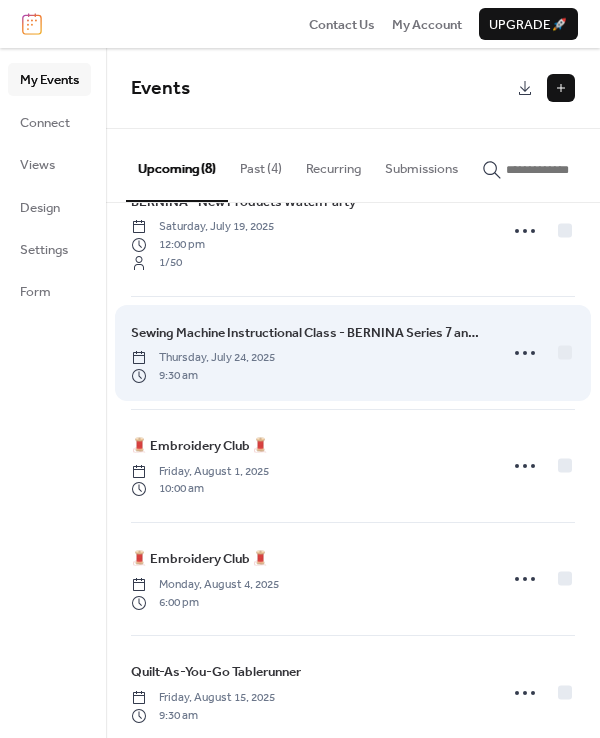 click on "Sewing Machine Instructional Class - BERNINA Series 7 and NEW Series 4 & 5" at bounding box center (308, 333) 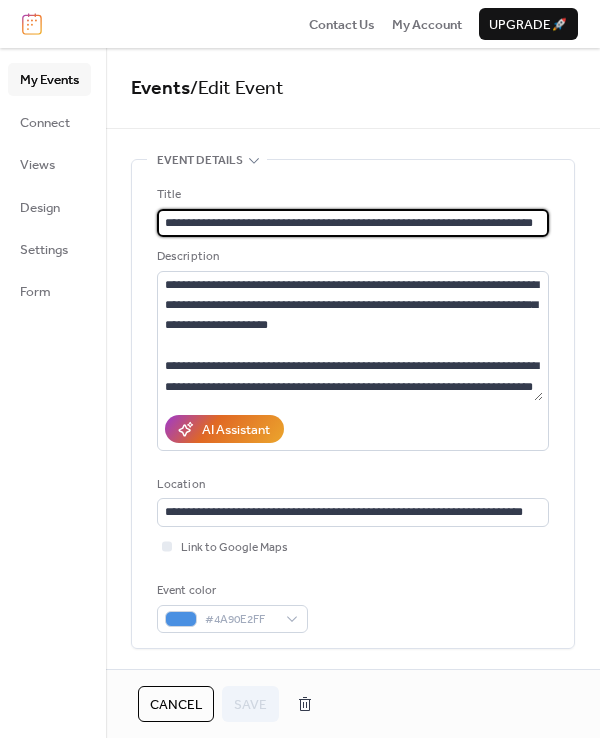 scroll, scrollTop: 0, scrollLeft: 20, axis: horizontal 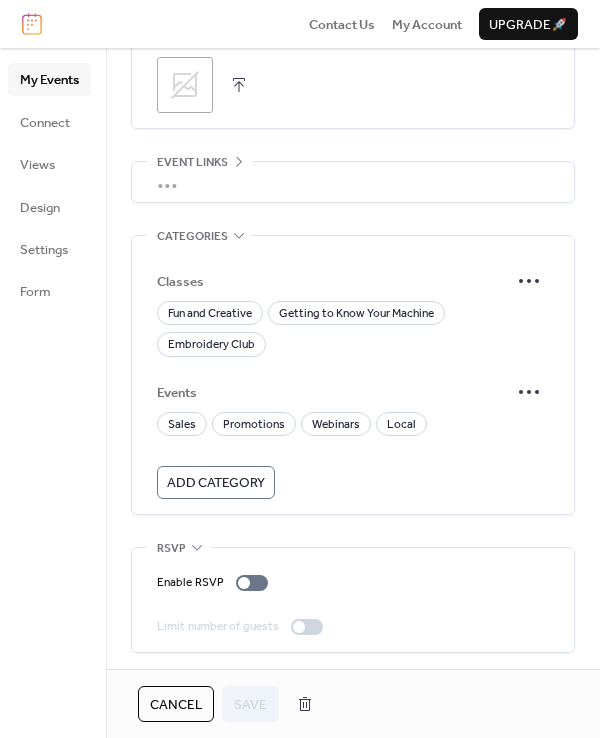 click on "My Events" at bounding box center (49, 79) 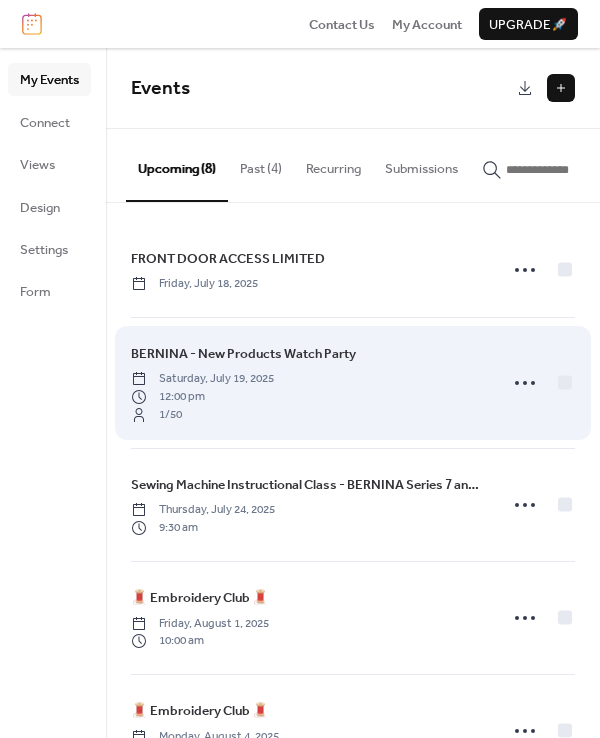 click on "BERNINA - New Products Watch Party" at bounding box center [243, 354] 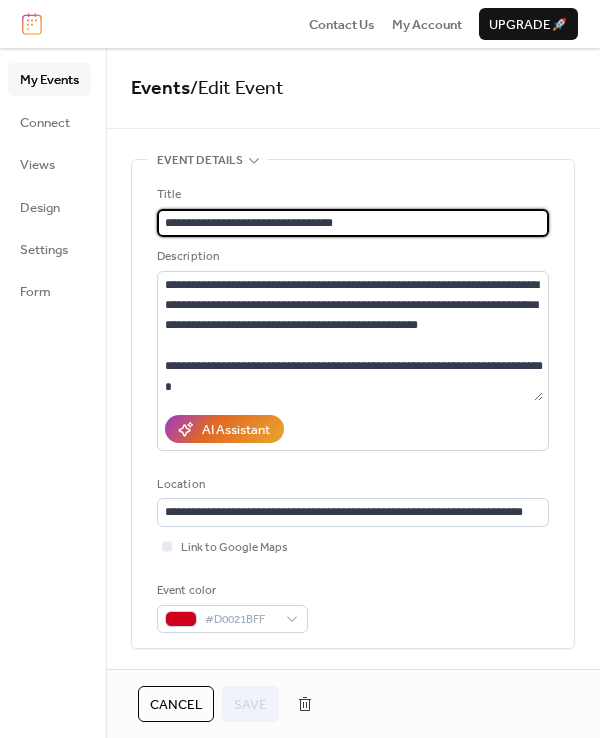 click on "**********" at bounding box center (353, 965) 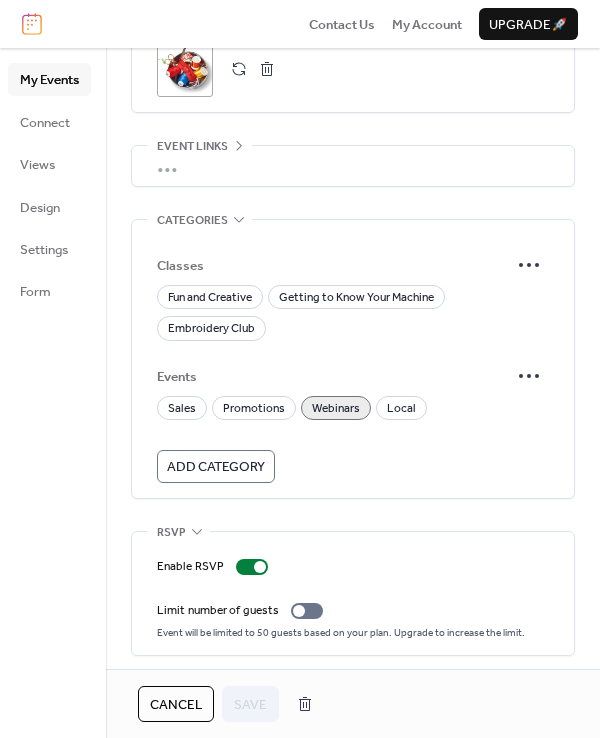scroll, scrollTop: 1099, scrollLeft: 0, axis: vertical 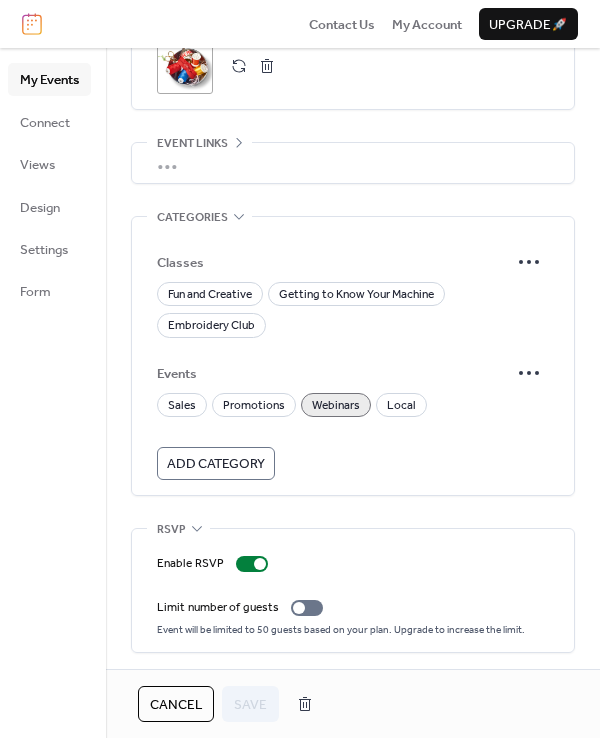 click on "**********" at bounding box center (353, -134) 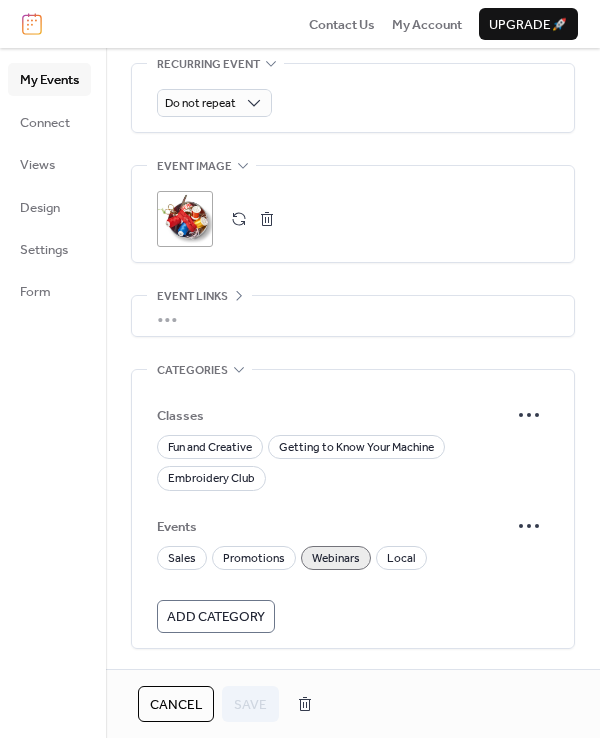 scroll, scrollTop: 937, scrollLeft: 0, axis: vertical 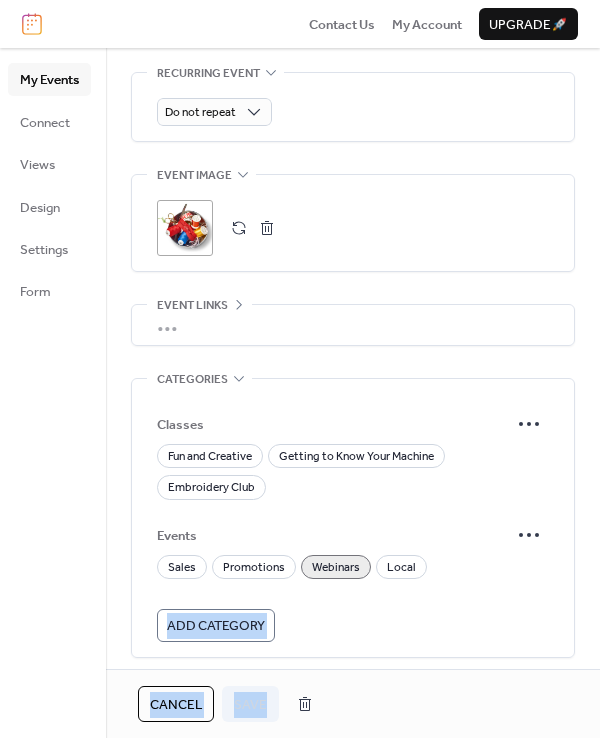 drag, startPoint x: 588, startPoint y: 585, endPoint x: 580, endPoint y: 676, distance: 91.350975 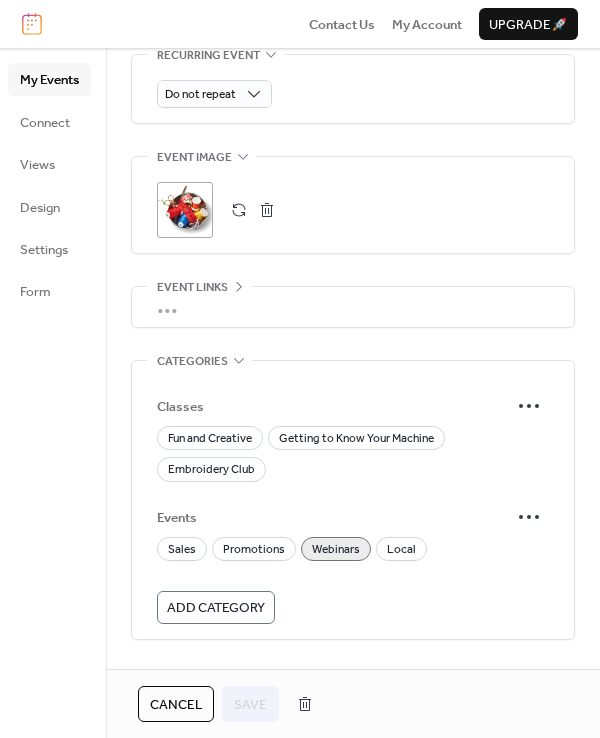 scroll, scrollTop: 1099, scrollLeft: 0, axis: vertical 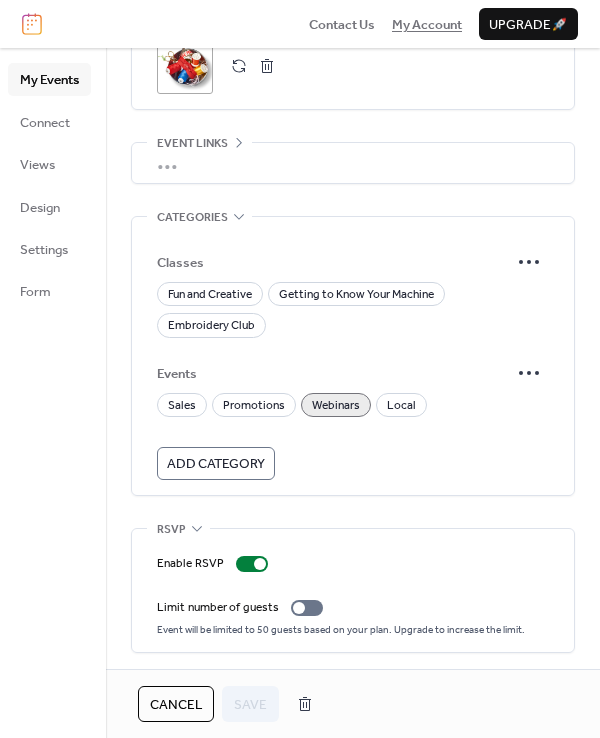 click on "My Account" at bounding box center [427, 25] 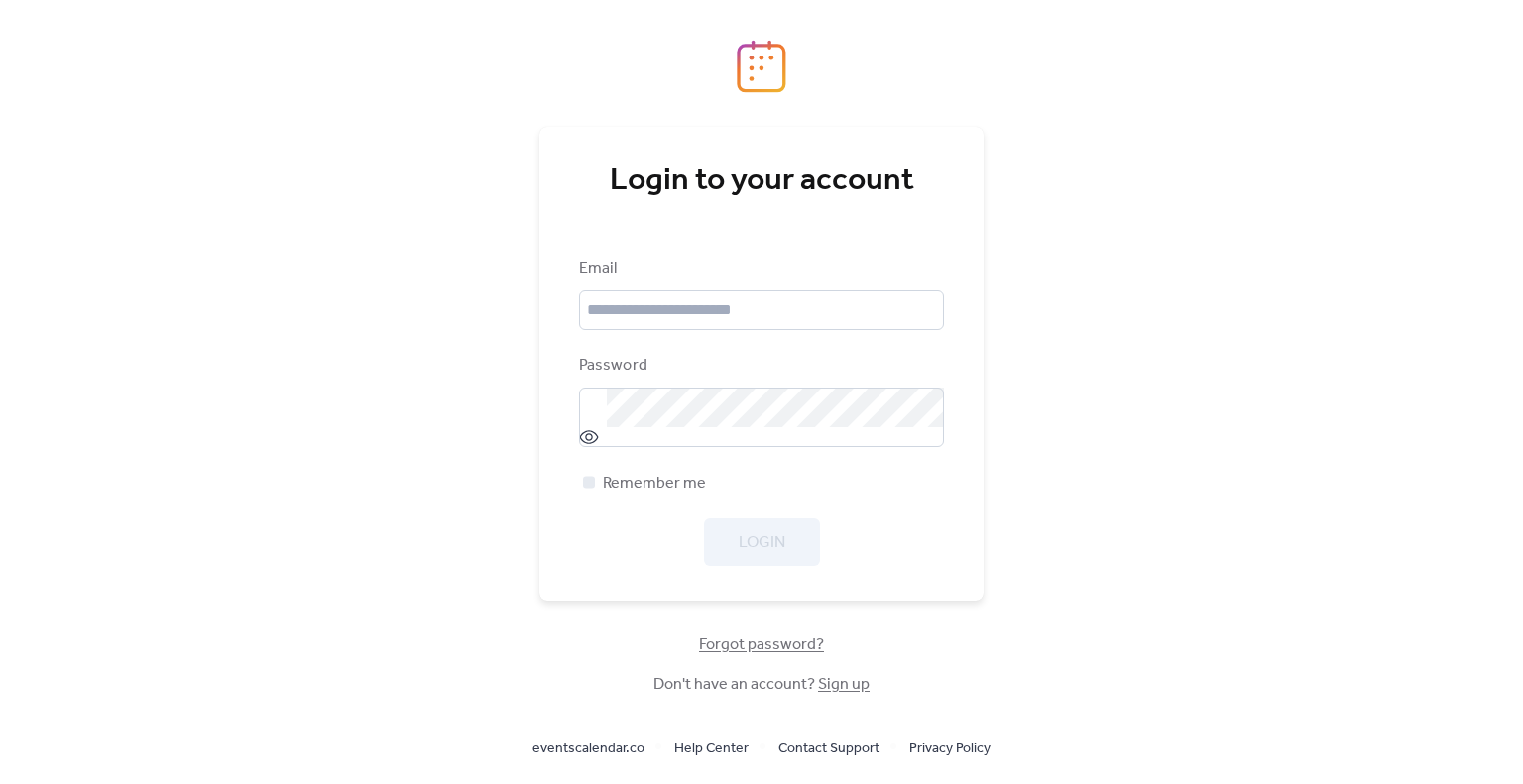 scroll, scrollTop: 0, scrollLeft: 0, axis: both 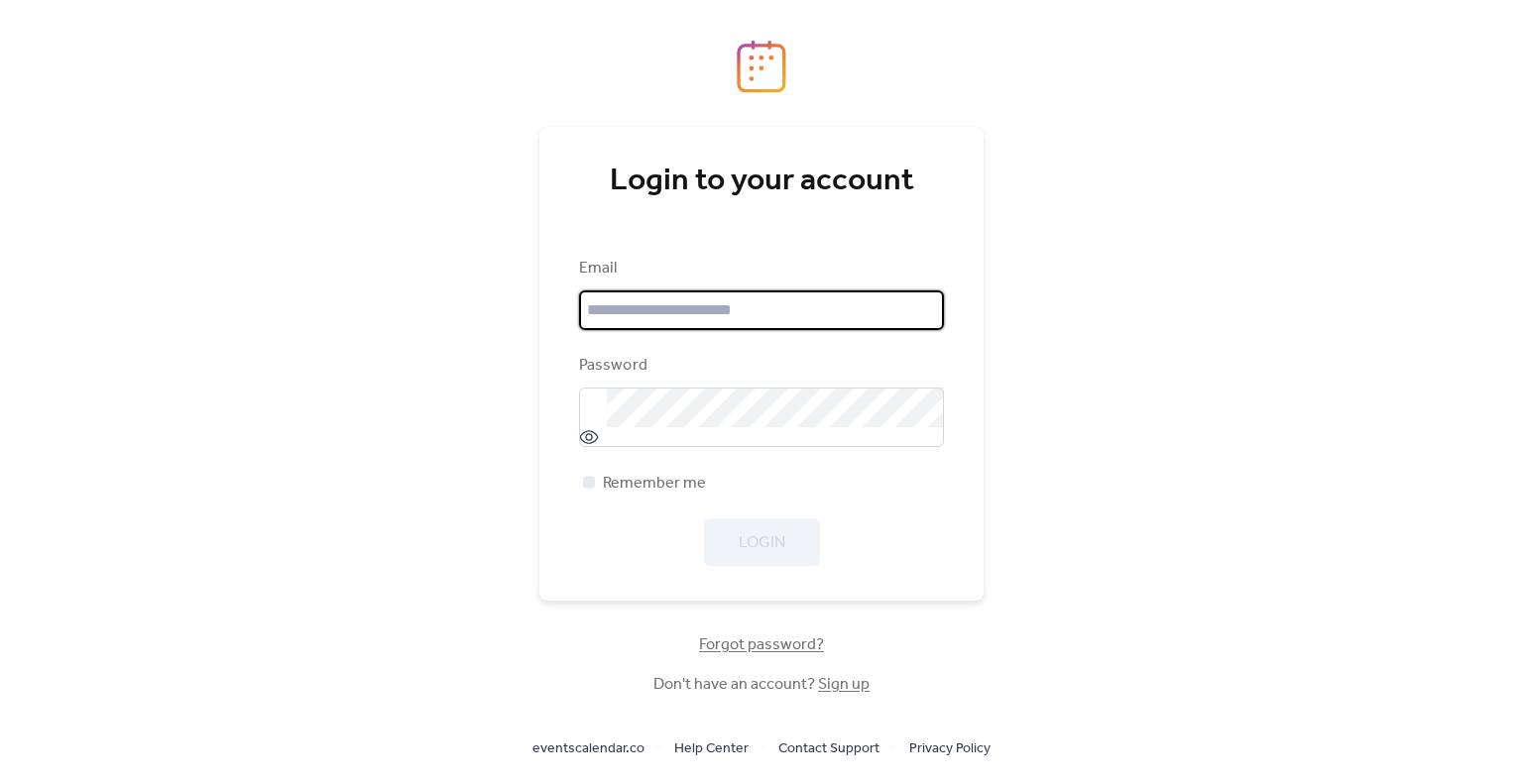 click at bounding box center (762, 310) 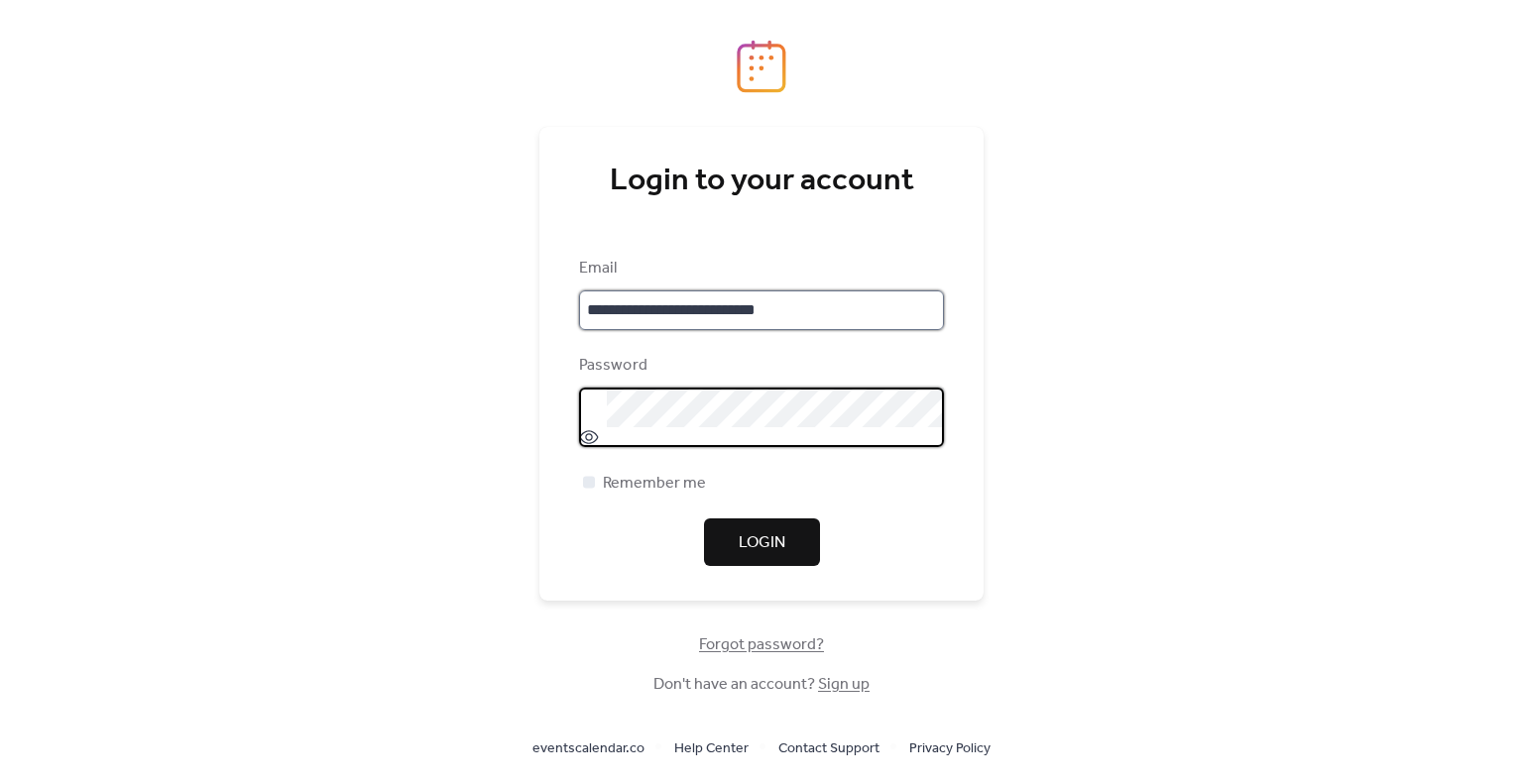 click on "**********" at bounding box center [762, 310] 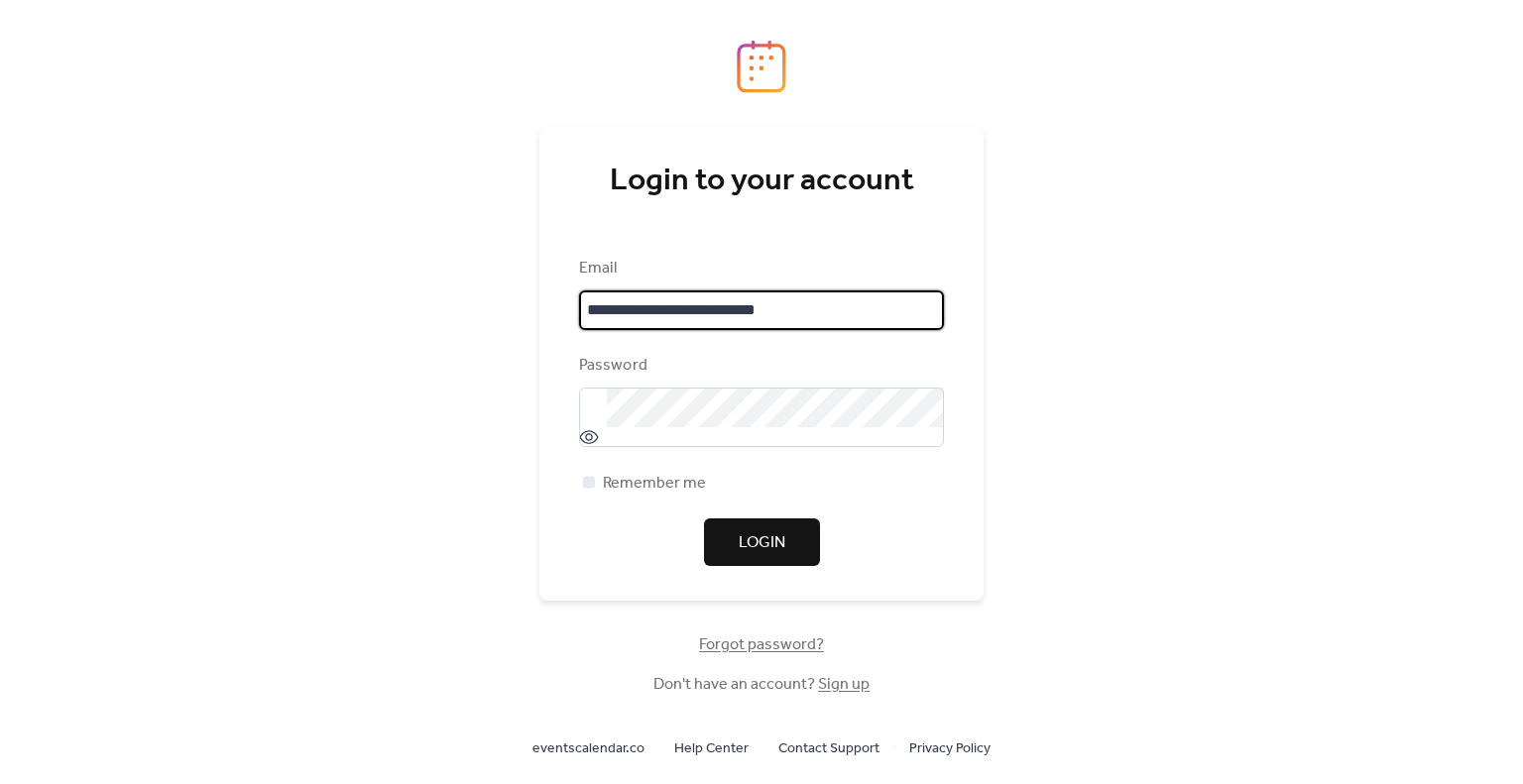 click at bounding box center (944, 310) 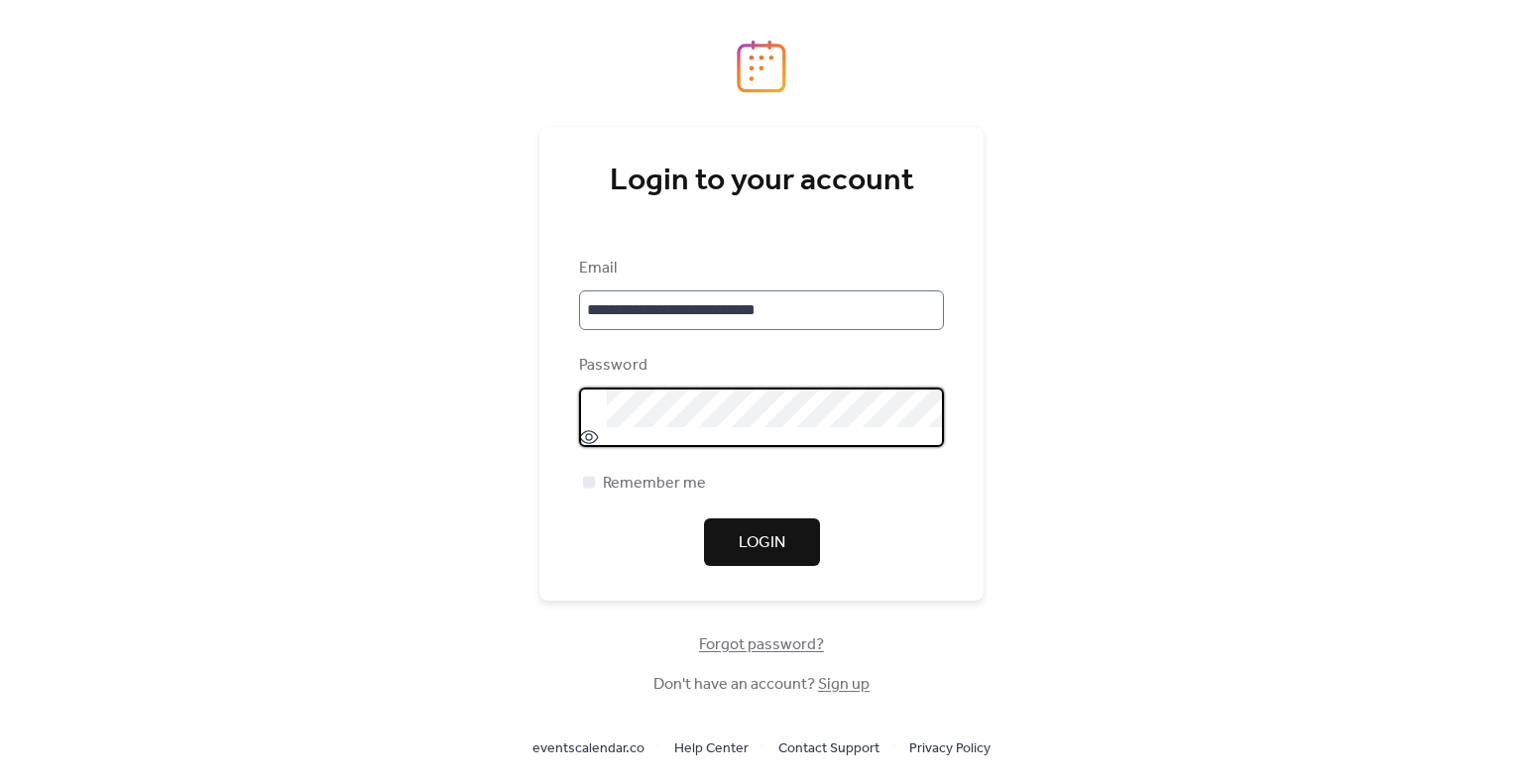 click at bounding box center (944, 310) 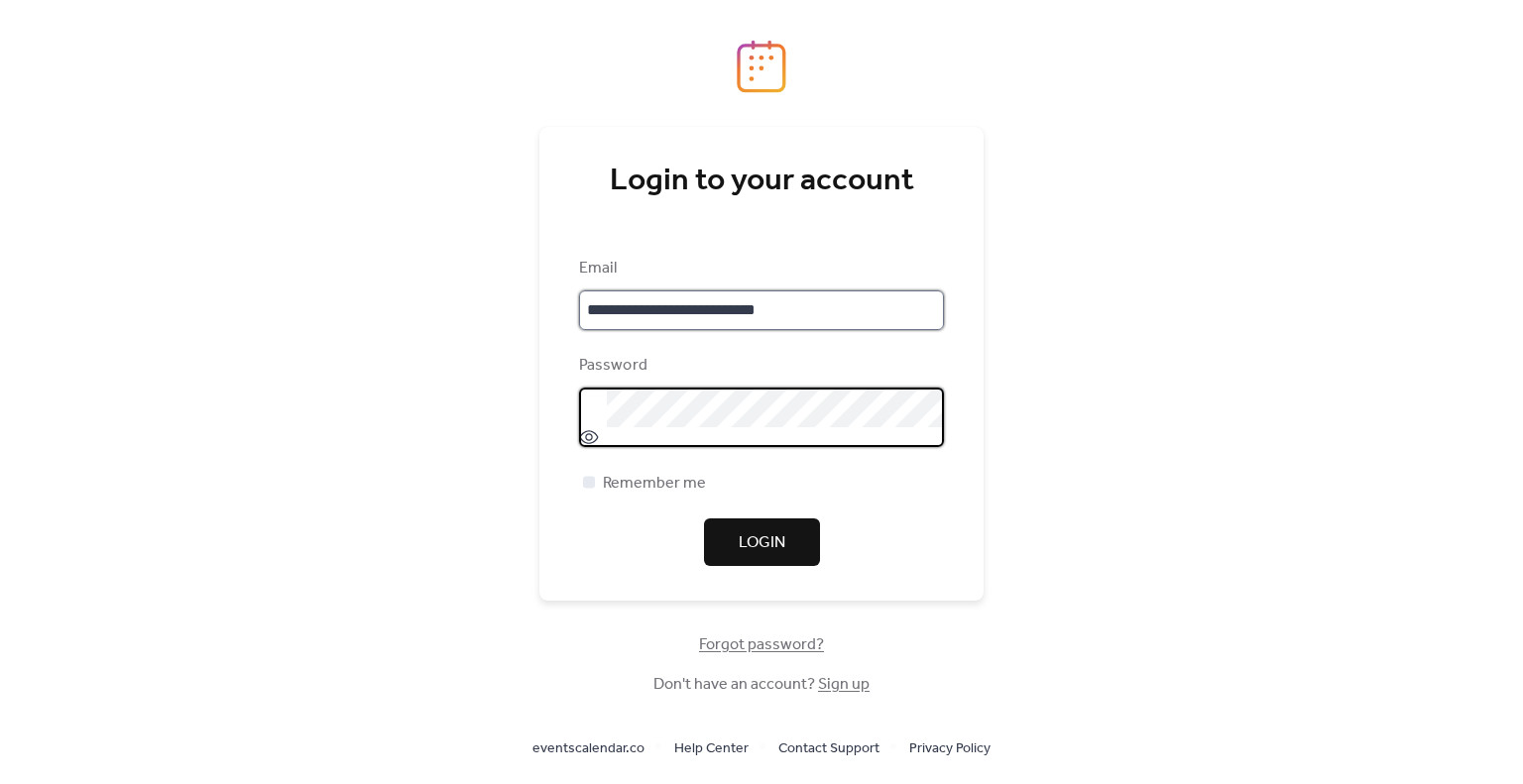 click on "**********" at bounding box center [762, 310] 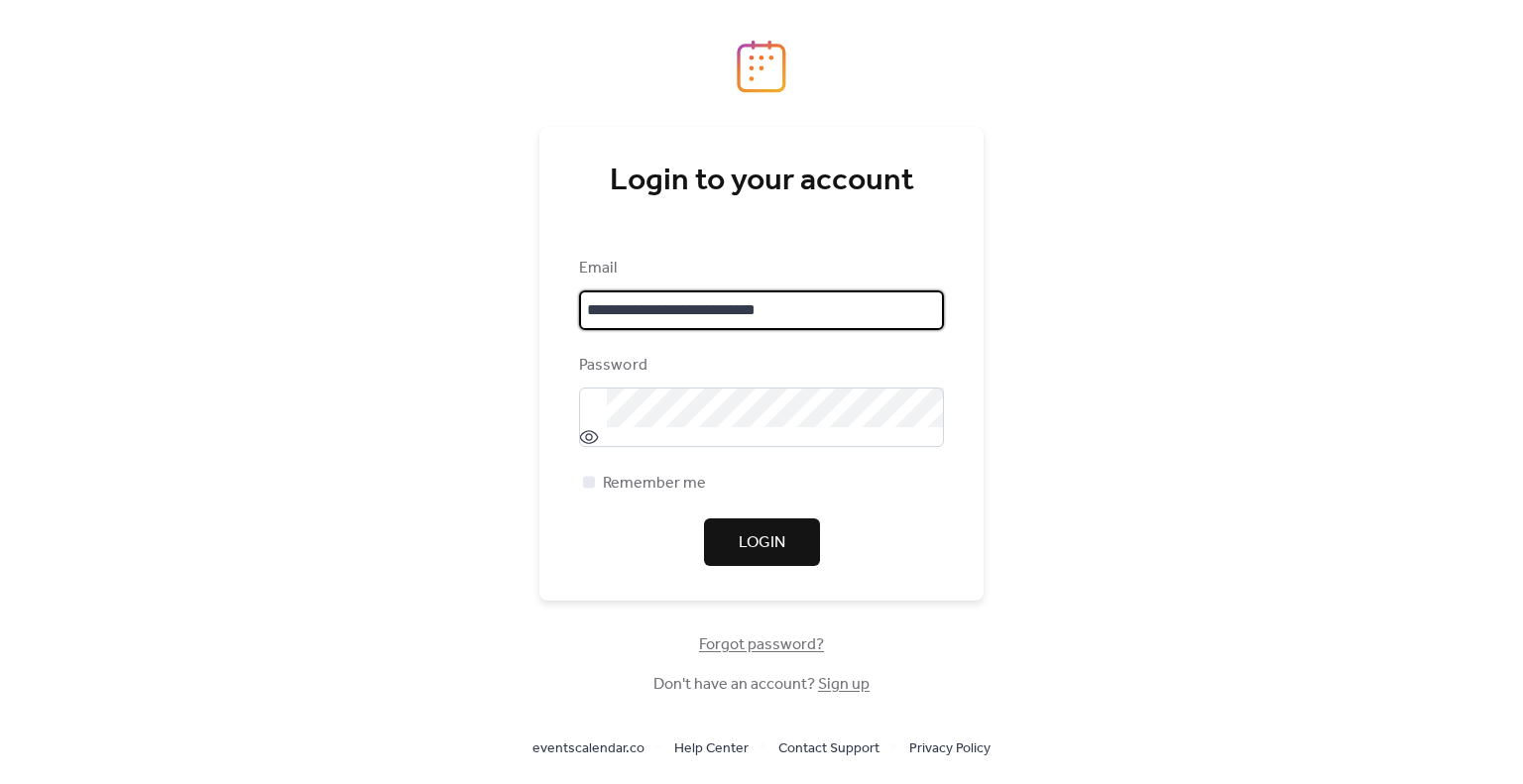 click on "**********" at bounding box center (762, 310) 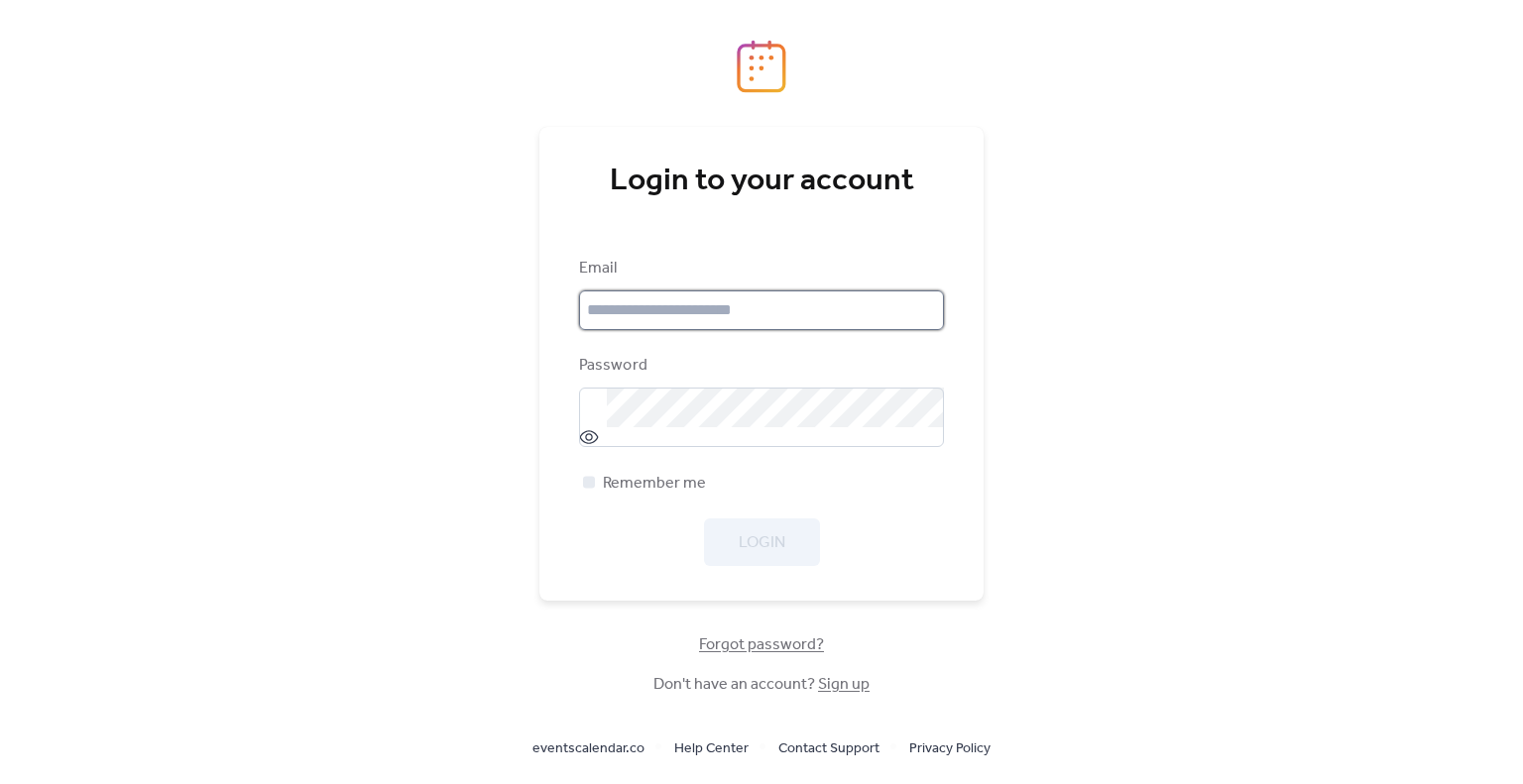 click at bounding box center [762, 310] 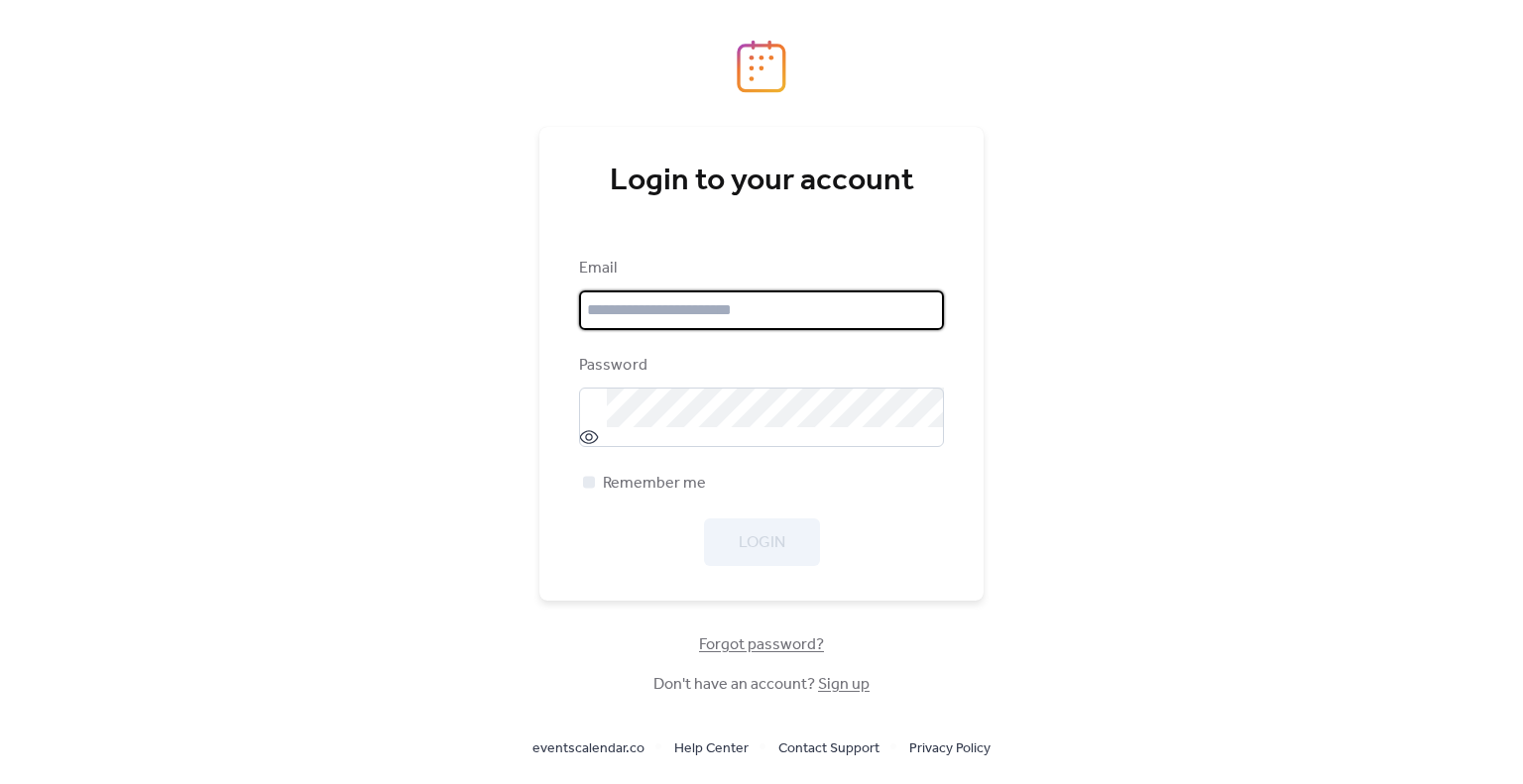type on "**********" 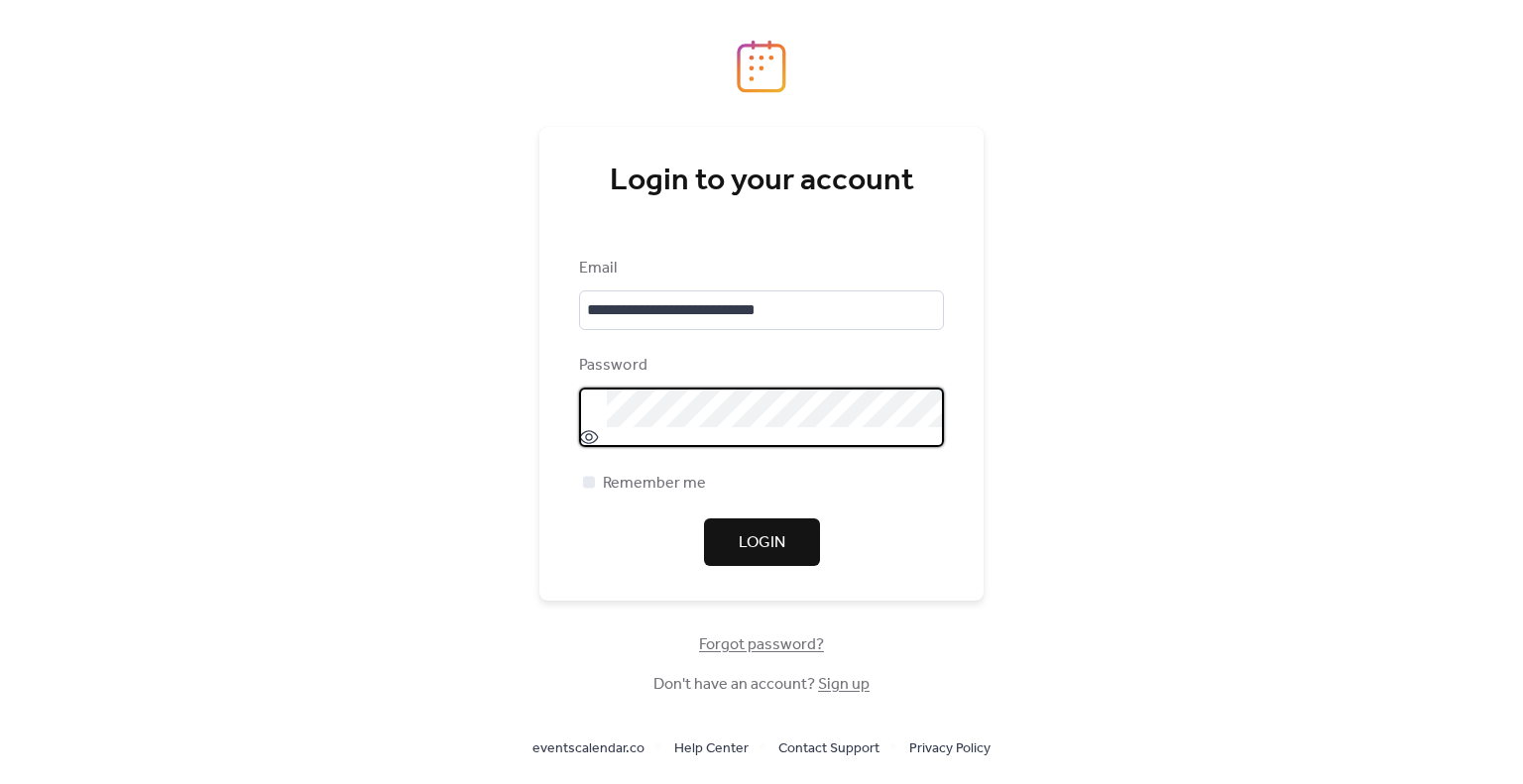 click at bounding box center (944, 407) 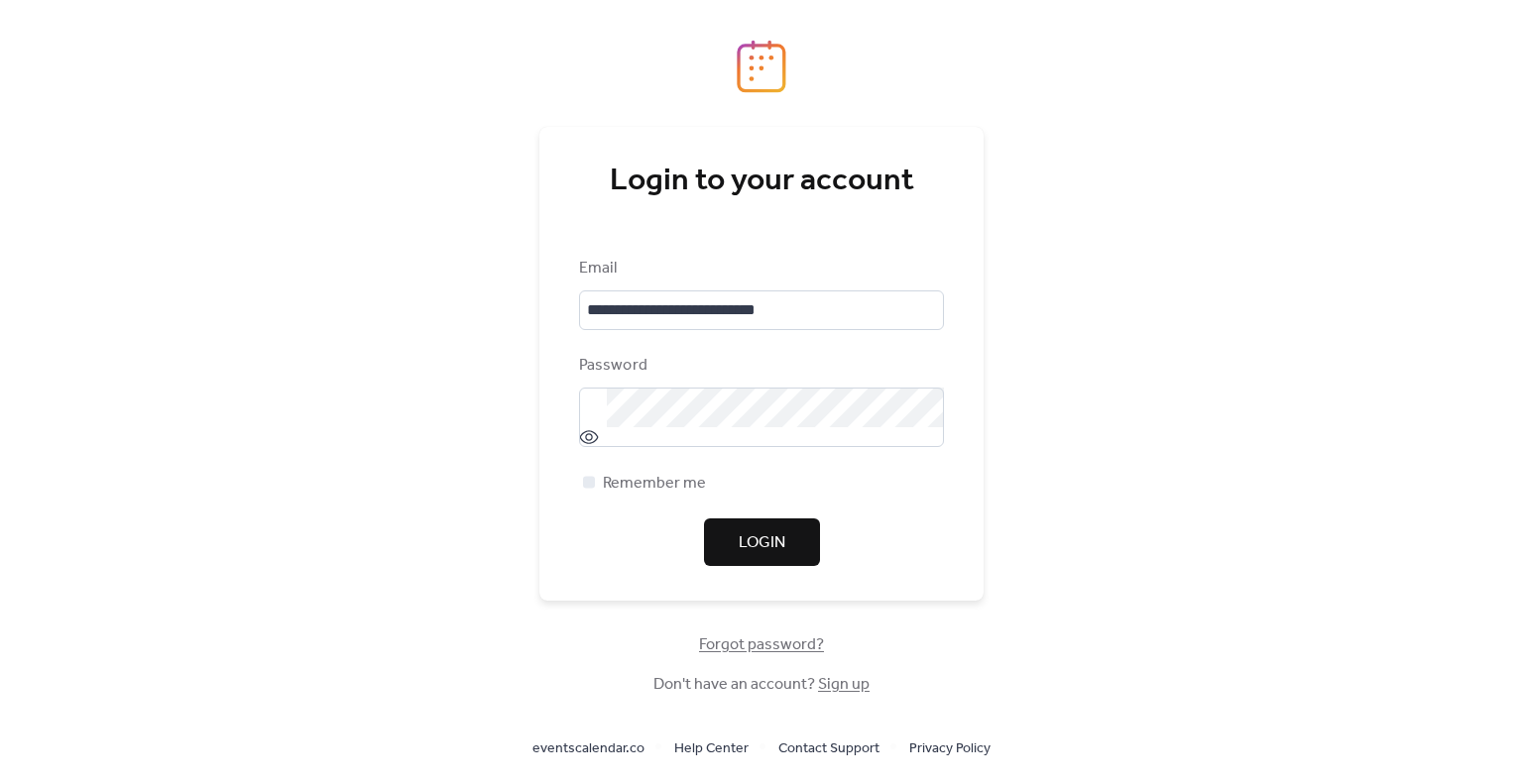 click on "Password" at bounding box center (760, 366) 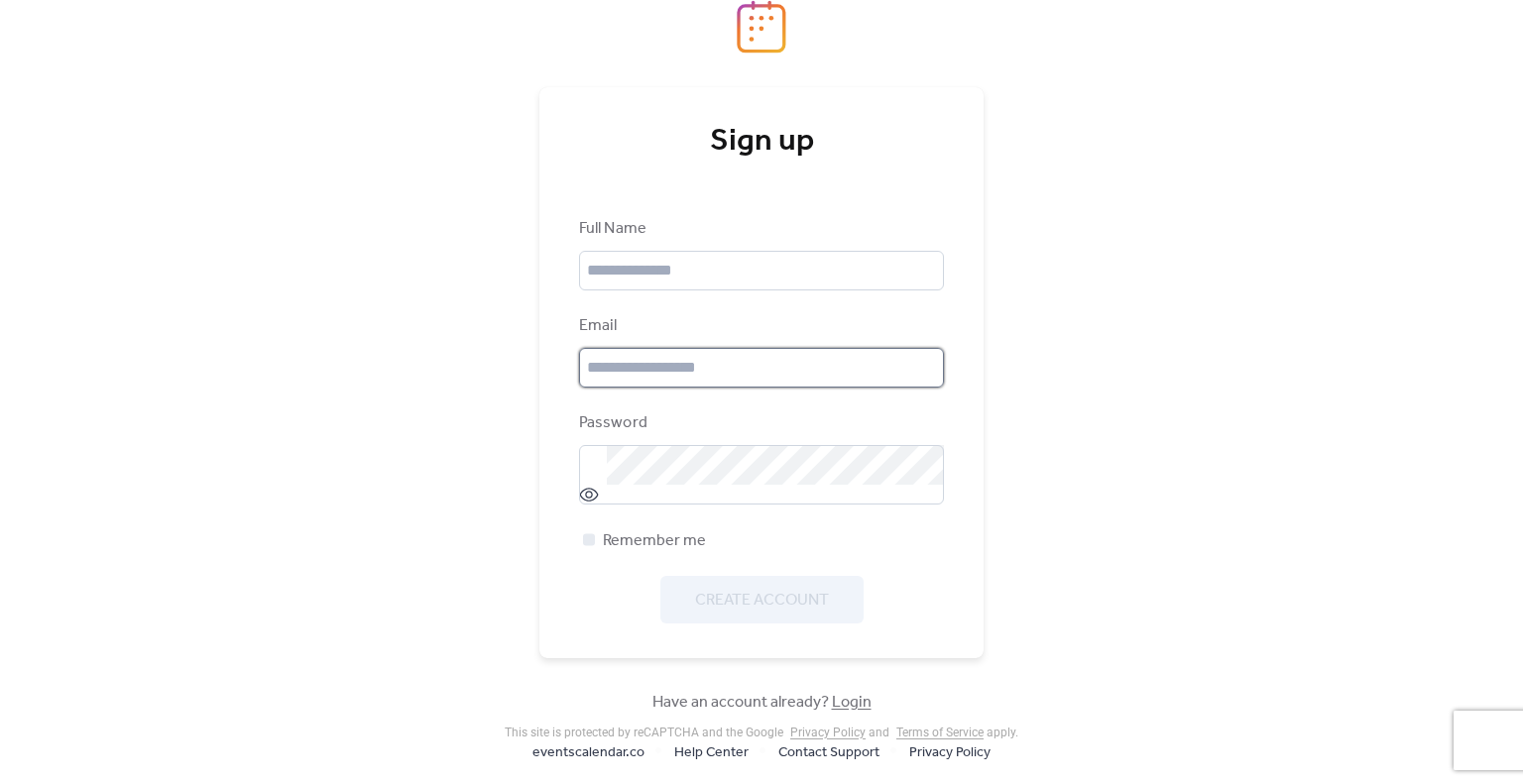 click at bounding box center [762, 368] 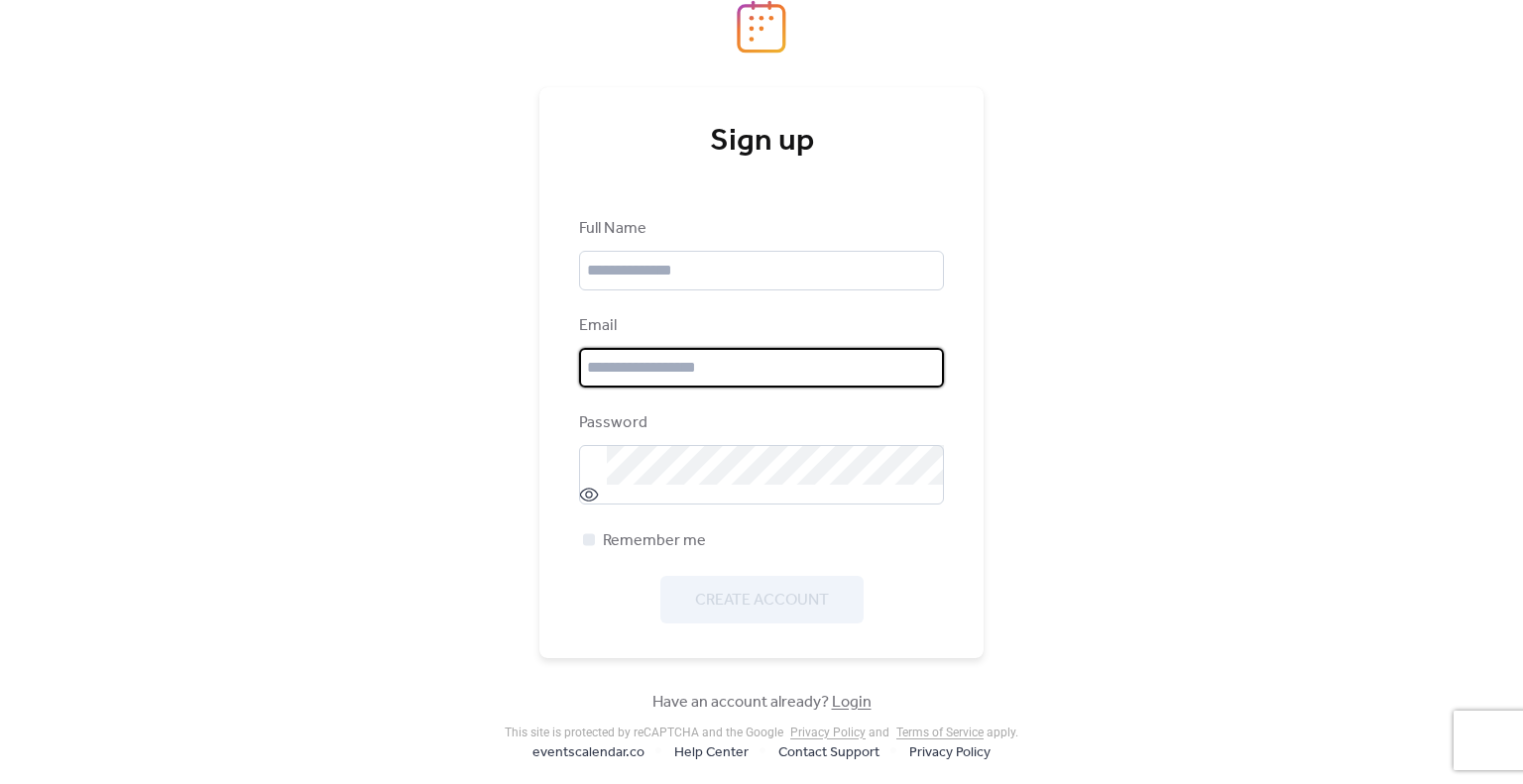 type on "**********" 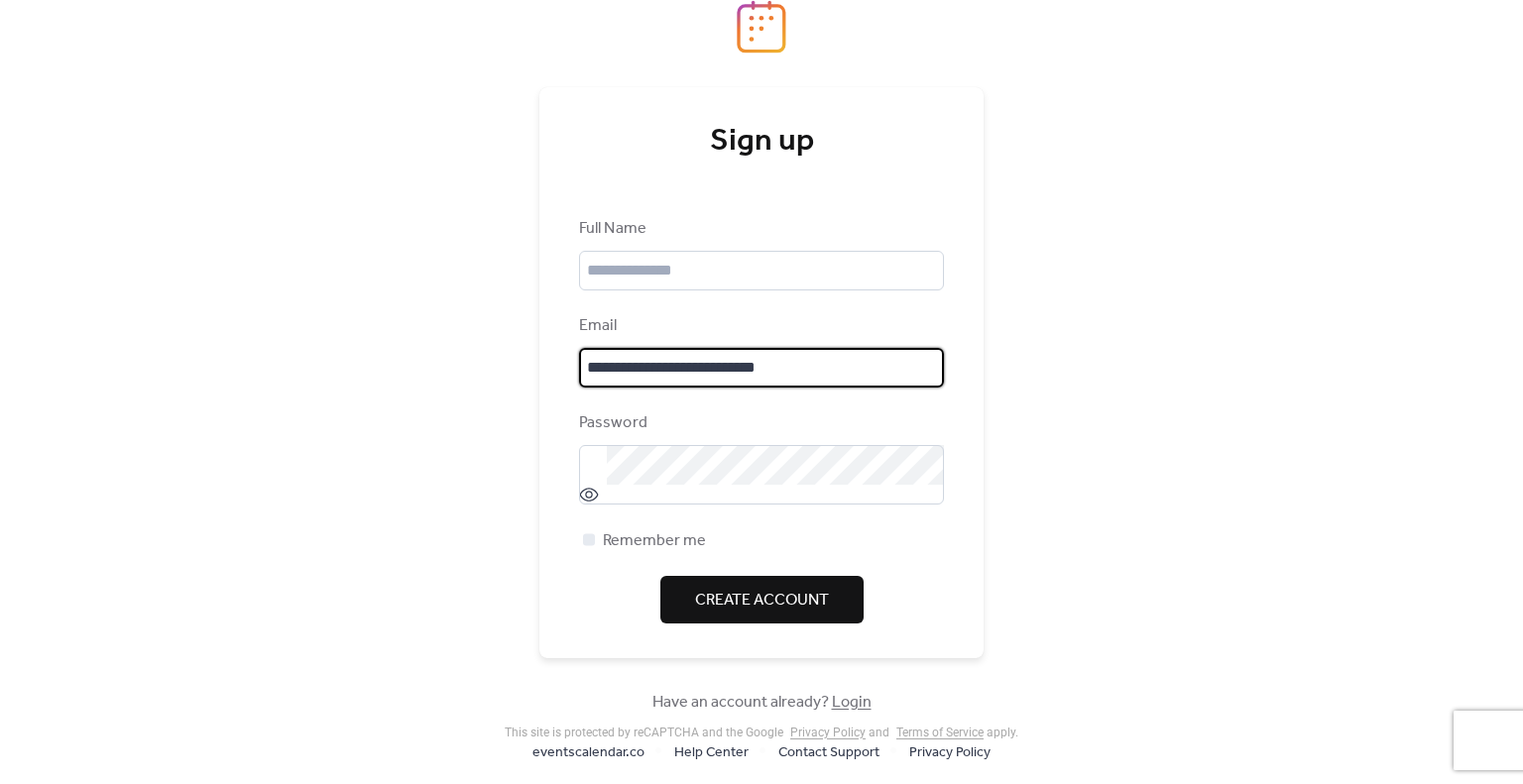 click on "**********" at bounding box center [762, 420] 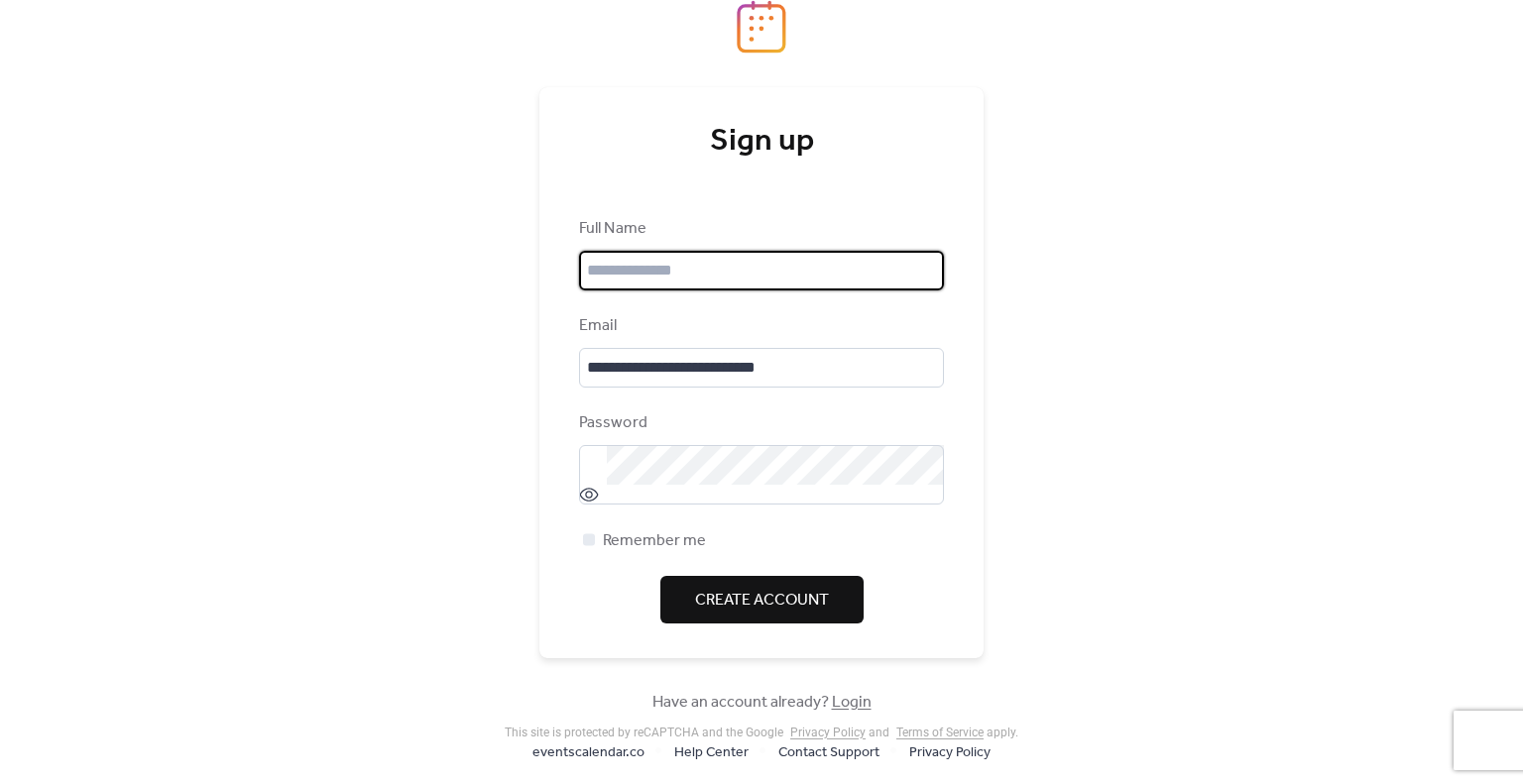 click at bounding box center [762, 271] 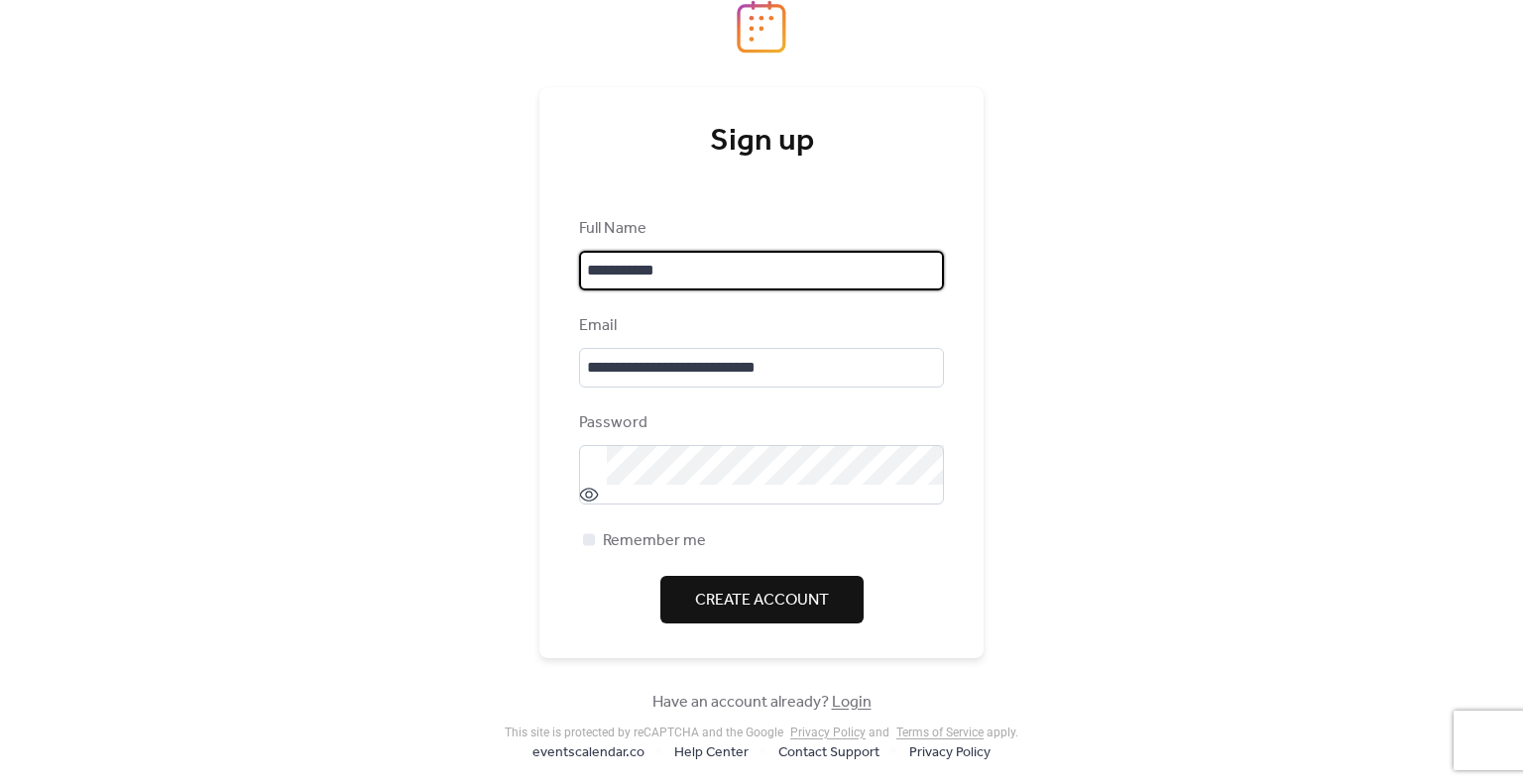 type on "**********" 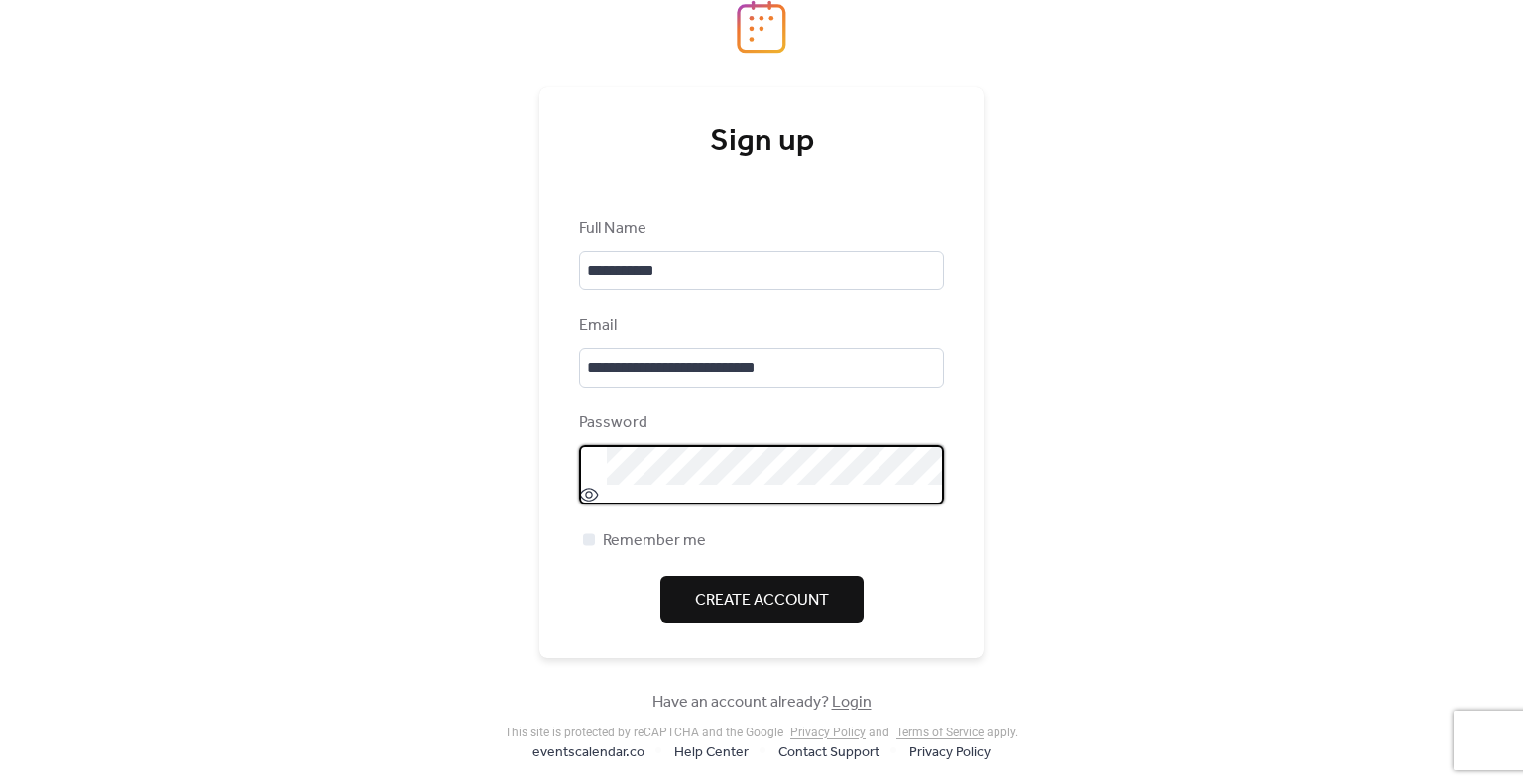 click at bounding box center (944, 465) 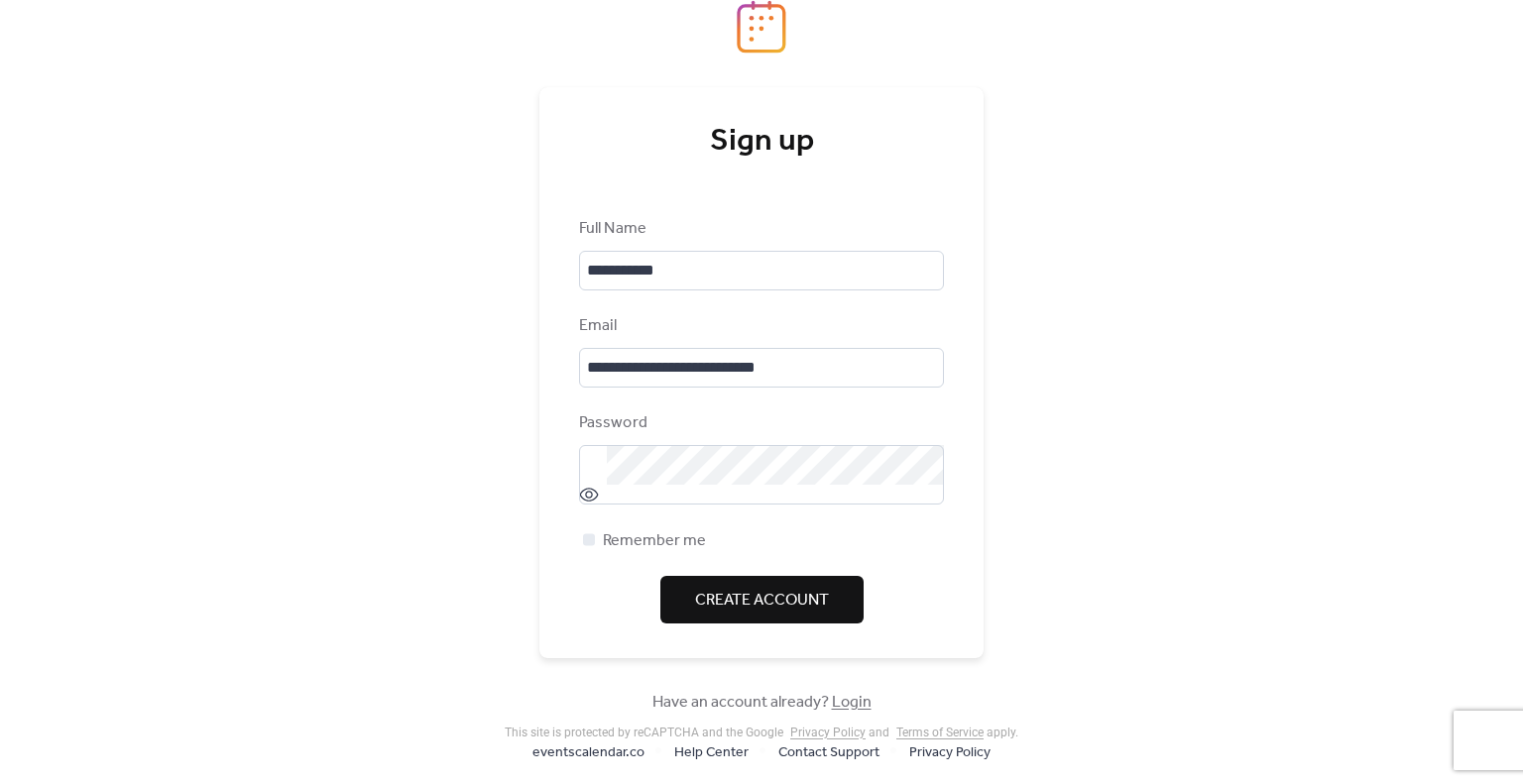 click on "Create Account" at bounding box center [762, 601] 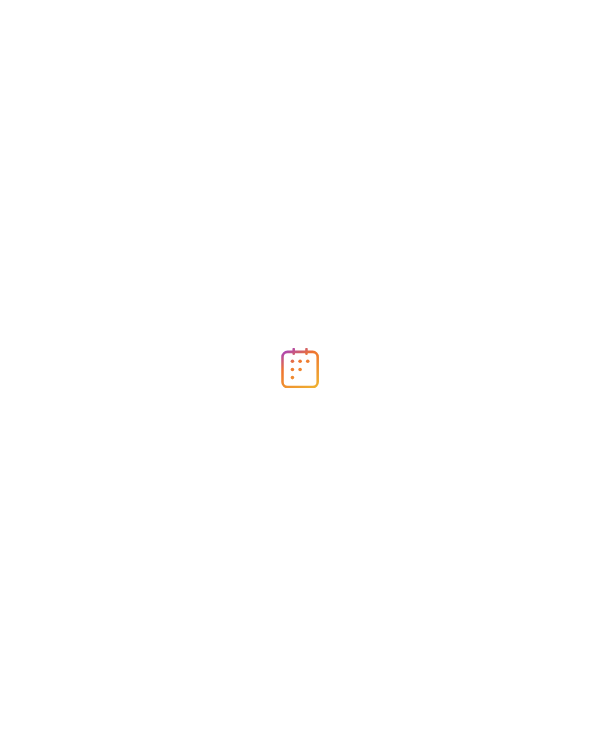 scroll, scrollTop: 0, scrollLeft: 0, axis: both 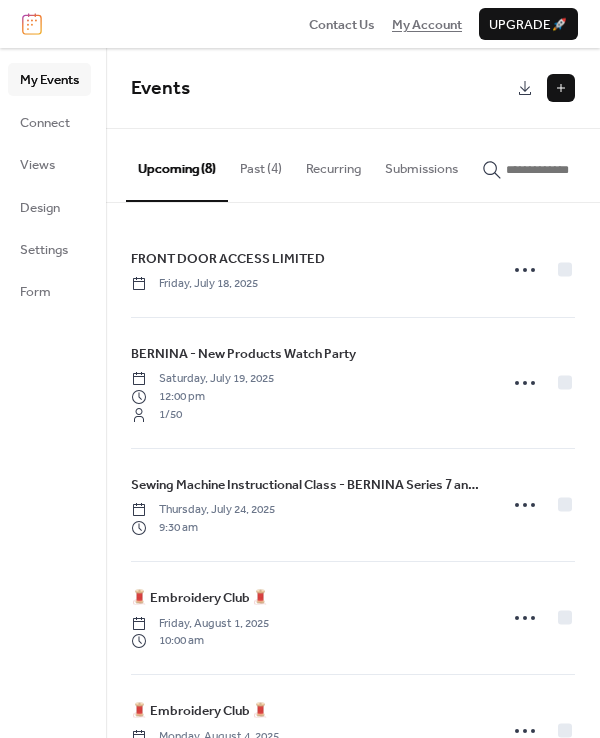 click on "My Account" at bounding box center [427, 25] 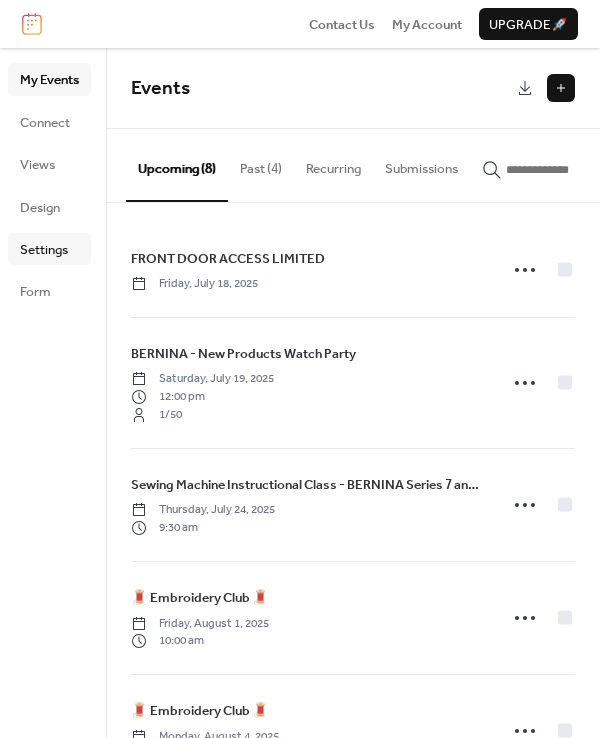 click on "Settings" at bounding box center [44, 250] 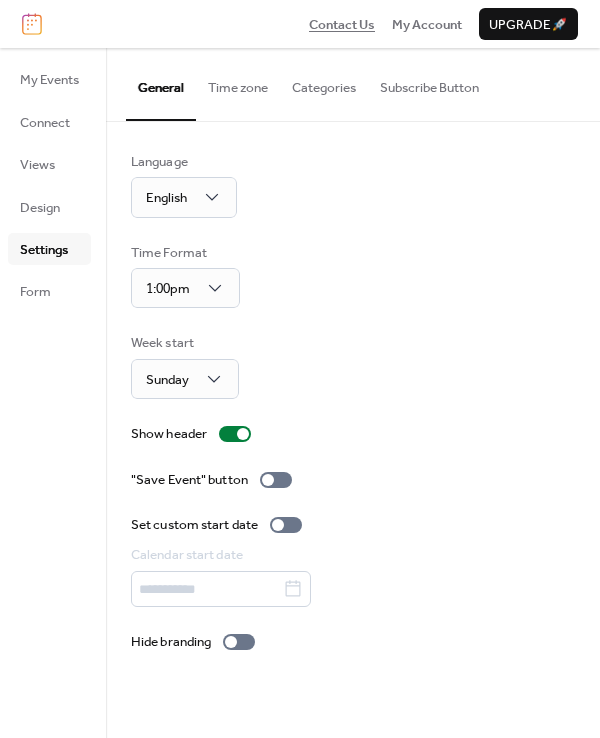 click on "Contact Us" at bounding box center (342, 25) 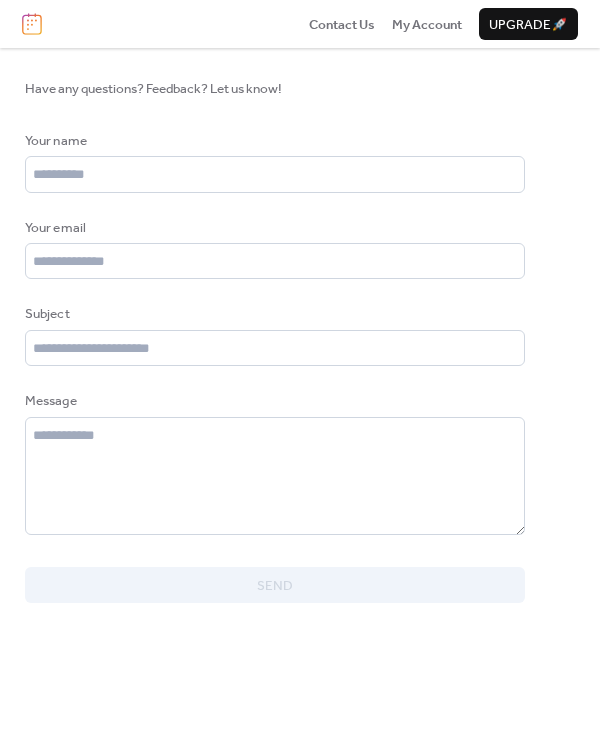 click on "Contact Us My Account Upgrade  🚀" at bounding box center [300, 24] 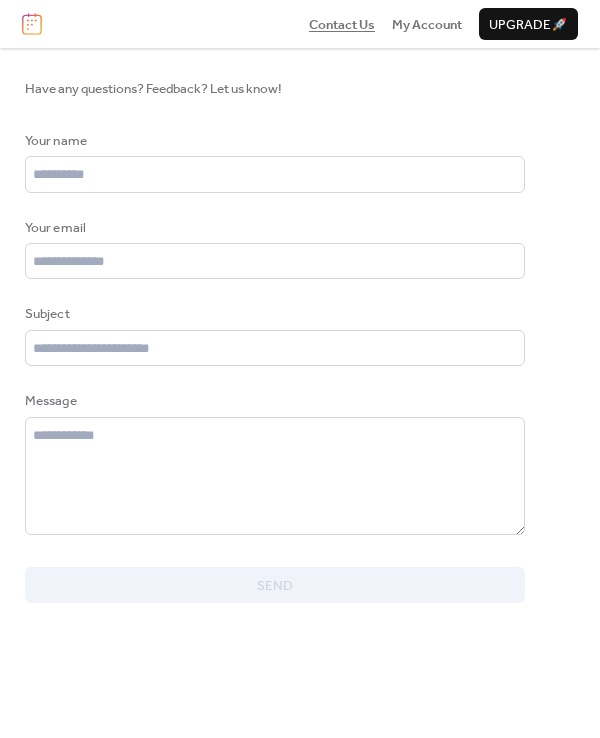 click on "Contact Us" at bounding box center (342, 25) 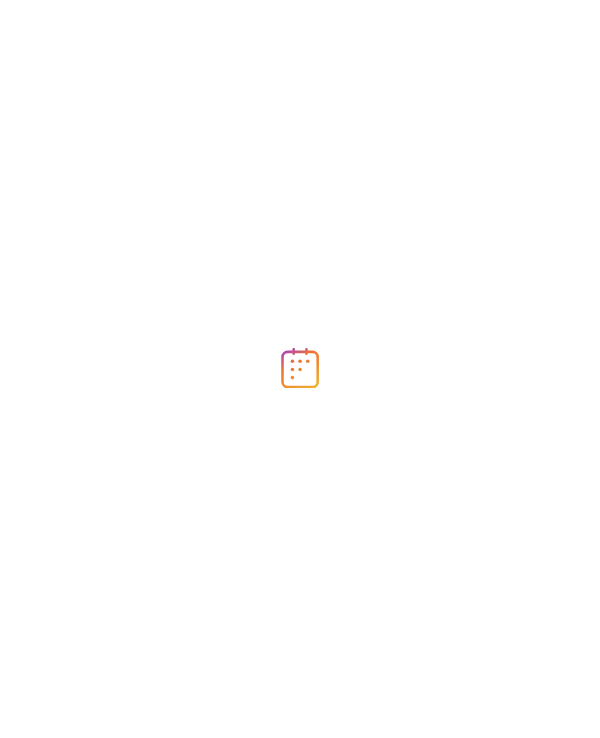 scroll, scrollTop: 0, scrollLeft: 0, axis: both 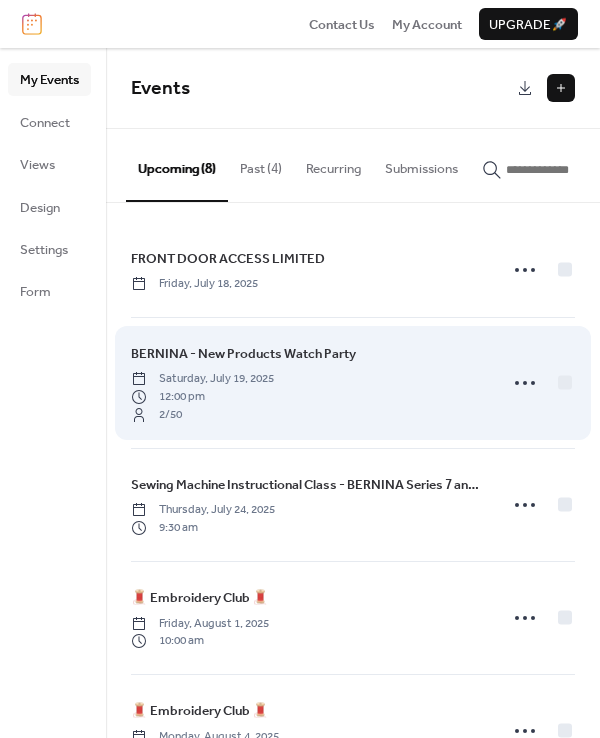 click on "BERNINA - New Products Watch Party" at bounding box center (243, 354) 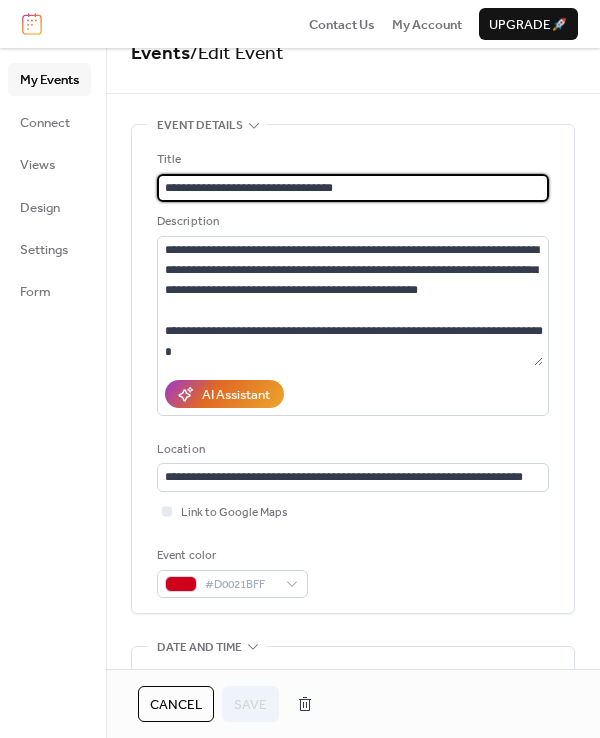 scroll, scrollTop: 37, scrollLeft: 0, axis: vertical 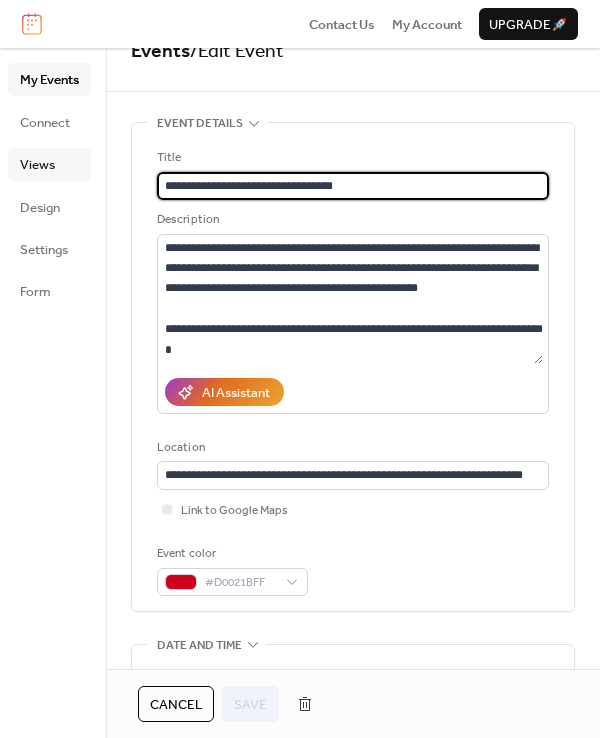click on "Views" at bounding box center (37, 165) 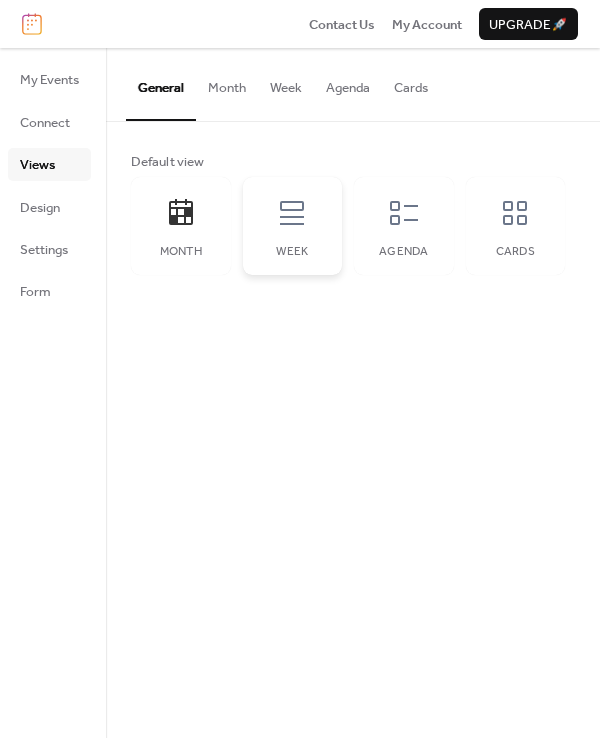 click on "Week" at bounding box center (293, 226) 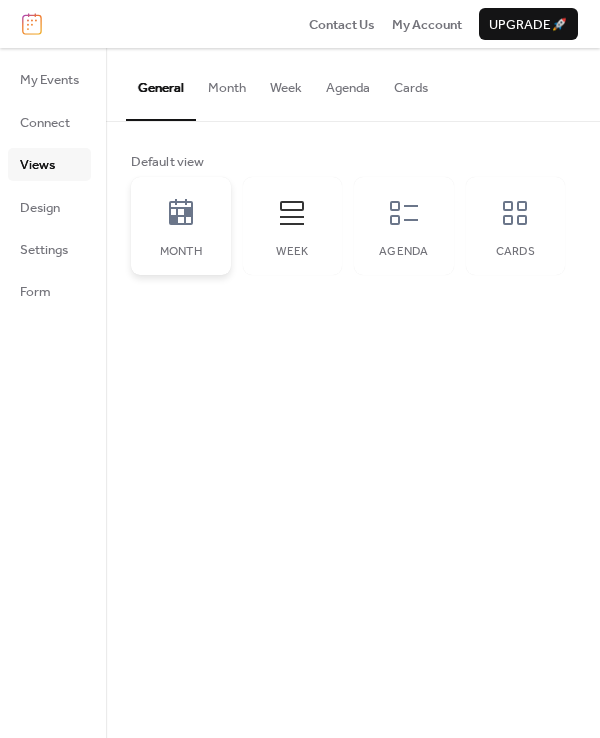 click on "Month" at bounding box center [181, 226] 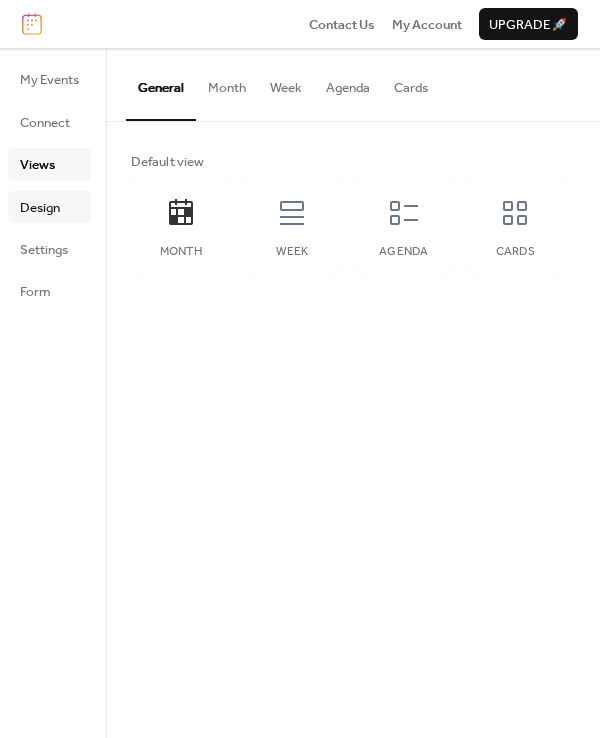 click on "Design" at bounding box center [40, 208] 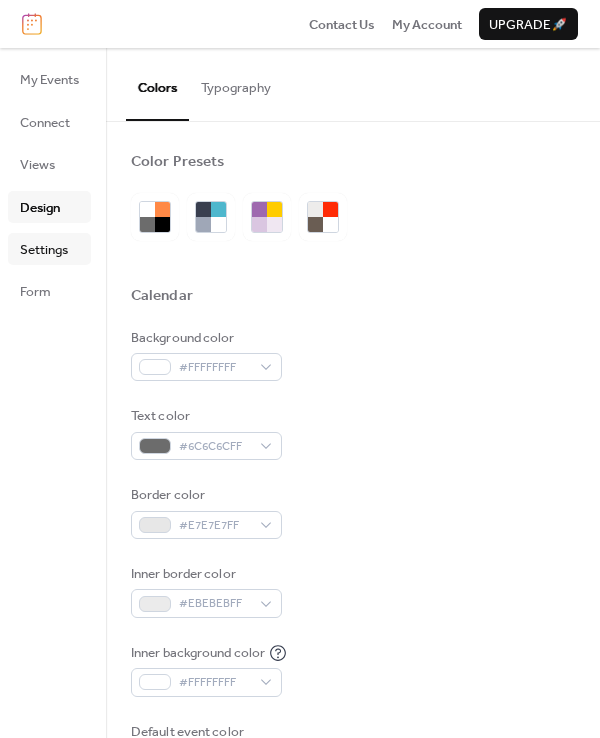click on "Settings" at bounding box center (44, 250) 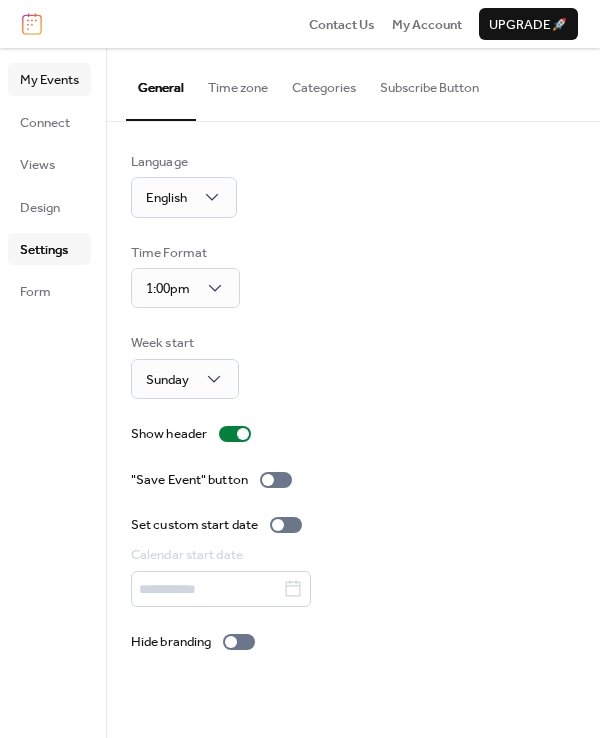 click on "My Events" at bounding box center (49, 80) 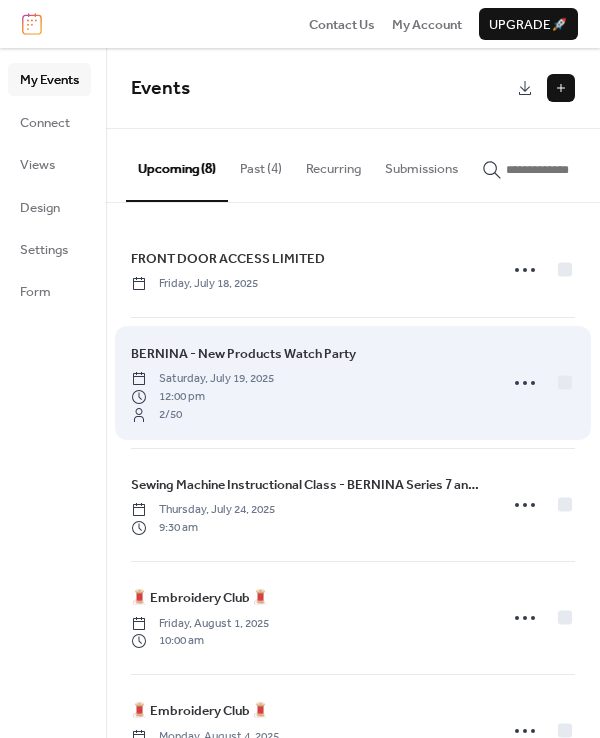 click on "BERNINA - New Products Watch Party" at bounding box center (243, 354) 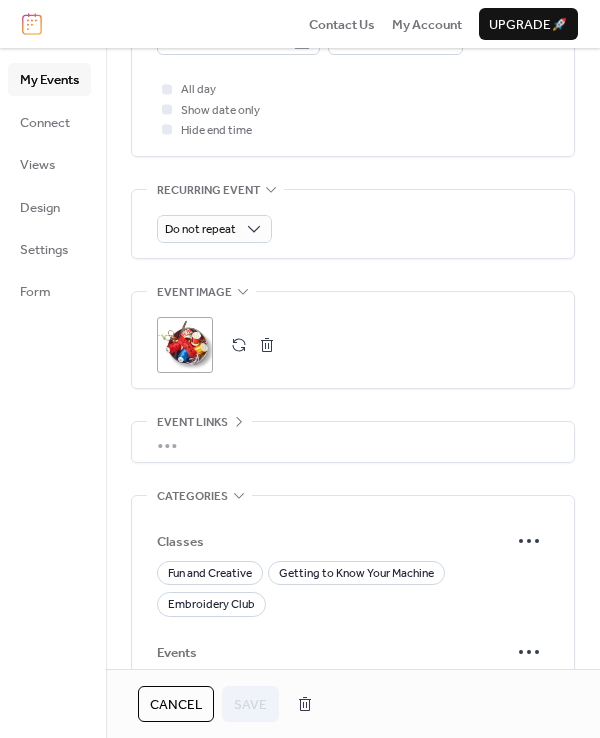 scroll, scrollTop: 1099, scrollLeft: 0, axis: vertical 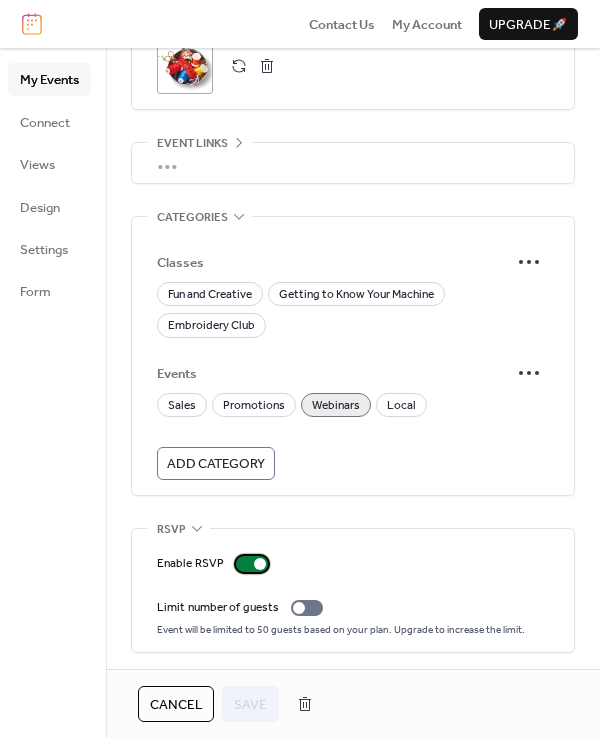 click on "Enable RSVP" at bounding box center [190, 564] 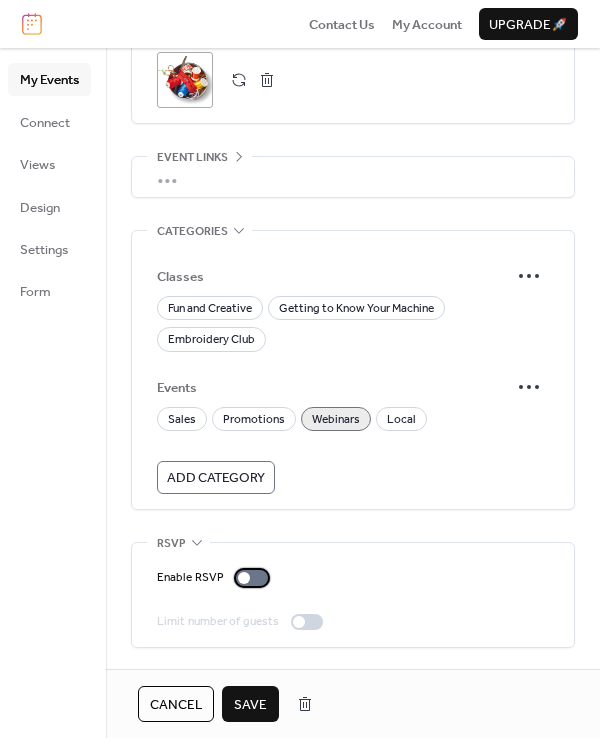 scroll, scrollTop: 1080, scrollLeft: 0, axis: vertical 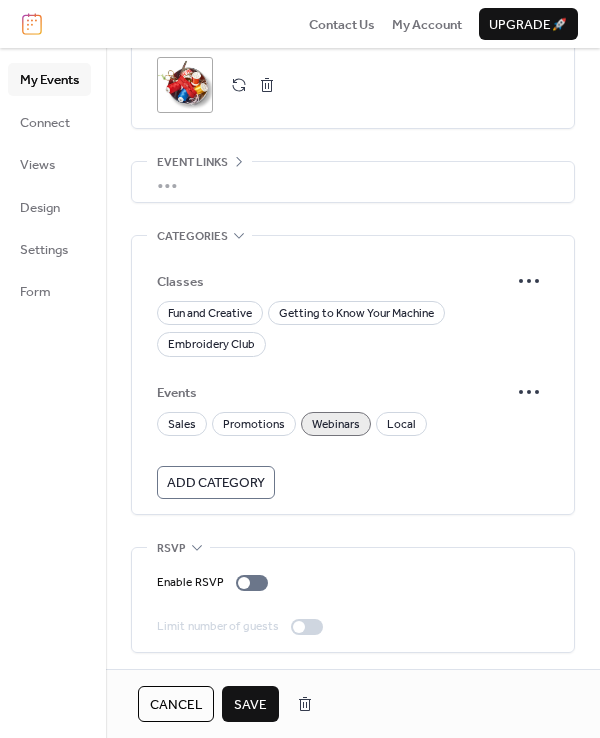 click on "Cancel" at bounding box center (176, 705) 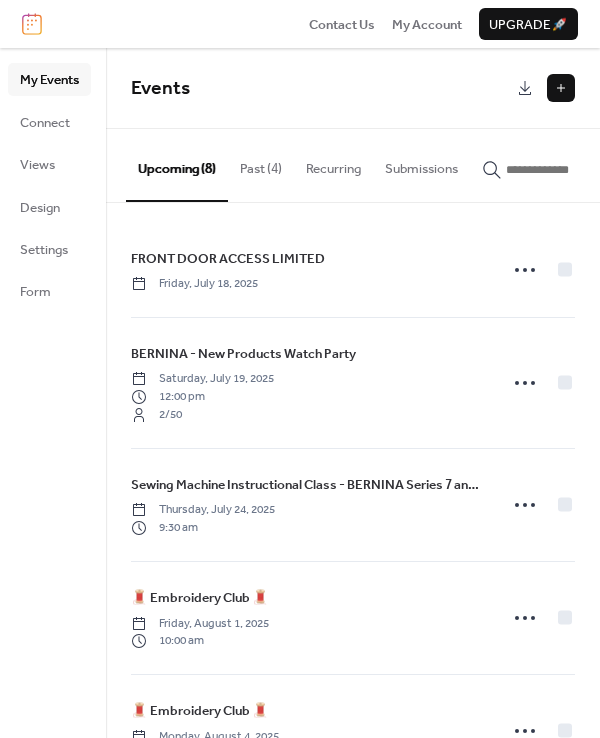 click on "Submissions" at bounding box center [421, 164] 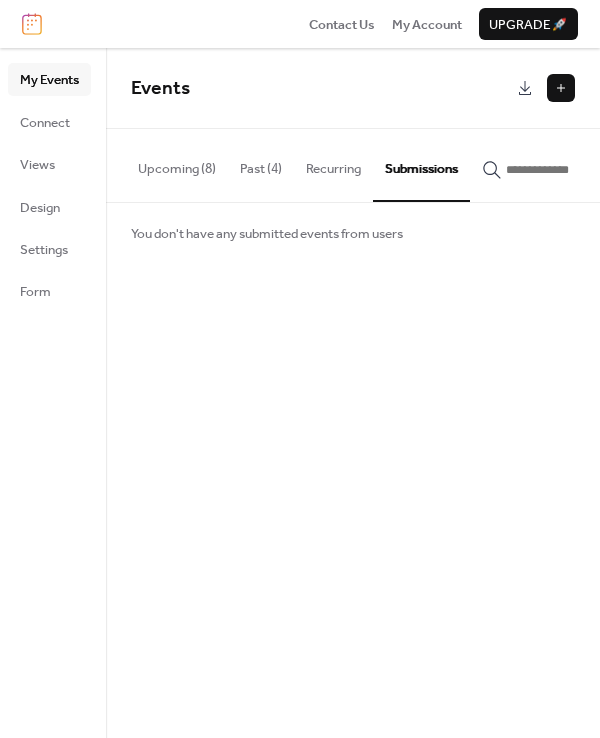 click at bounding box center (566, 170) 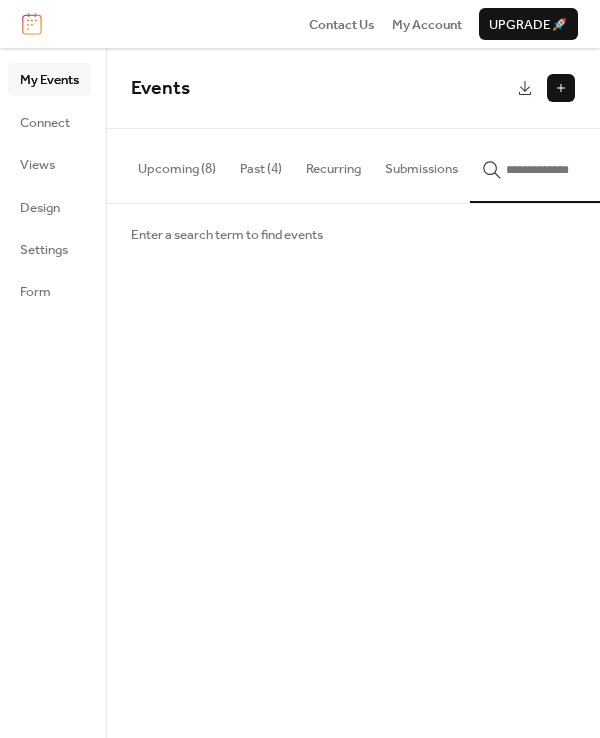 click on "Events" at bounding box center (321, 89) 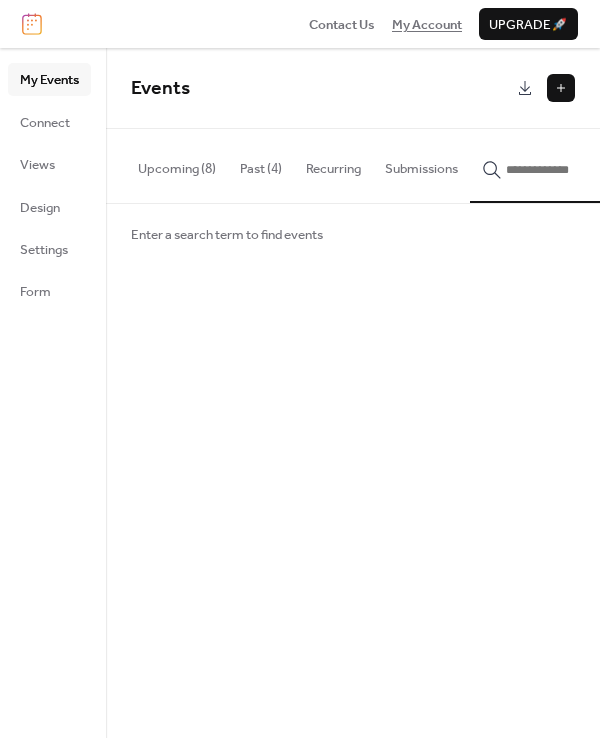 click on "My Account" at bounding box center (427, 25) 